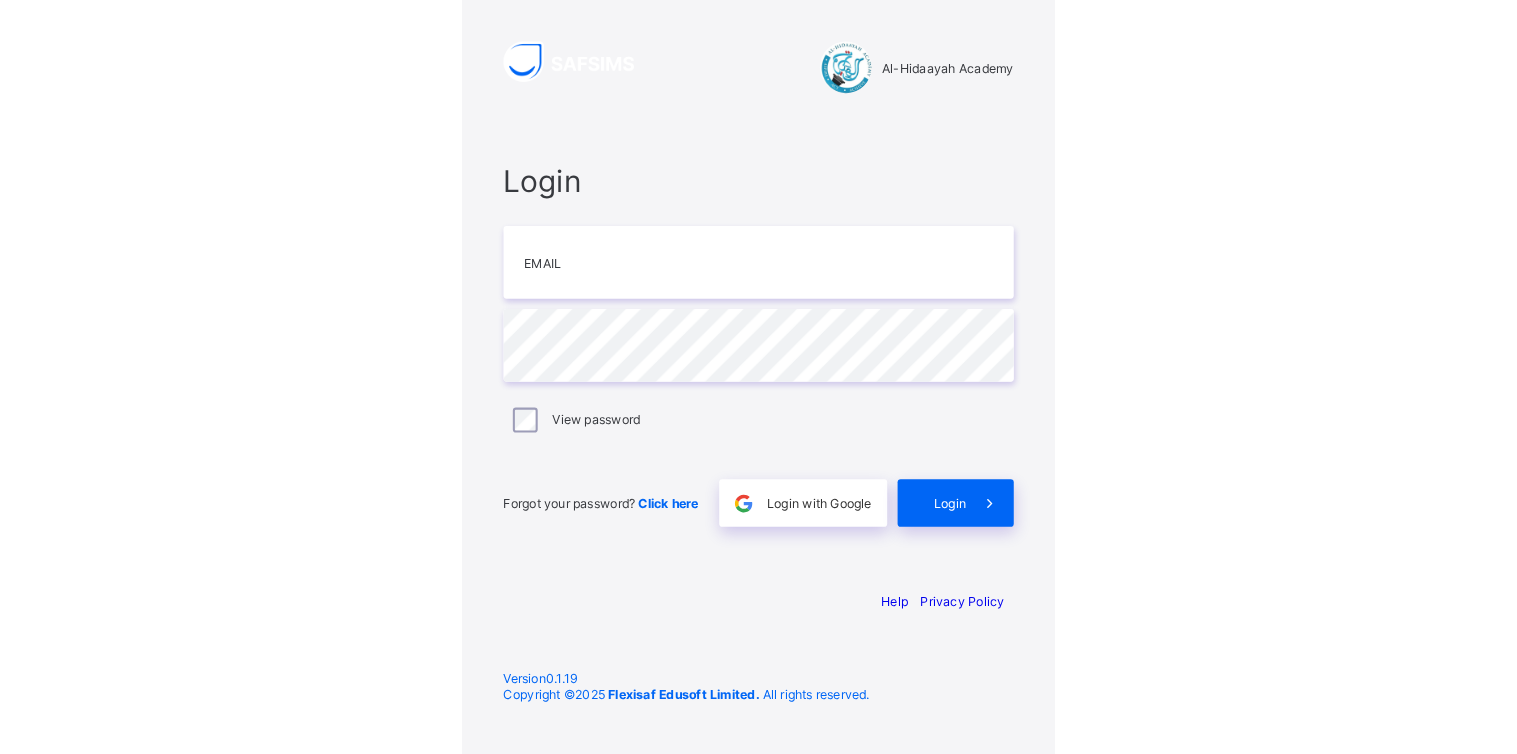 scroll, scrollTop: 0, scrollLeft: 0, axis: both 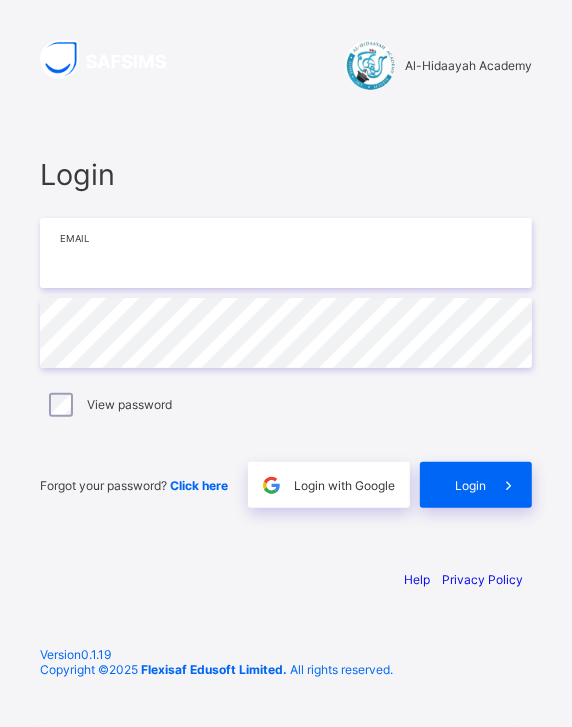 click at bounding box center (286, 253) 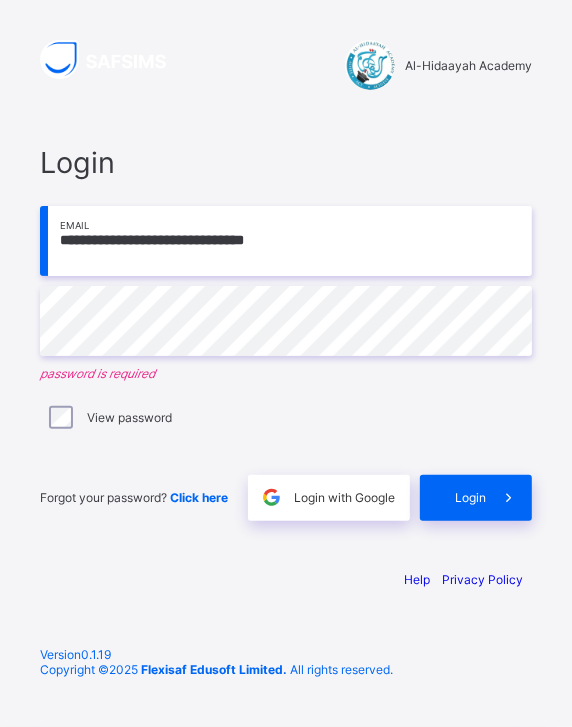 click on "**********" at bounding box center (286, 241) 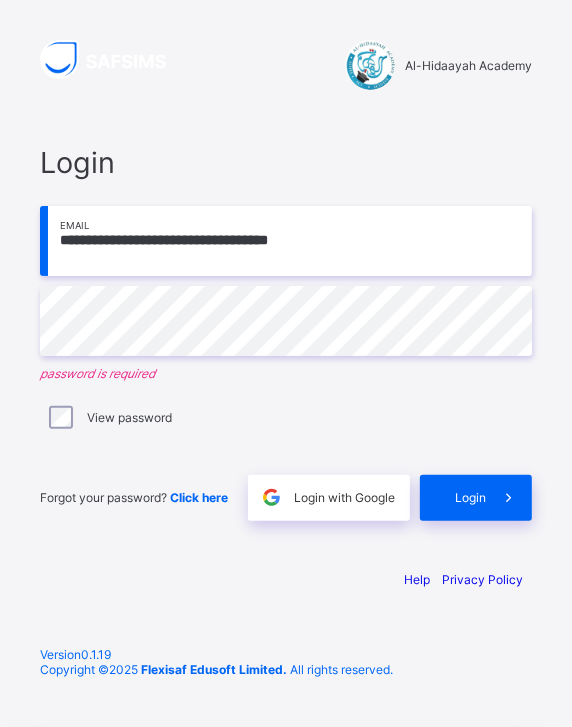type on "**********" 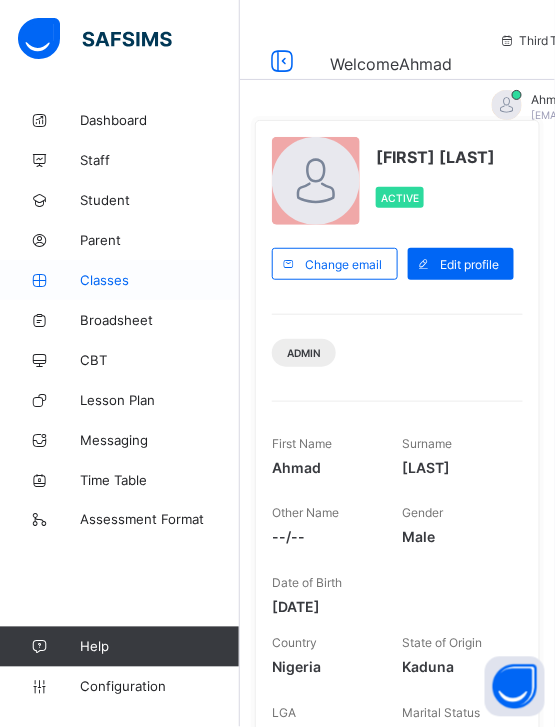 click on "Classes" at bounding box center (160, 280) 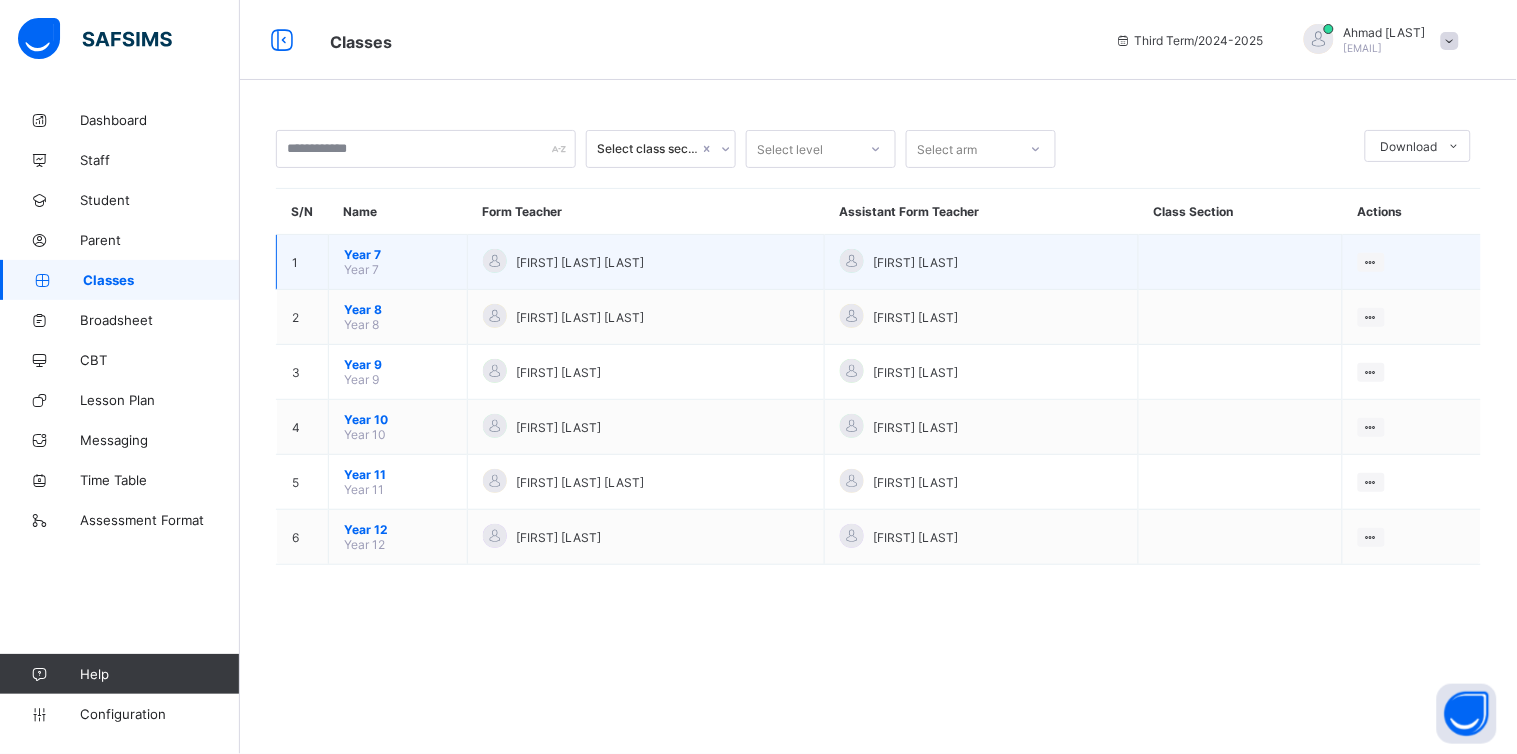 click on "Year 7" at bounding box center [398, 254] 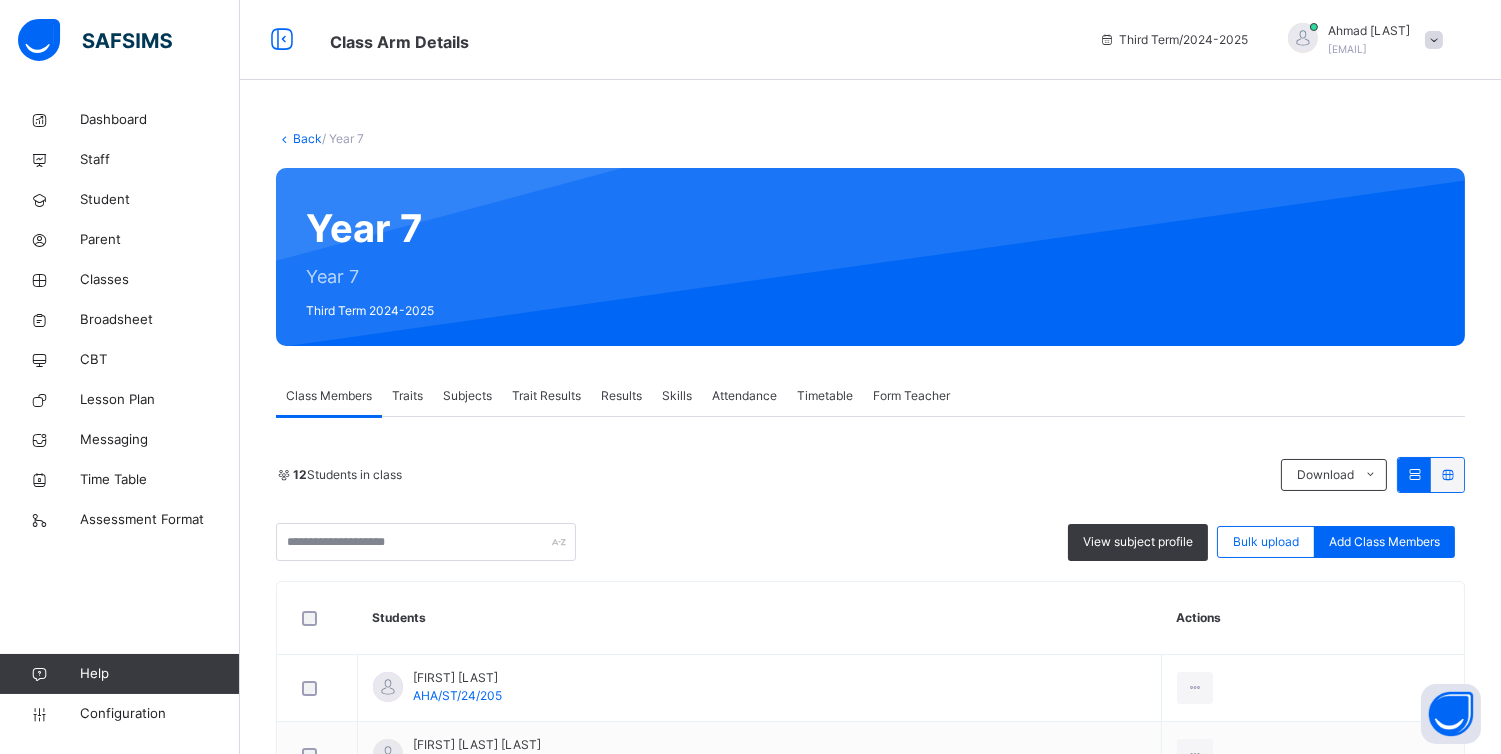 click on "Traits" at bounding box center (407, 396) 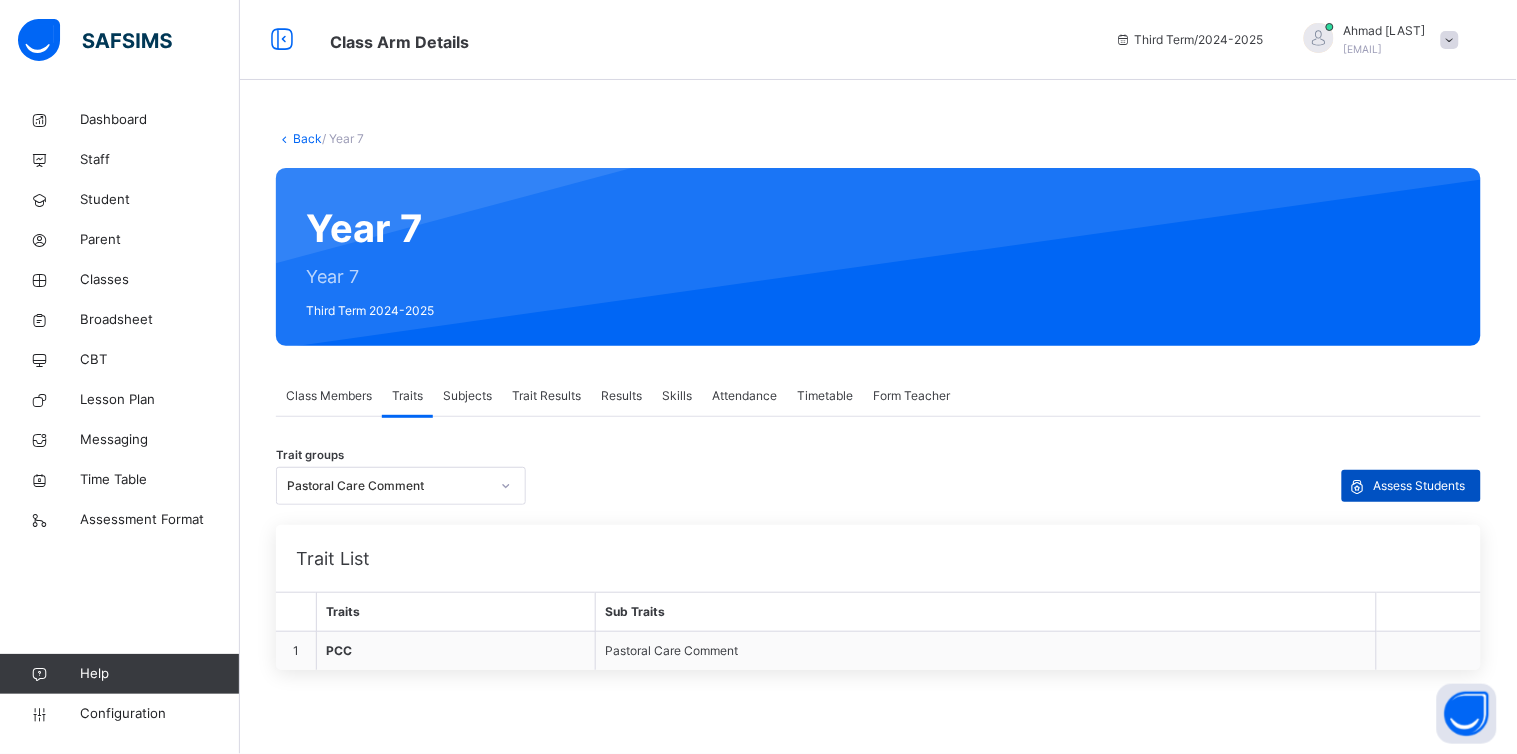 click on "Assess Students" at bounding box center [1411, 486] 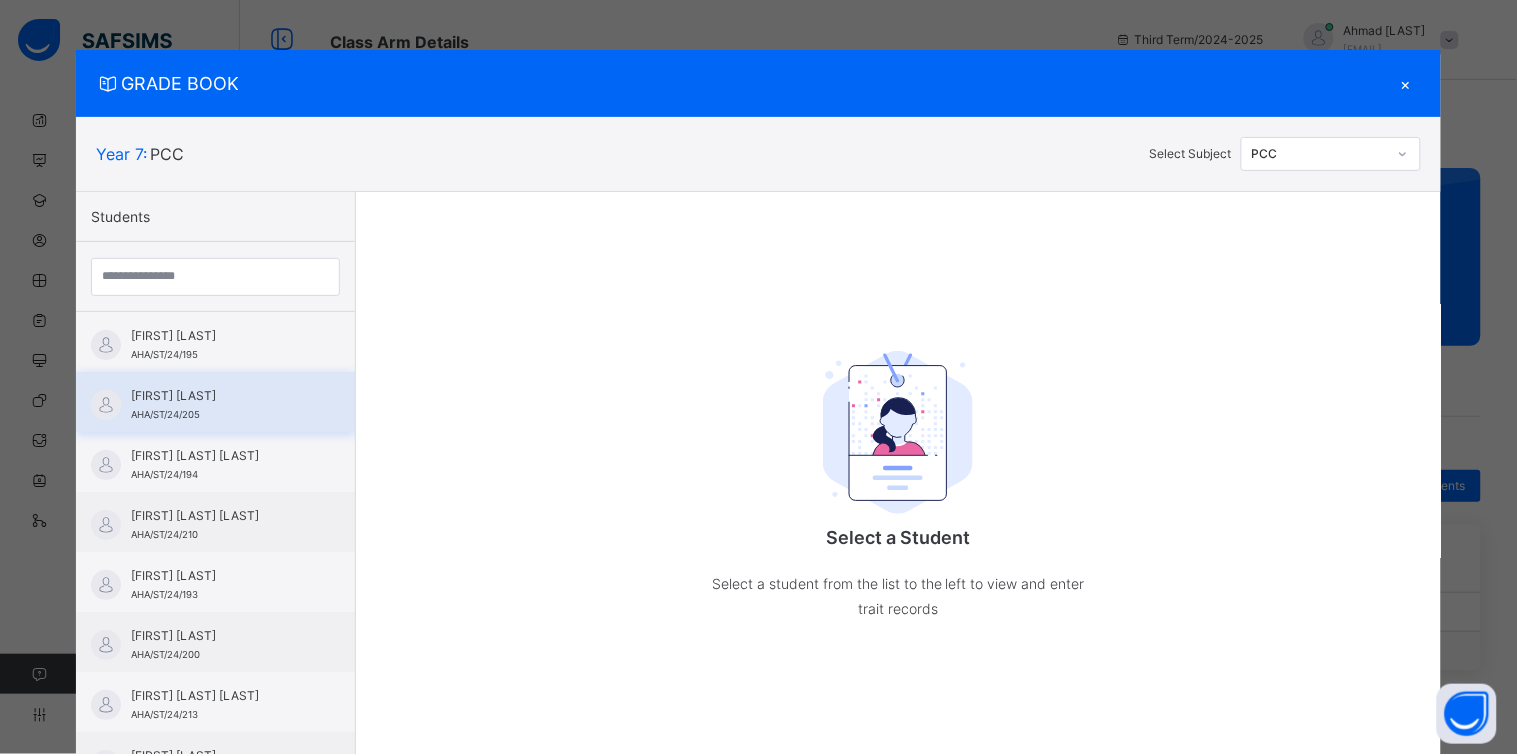 click on "[FIRST] [LAST] [INITIAL]" at bounding box center [220, 405] 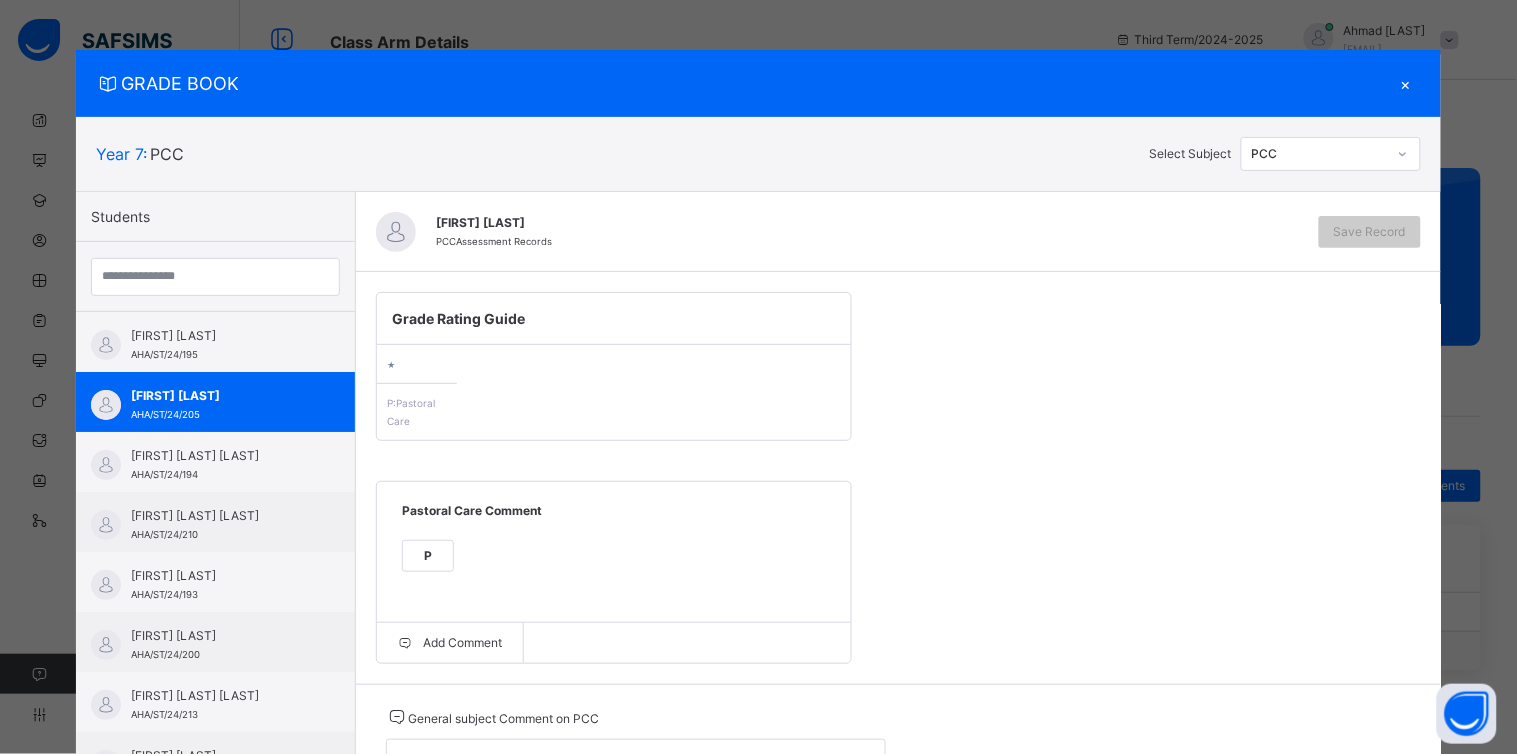click on "P" at bounding box center (428, 556) 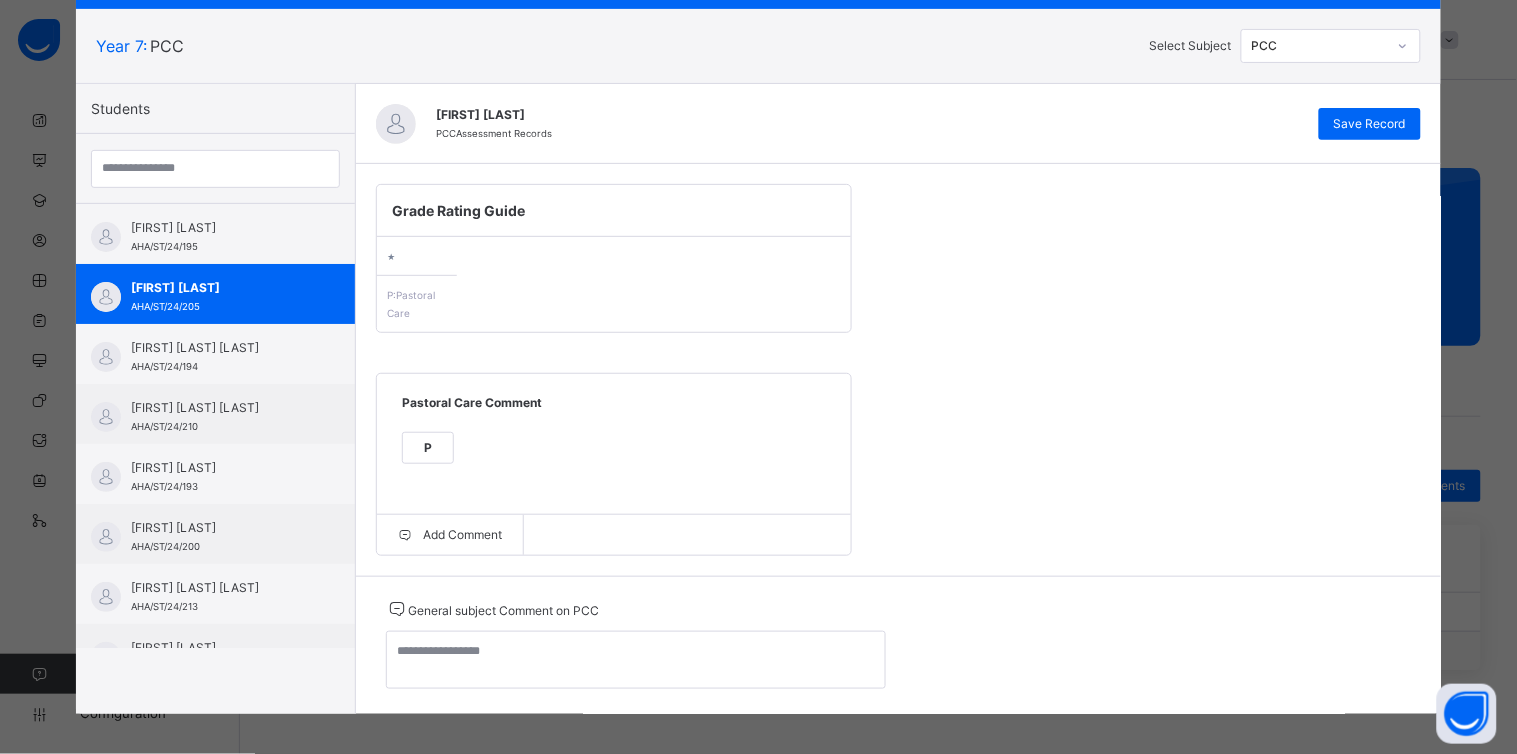 scroll, scrollTop: 122, scrollLeft: 0, axis: vertical 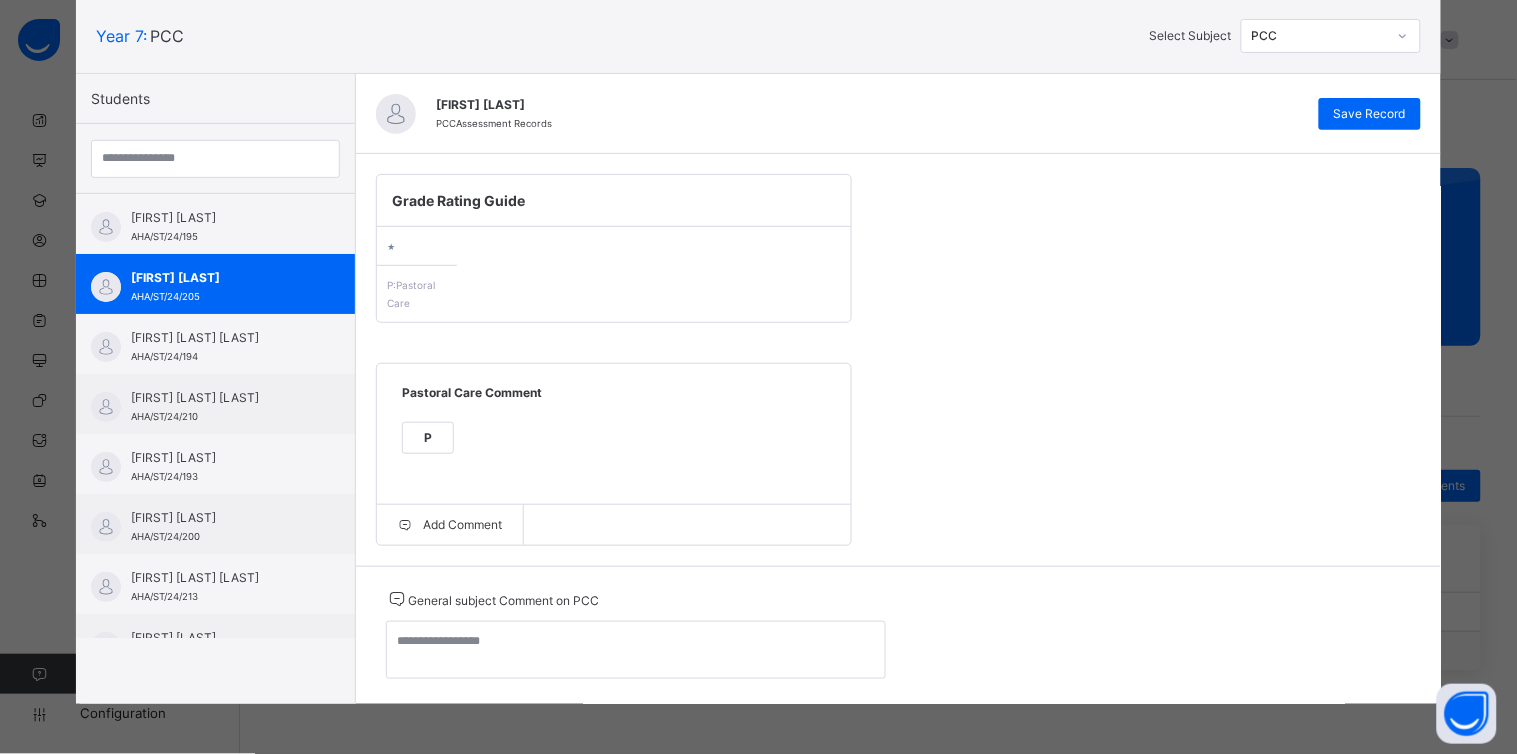 click on "Add Comment" at bounding box center (614, 525) 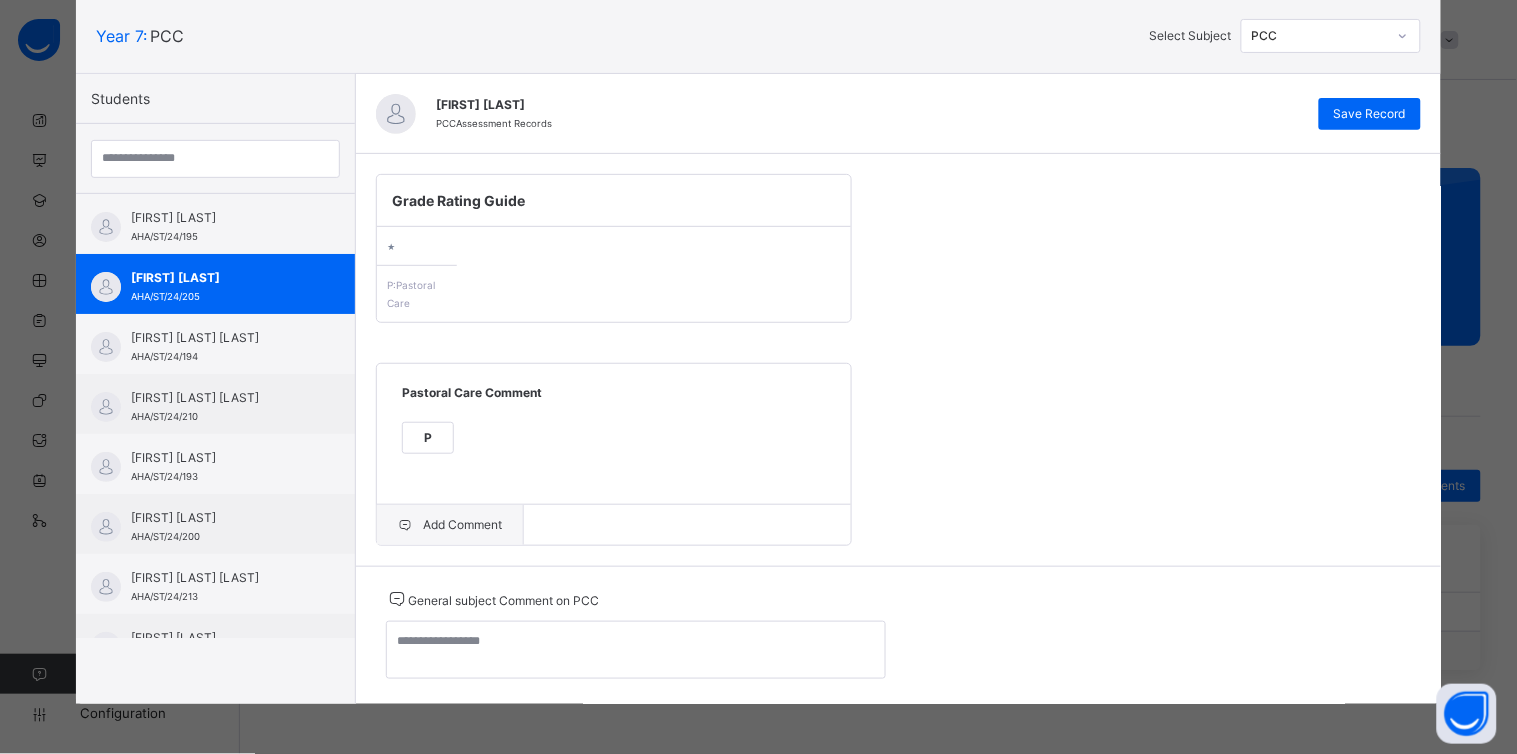 click on "Add Comment" at bounding box center (450, 525) 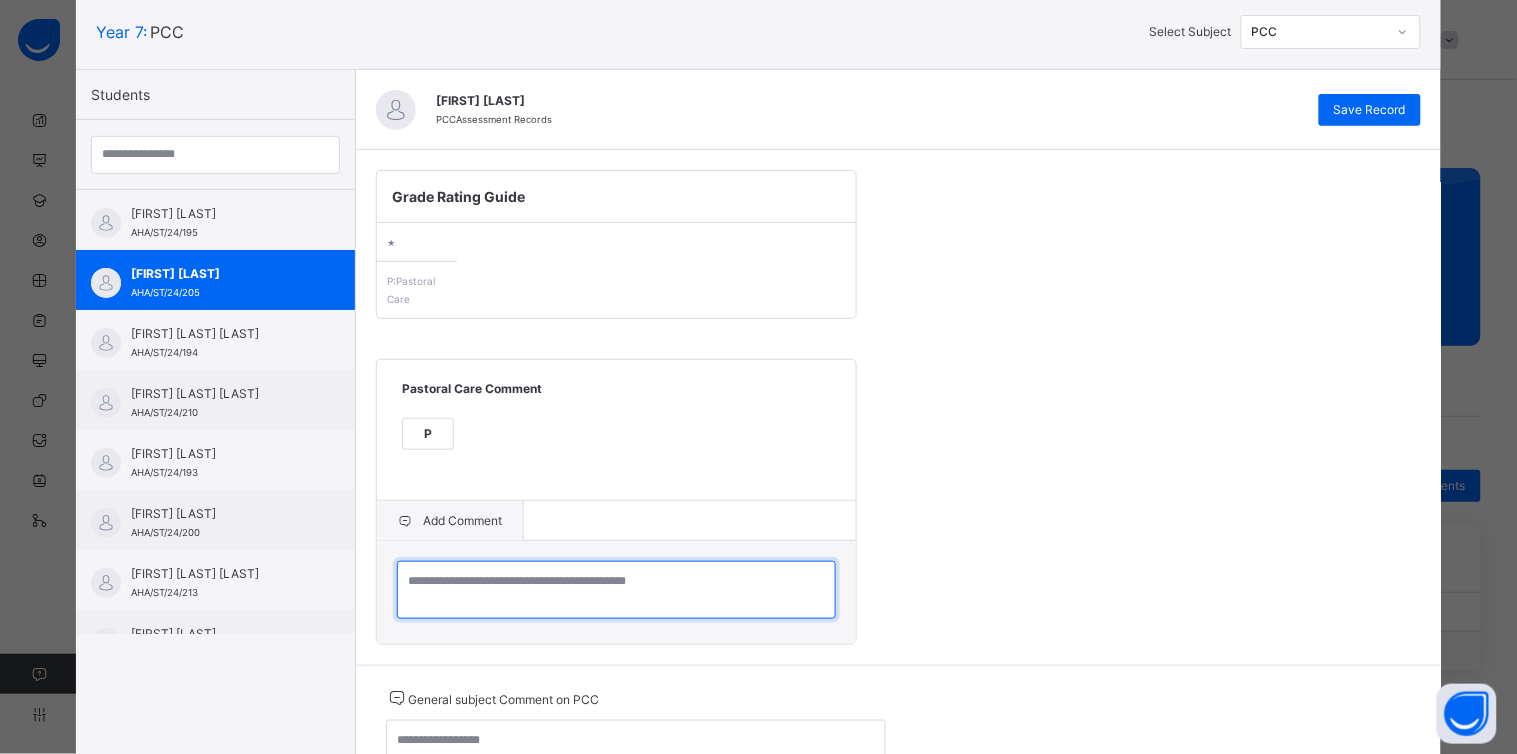 click at bounding box center [616, 590] 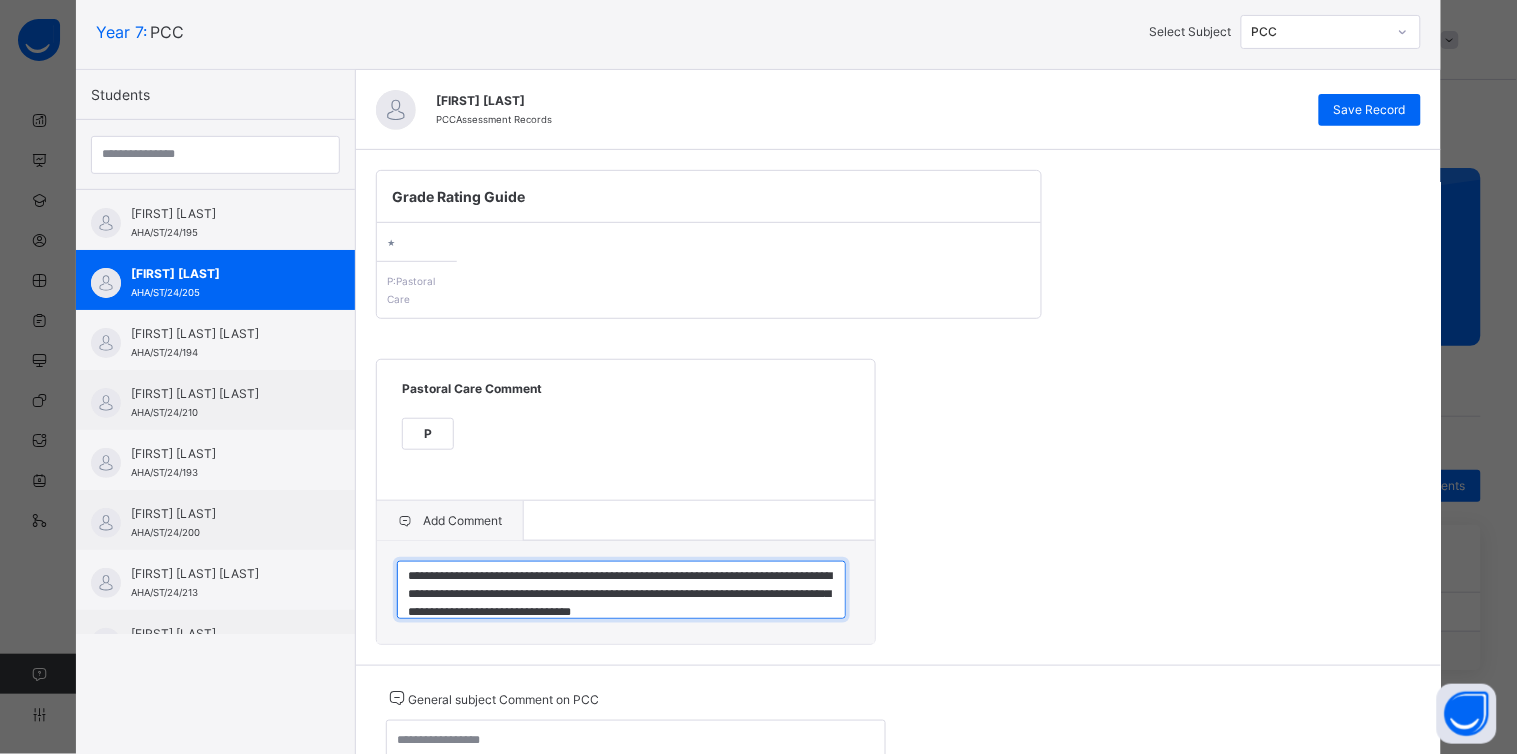 scroll, scrollTop: 23, scrollLeft: 0, axis: vertical 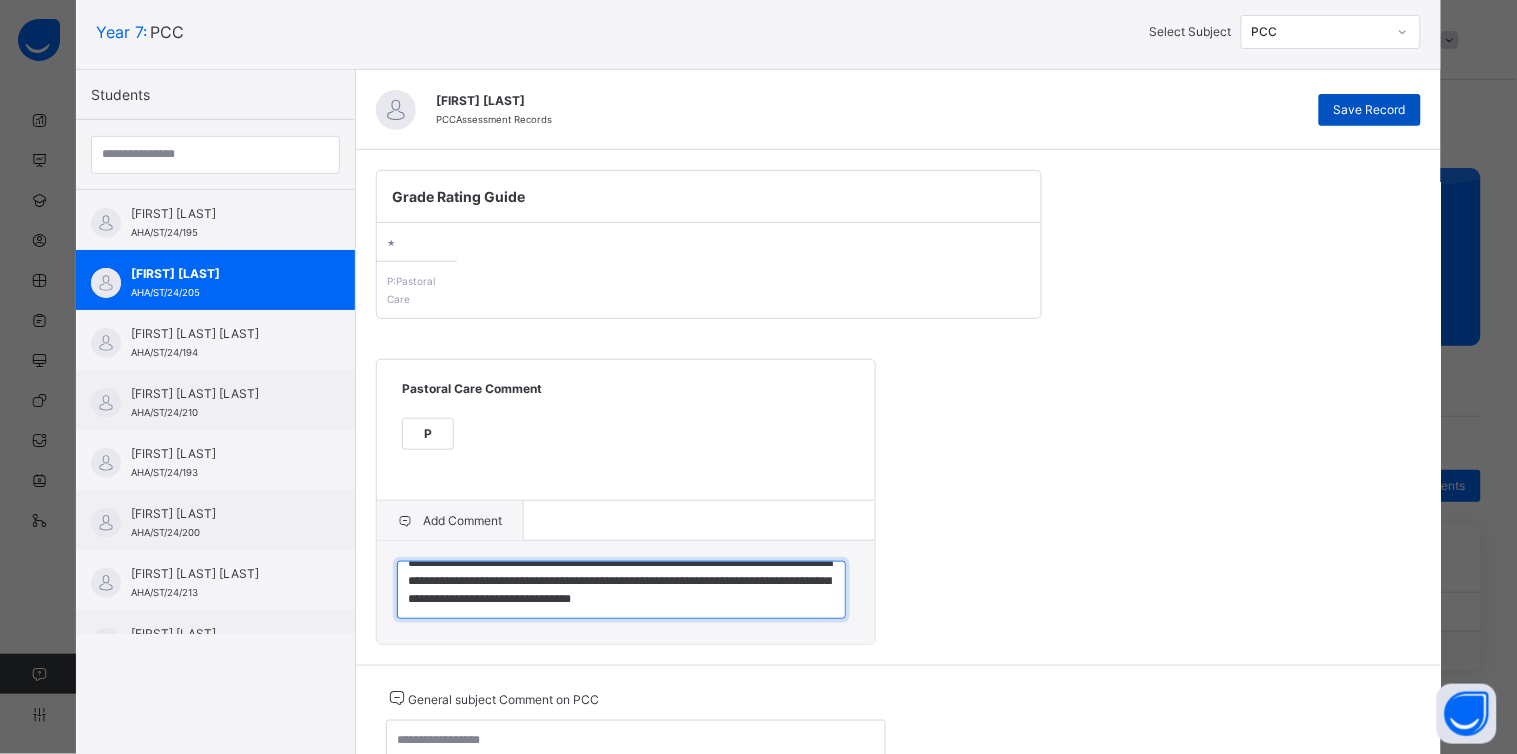 type on "**********" 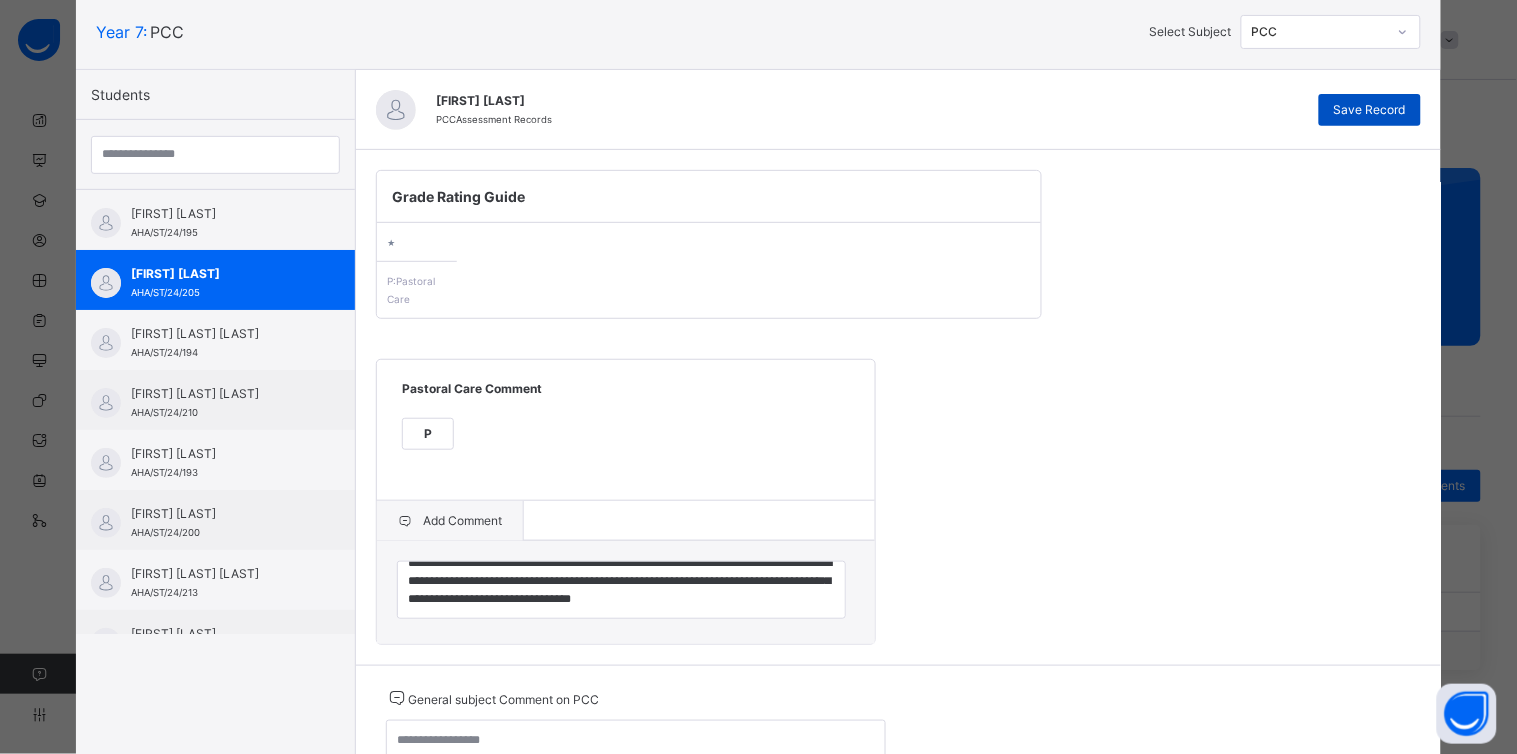 click on "Save Record" at bounding box center (1370, 110) 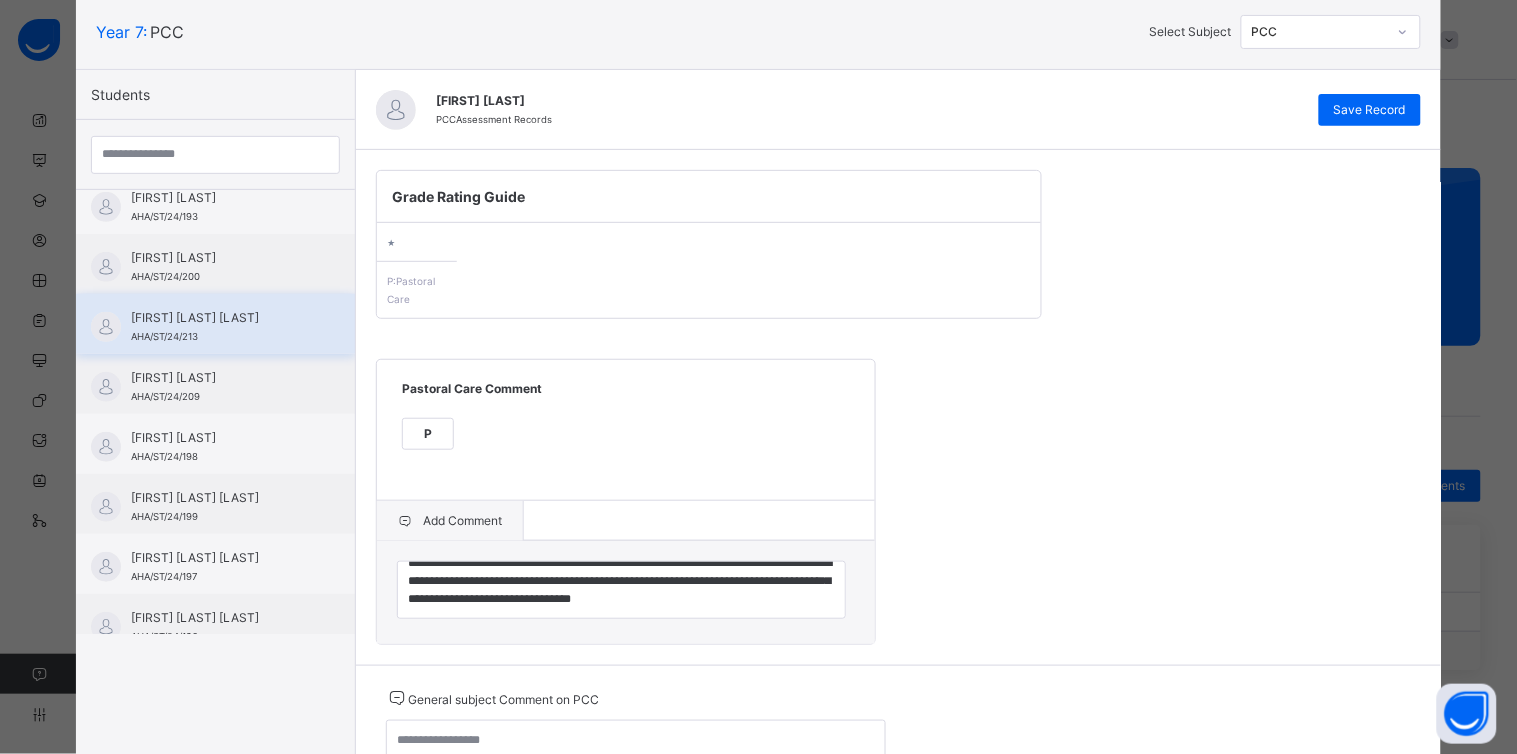 scroll, scrollTop: 257, scrollLeft: 0, axis: vertical 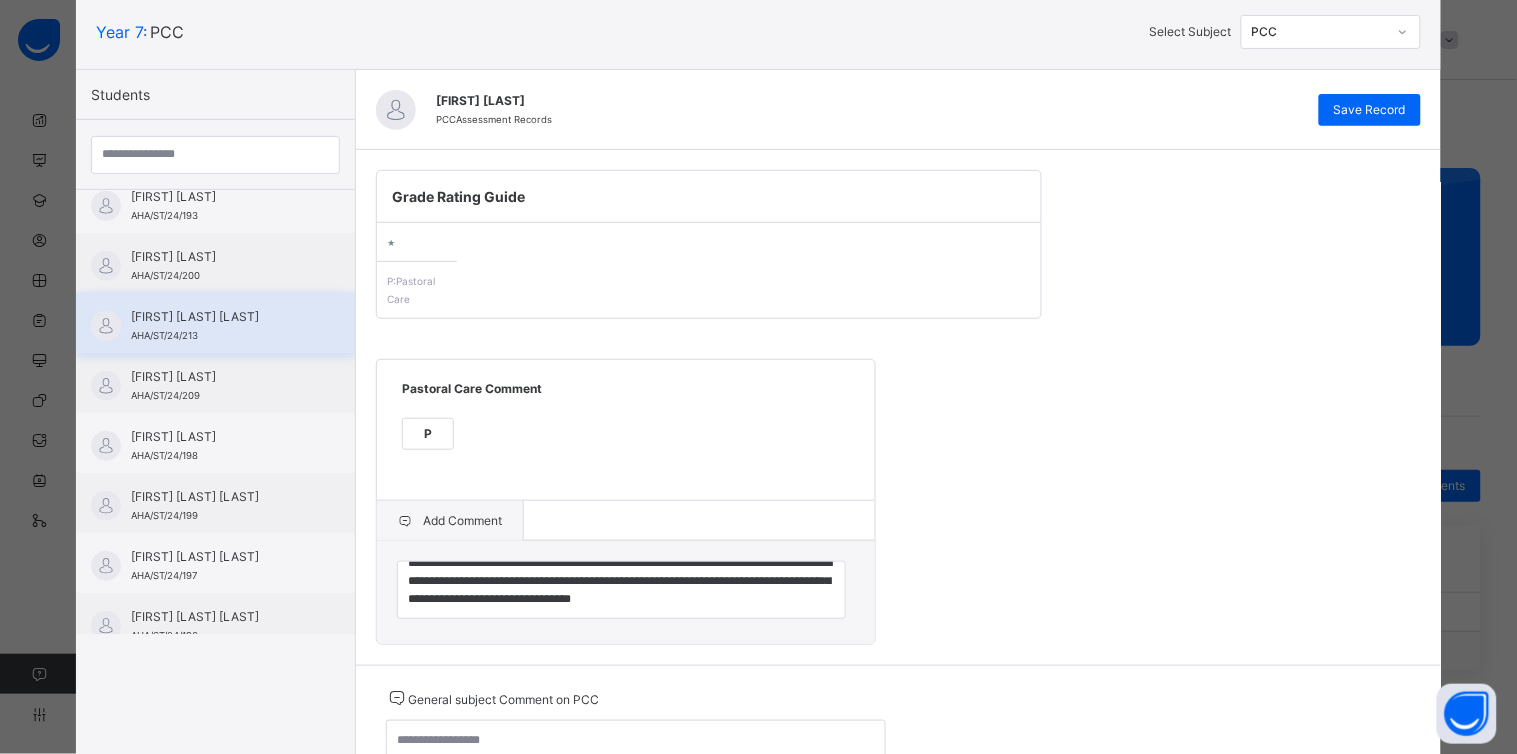 click on "[FIRST] [LAST] [LAST]" at bounding box center (220, 617) 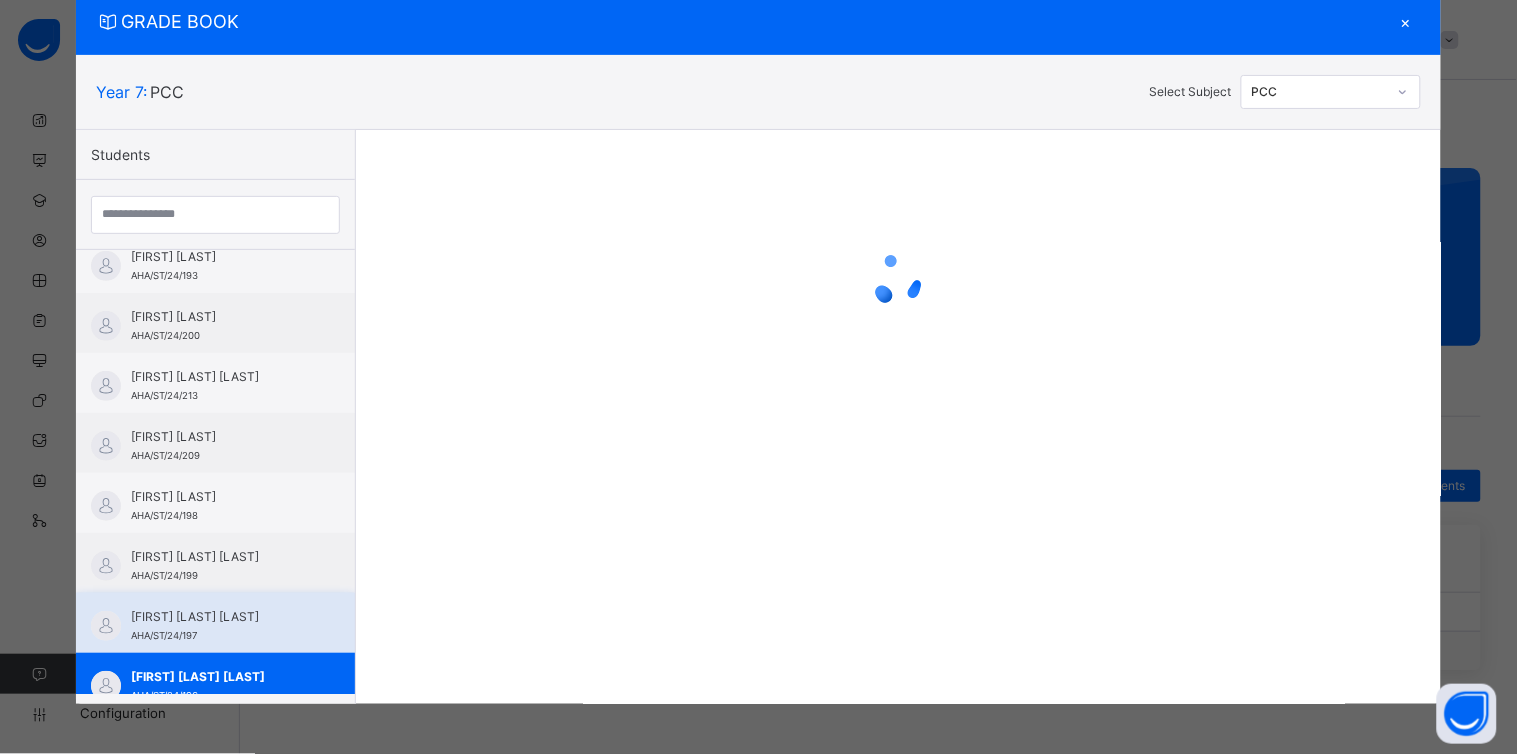 scroll, scrollTop: 120, scrollLeft: 0, axis: vertical 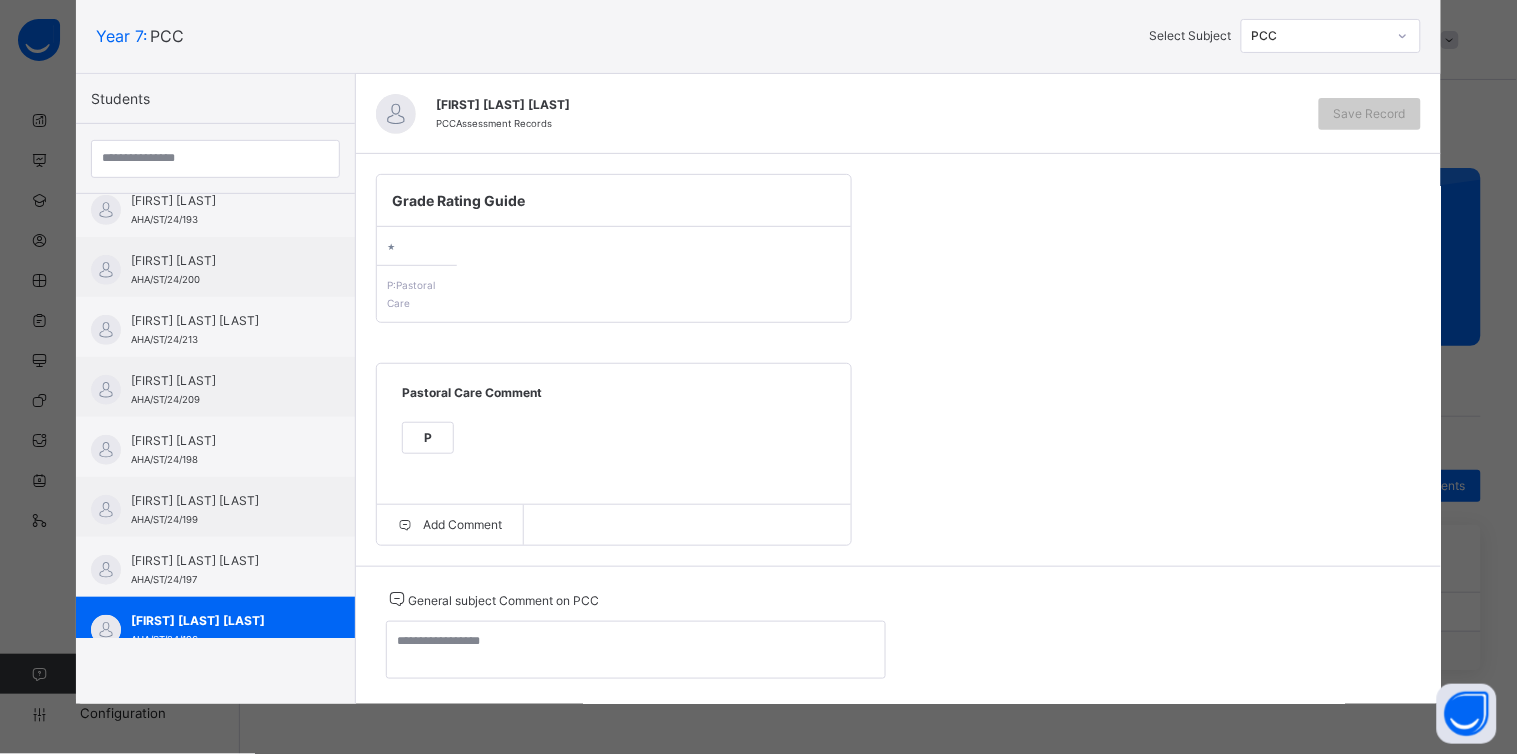 click on "P" at bounding box center (428, 438) 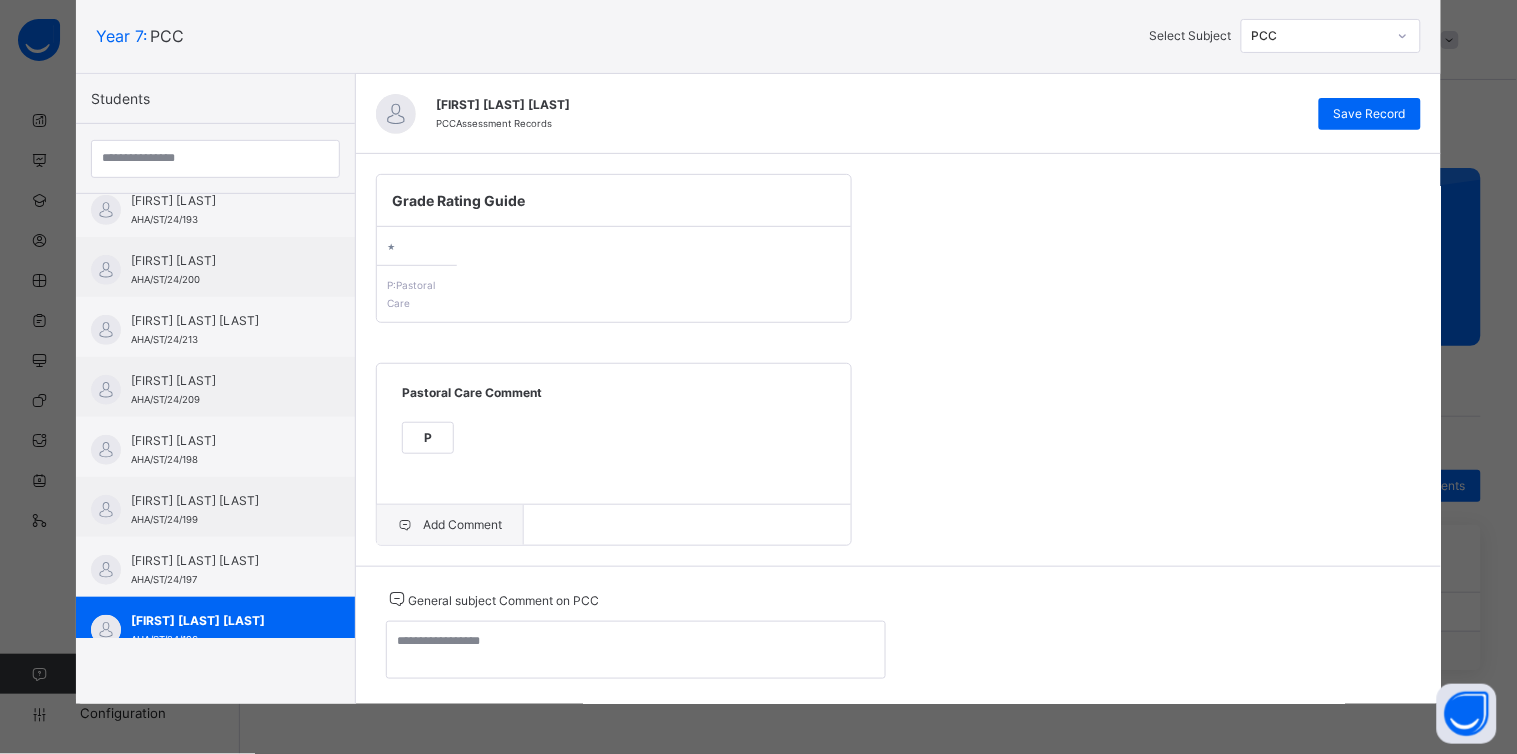click on "Add Comment" at bounding box center (450, 525) 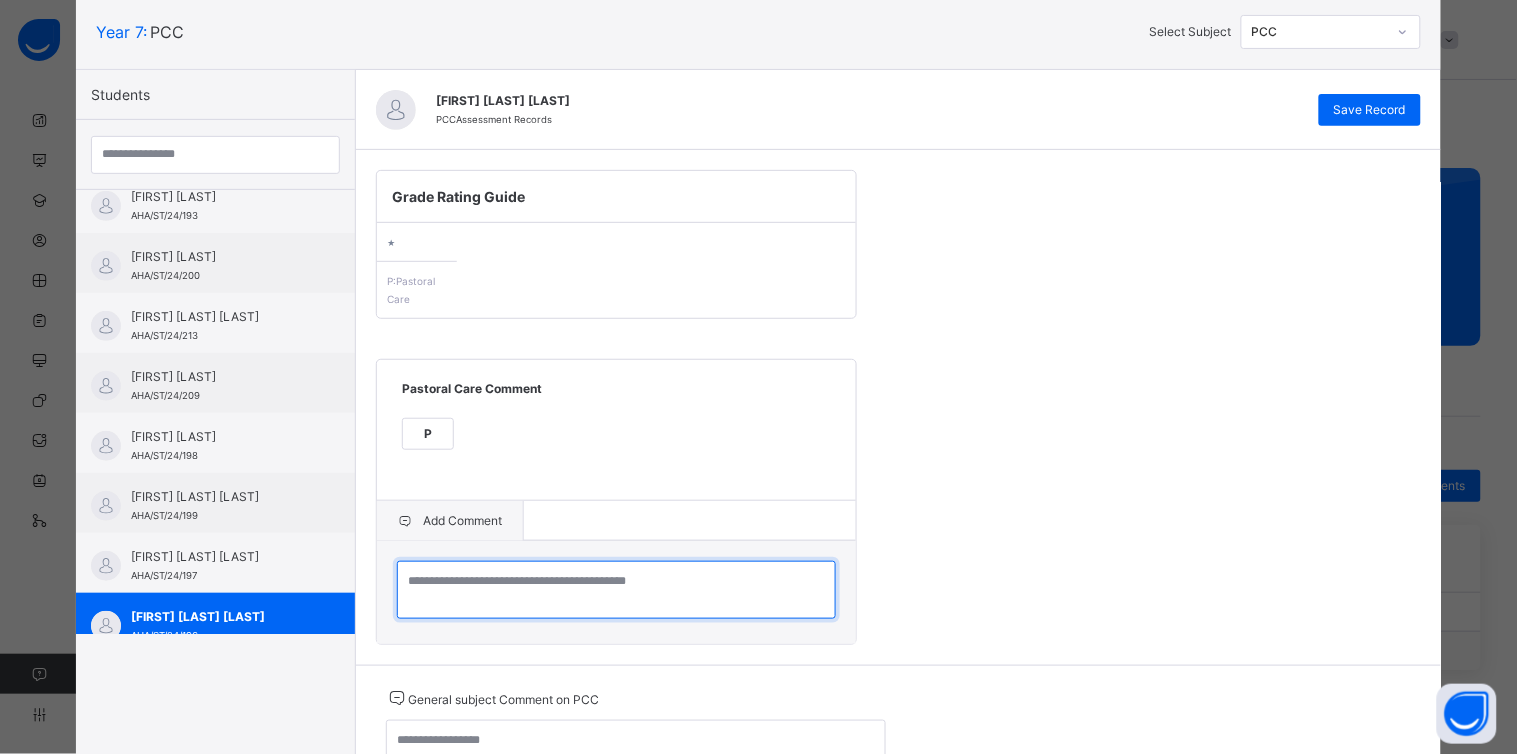 click at bounding box center [616, 590] 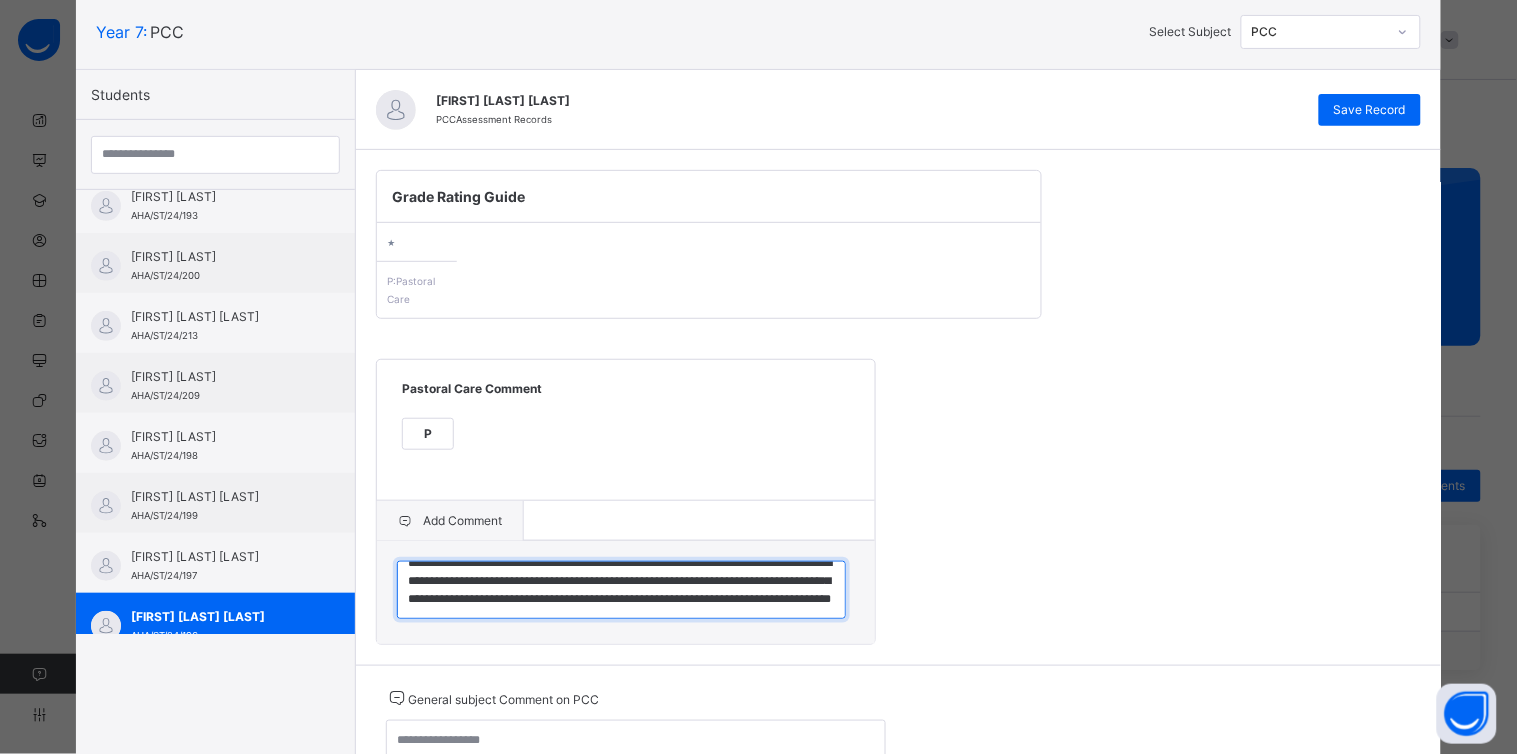 scroll, scrollTop: 53, scrollLeft: 0, axis: vertical 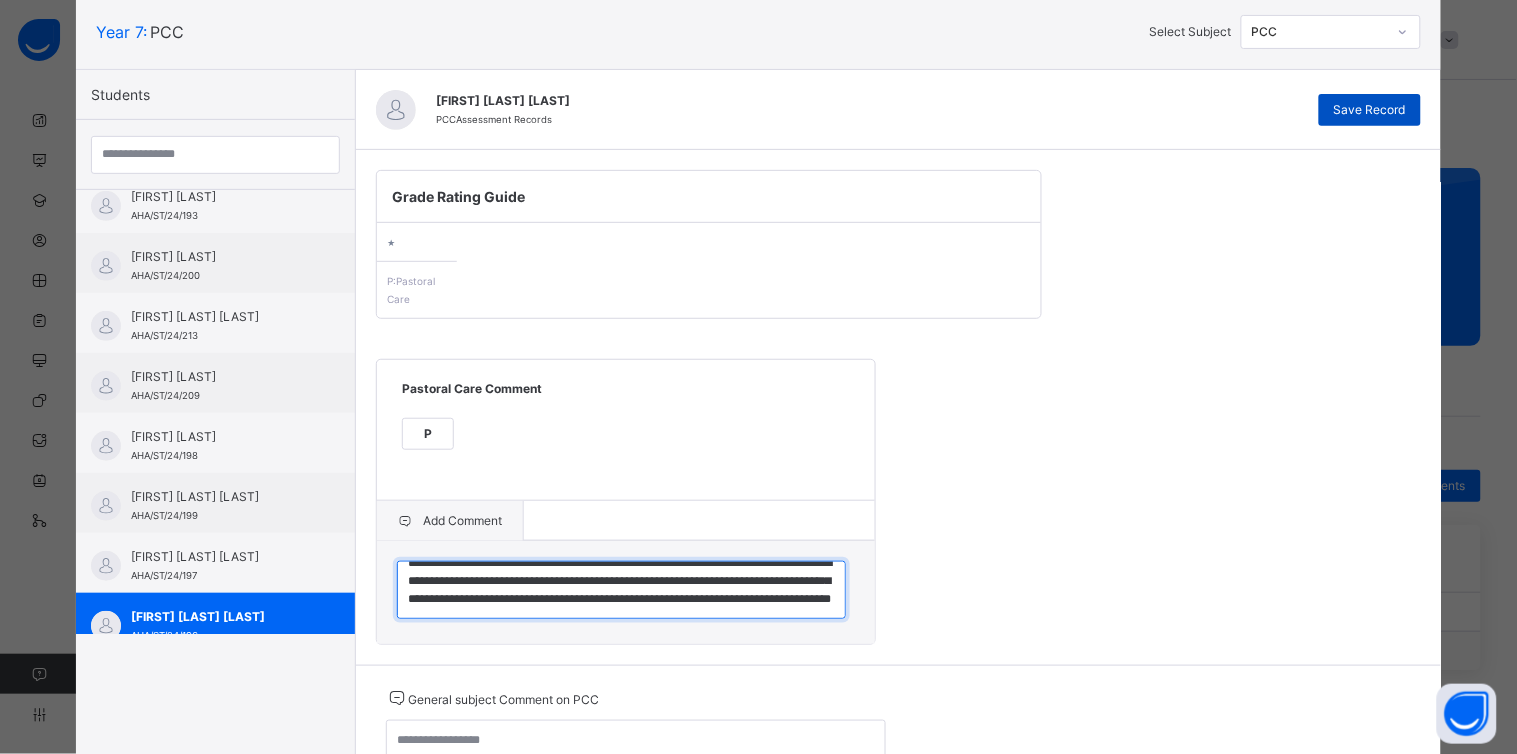 type on "**********" 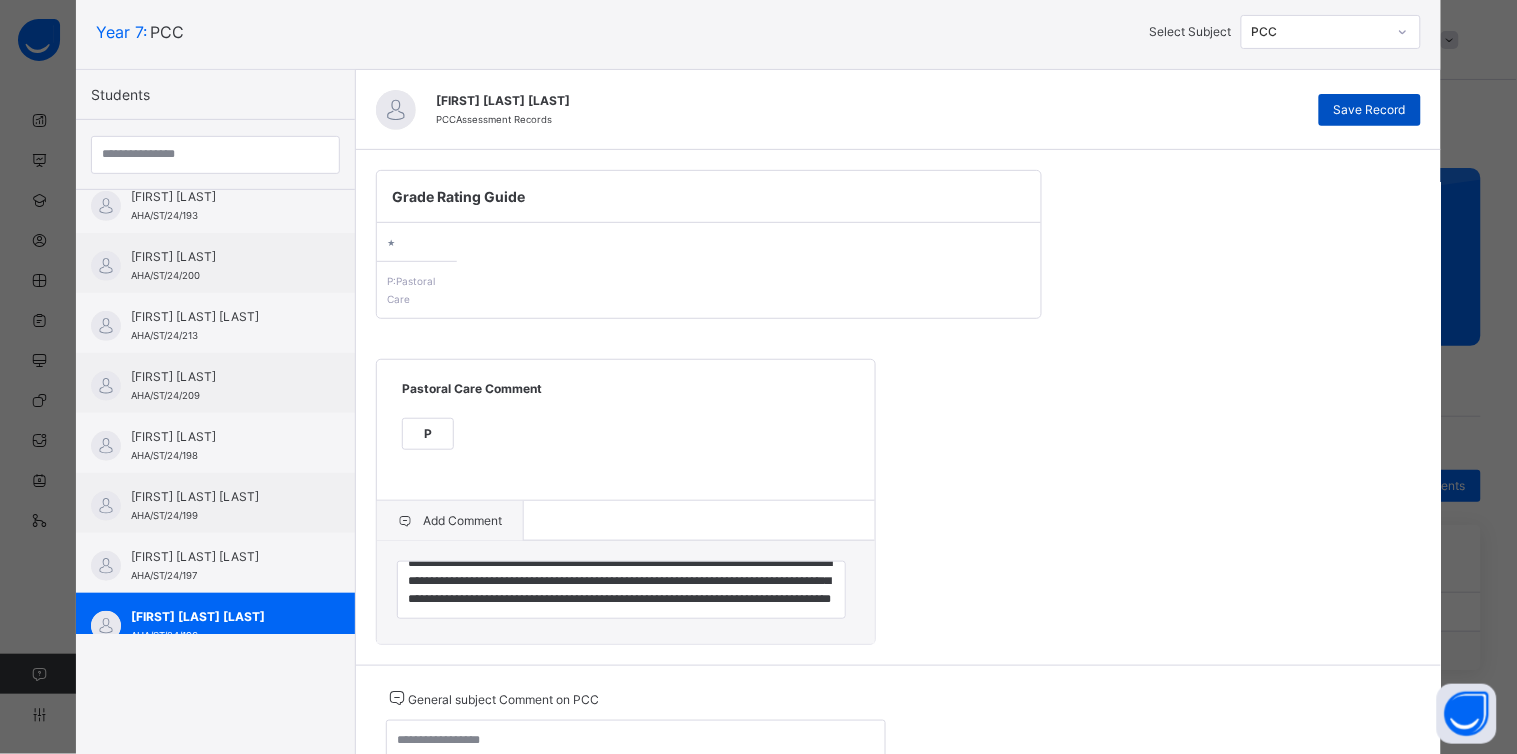 click on "Save Record" at bounding box center (1370, 110) 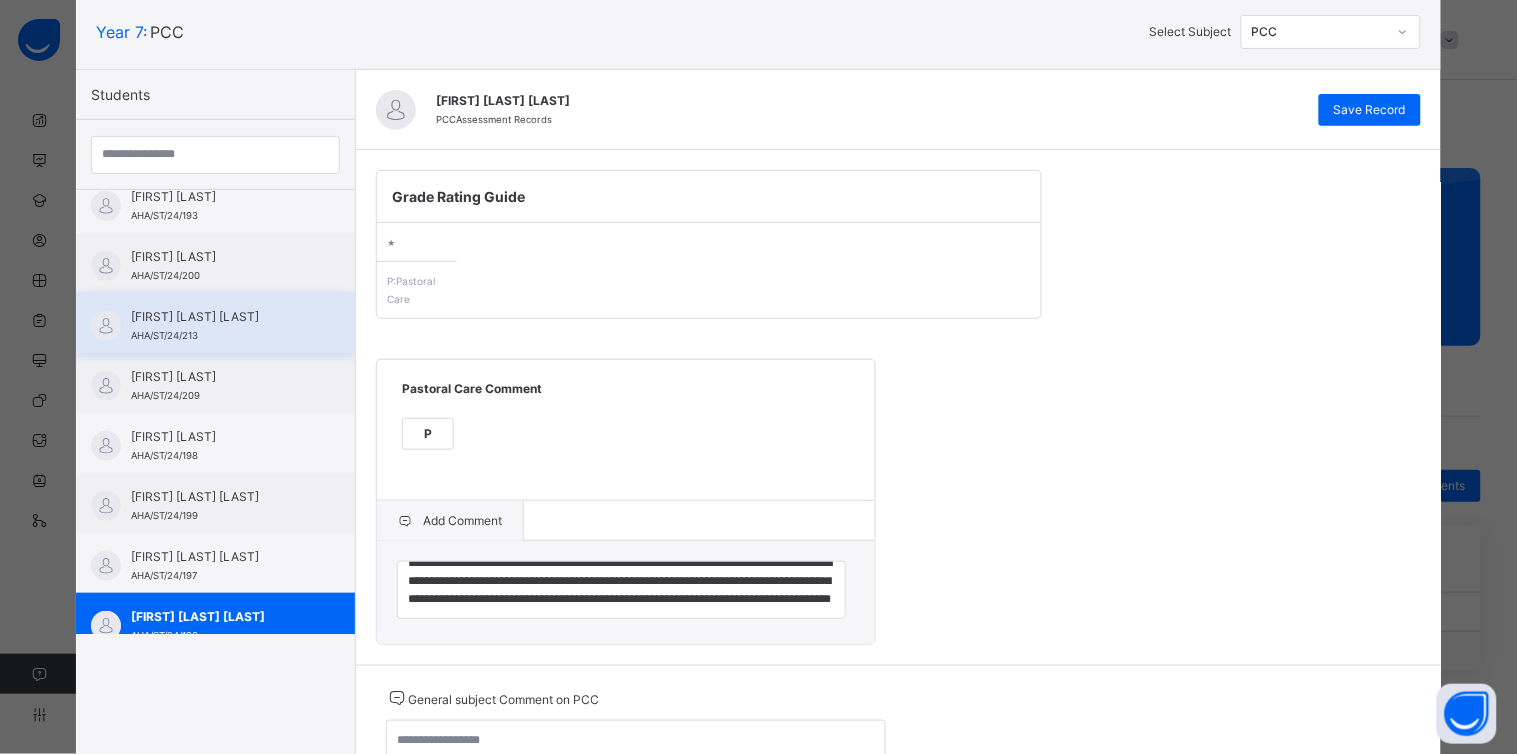 click on "[FIRST] [LAST] [LAST]" at bounding box center [220, 326] 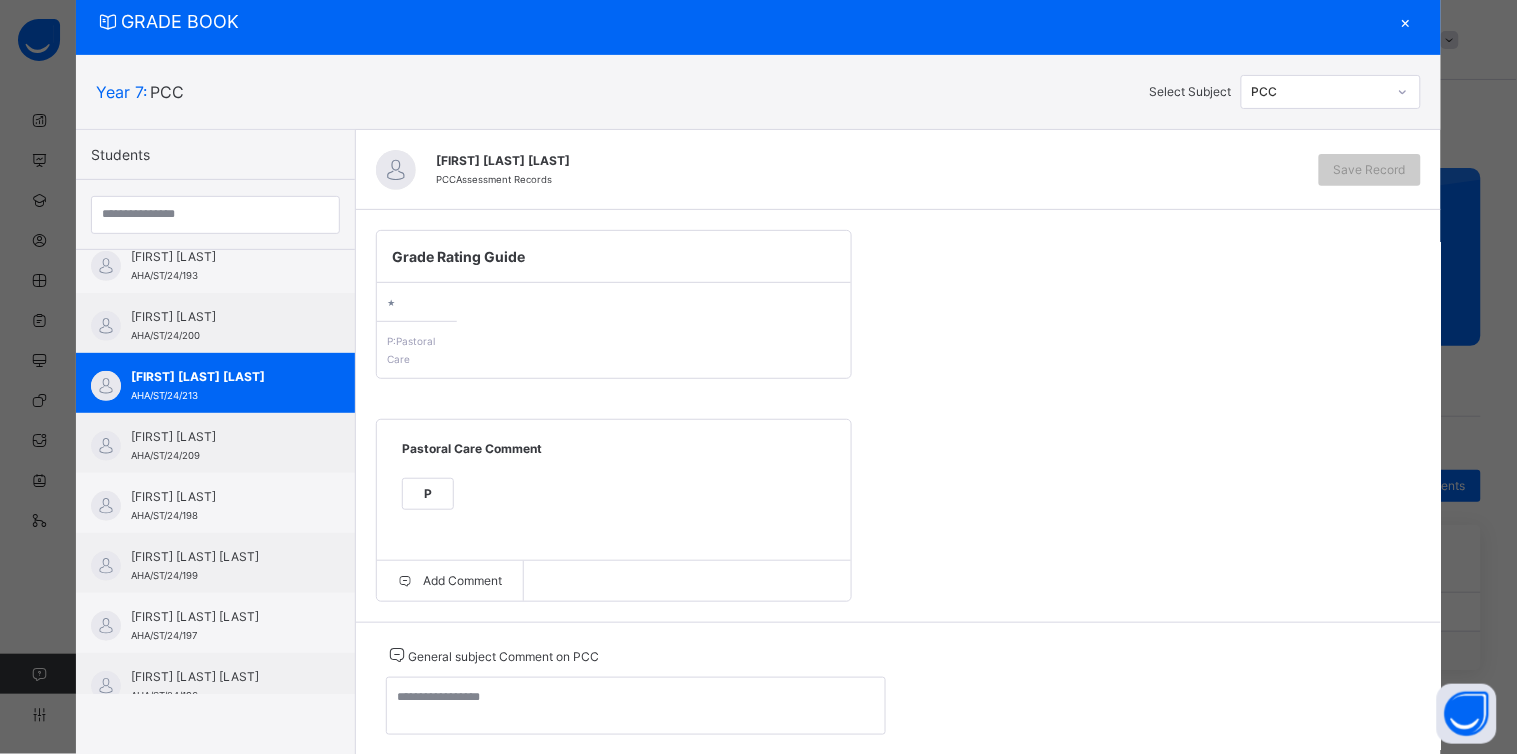 scroll, scrollTop: 120, scrollLeft: 0, axis: vertical 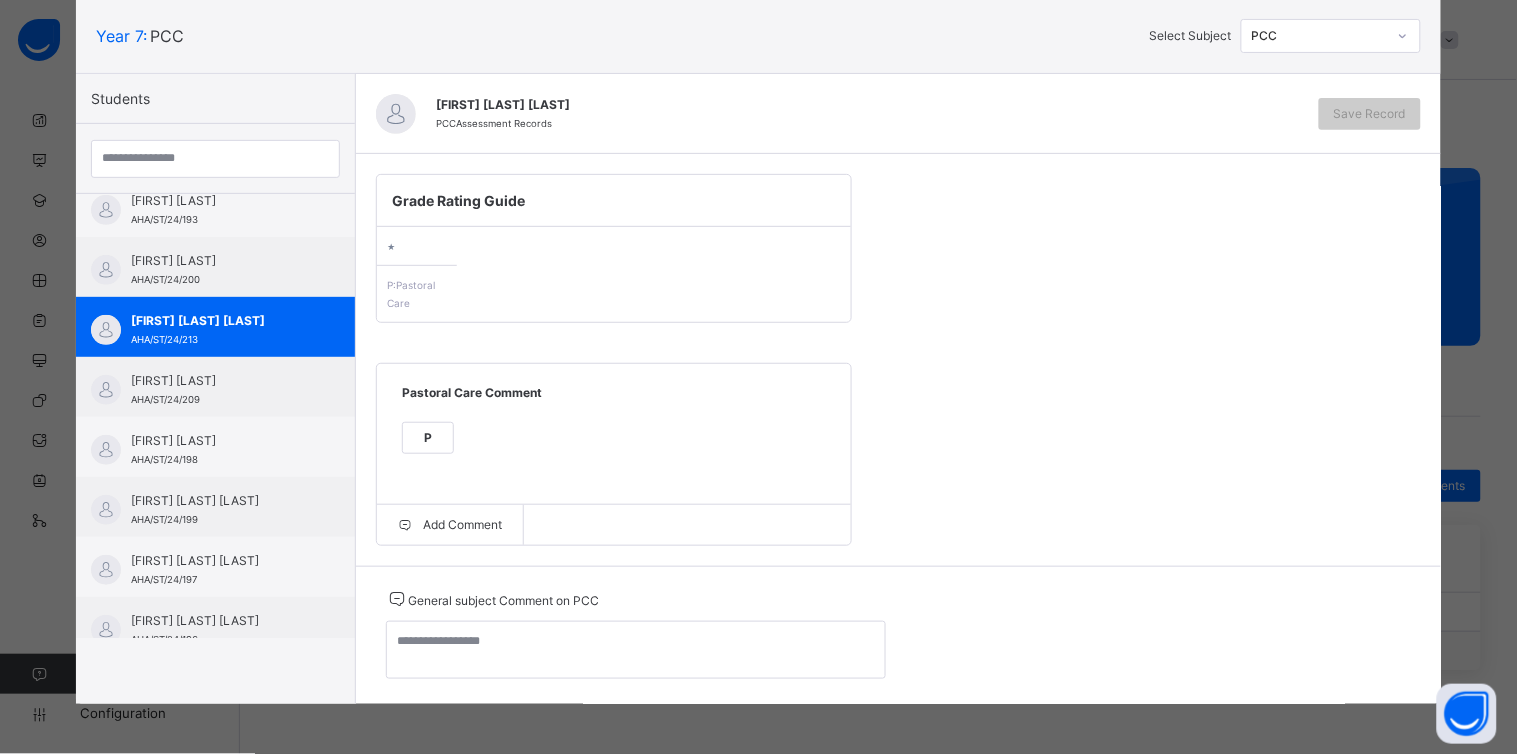 click on "P" at bounding box center [428, 438] 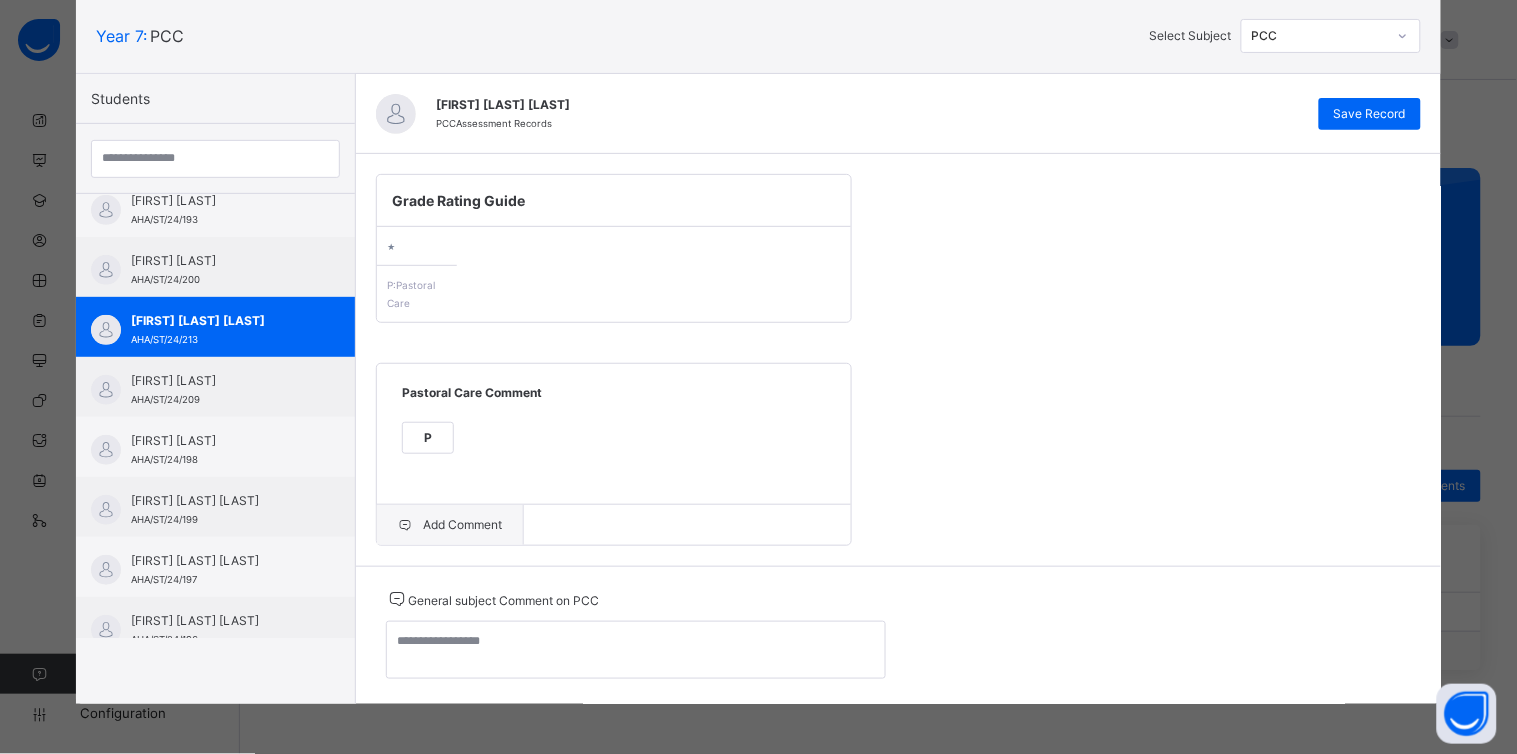 click on "Add Comment" at bounding box center [450, 525] 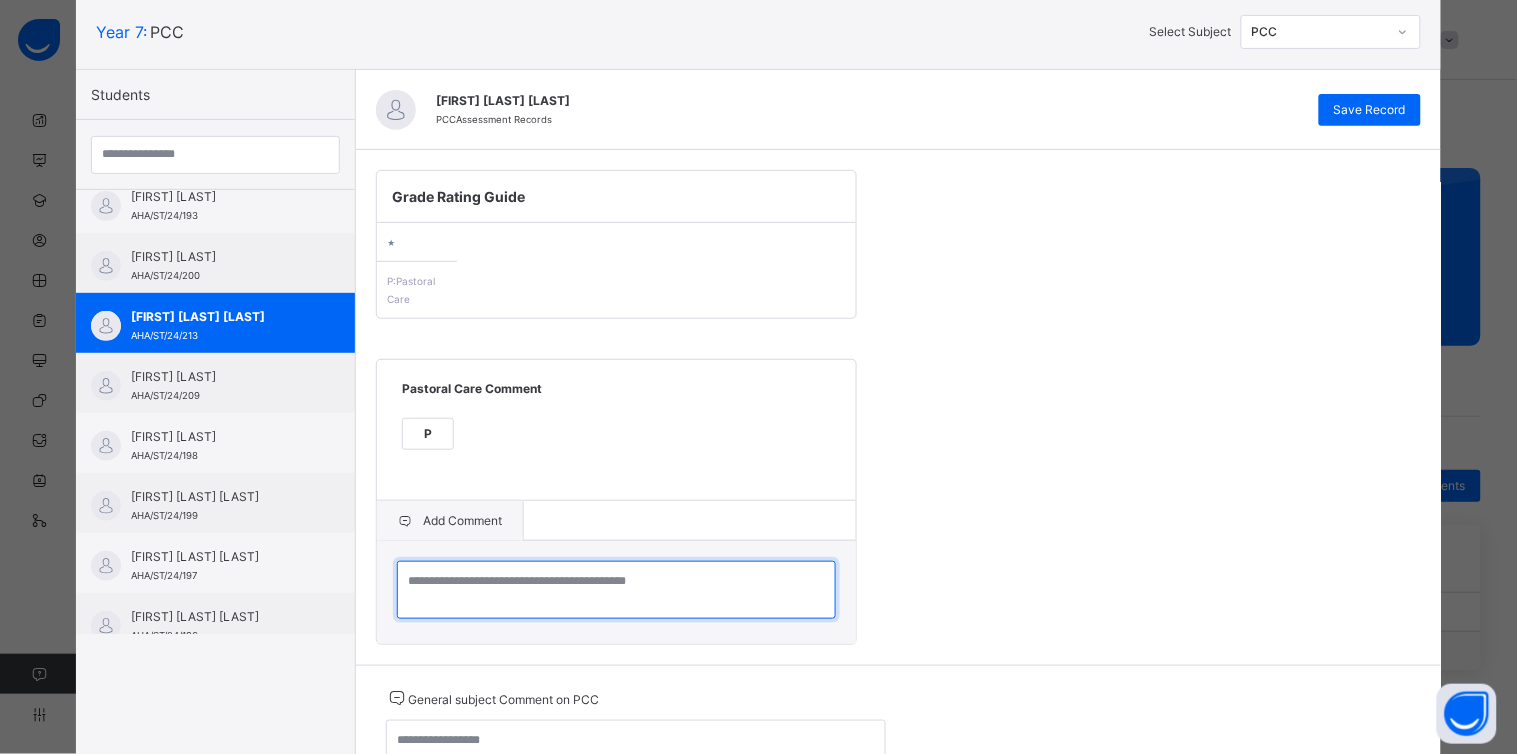 click at bounding box center [616, 590] 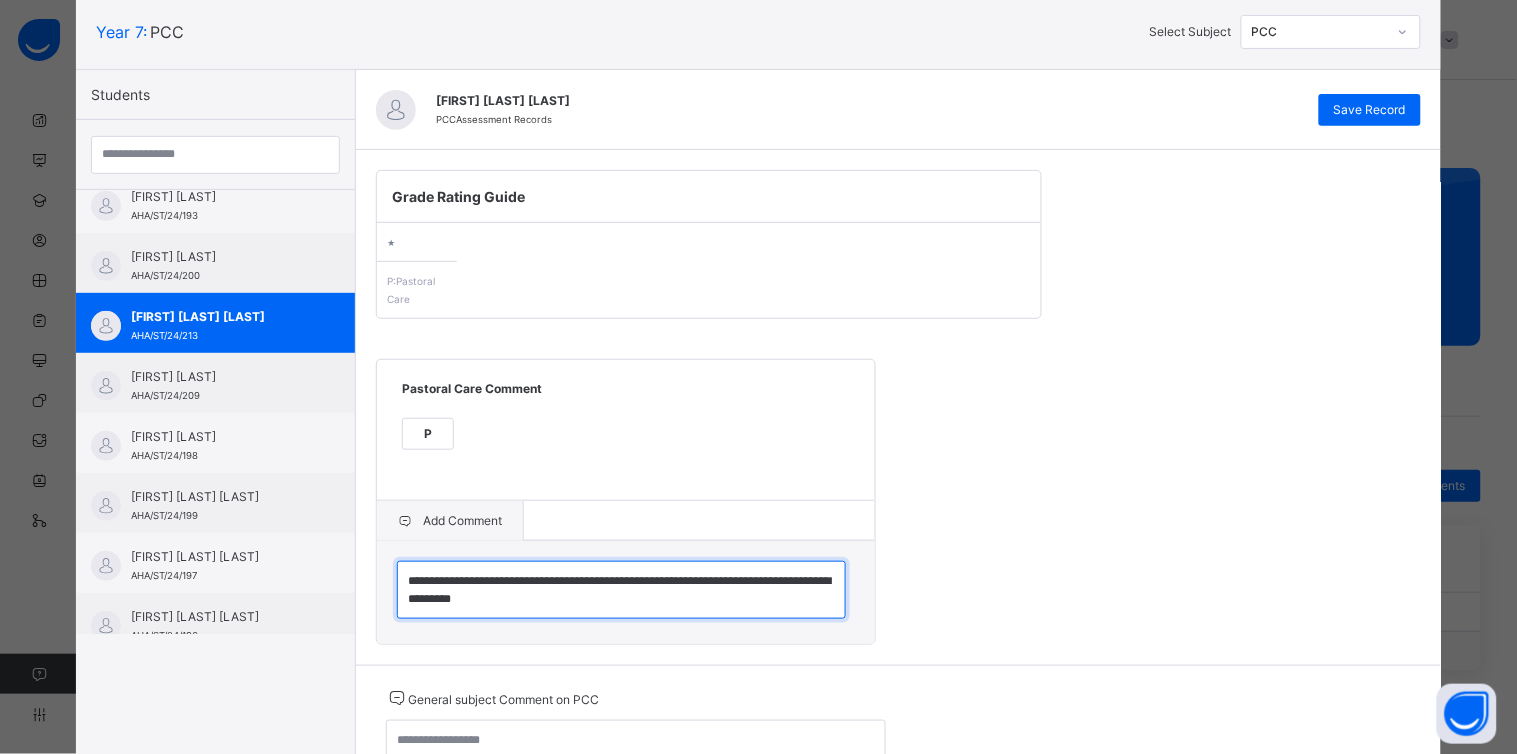 scroll, scrollTop: 5, scrollLeft: 0, axis: vertical 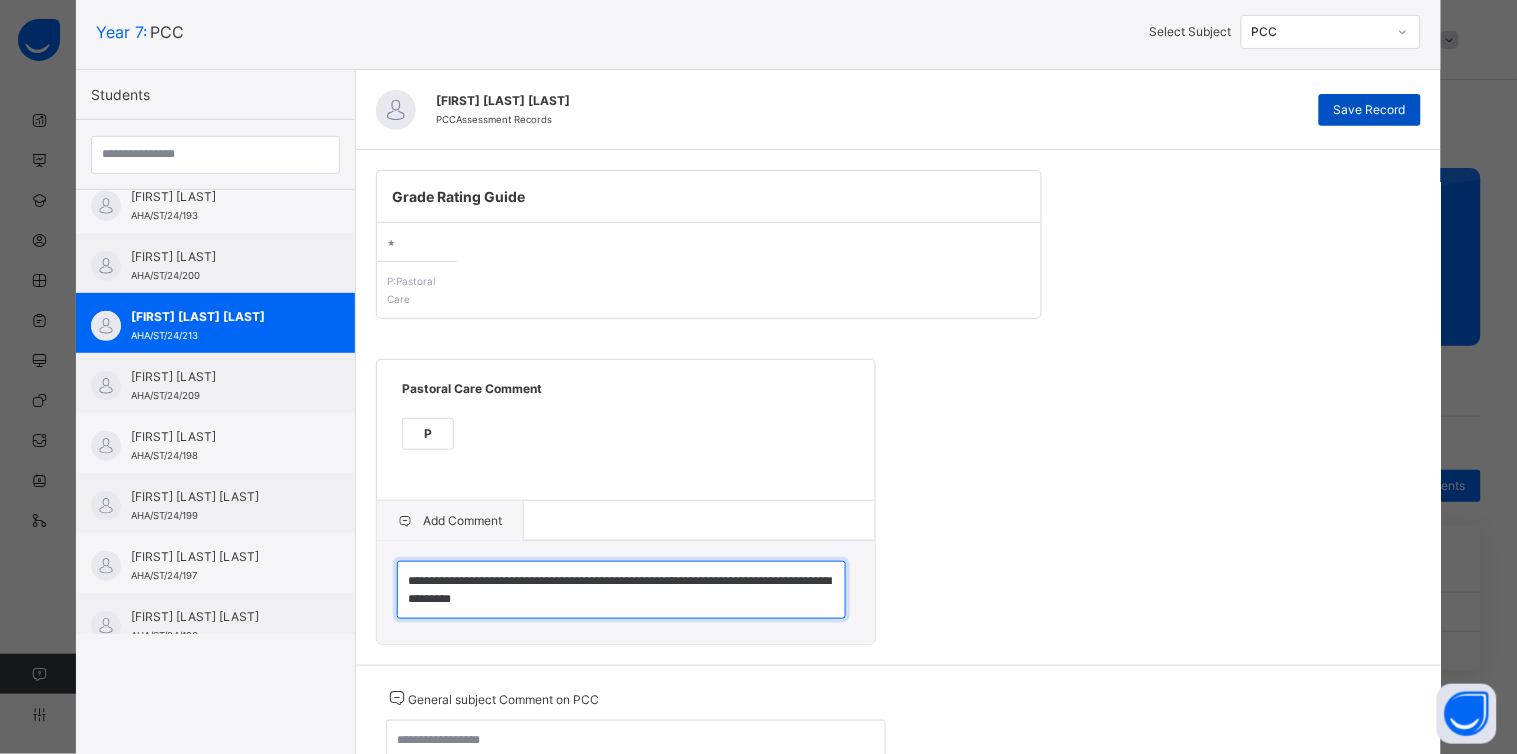 type on "**********" 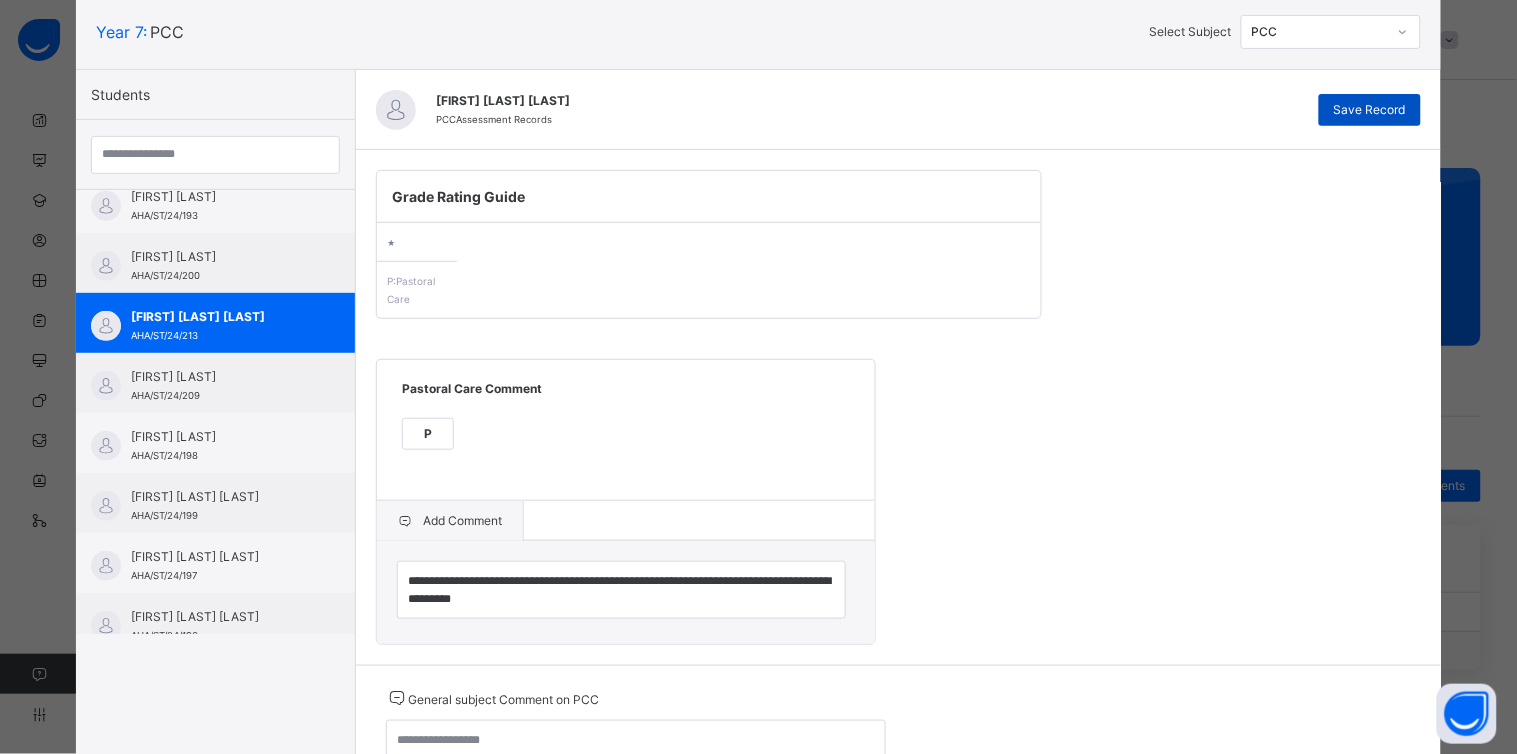 click on "Save Record" at bounding box center [1370, 110] 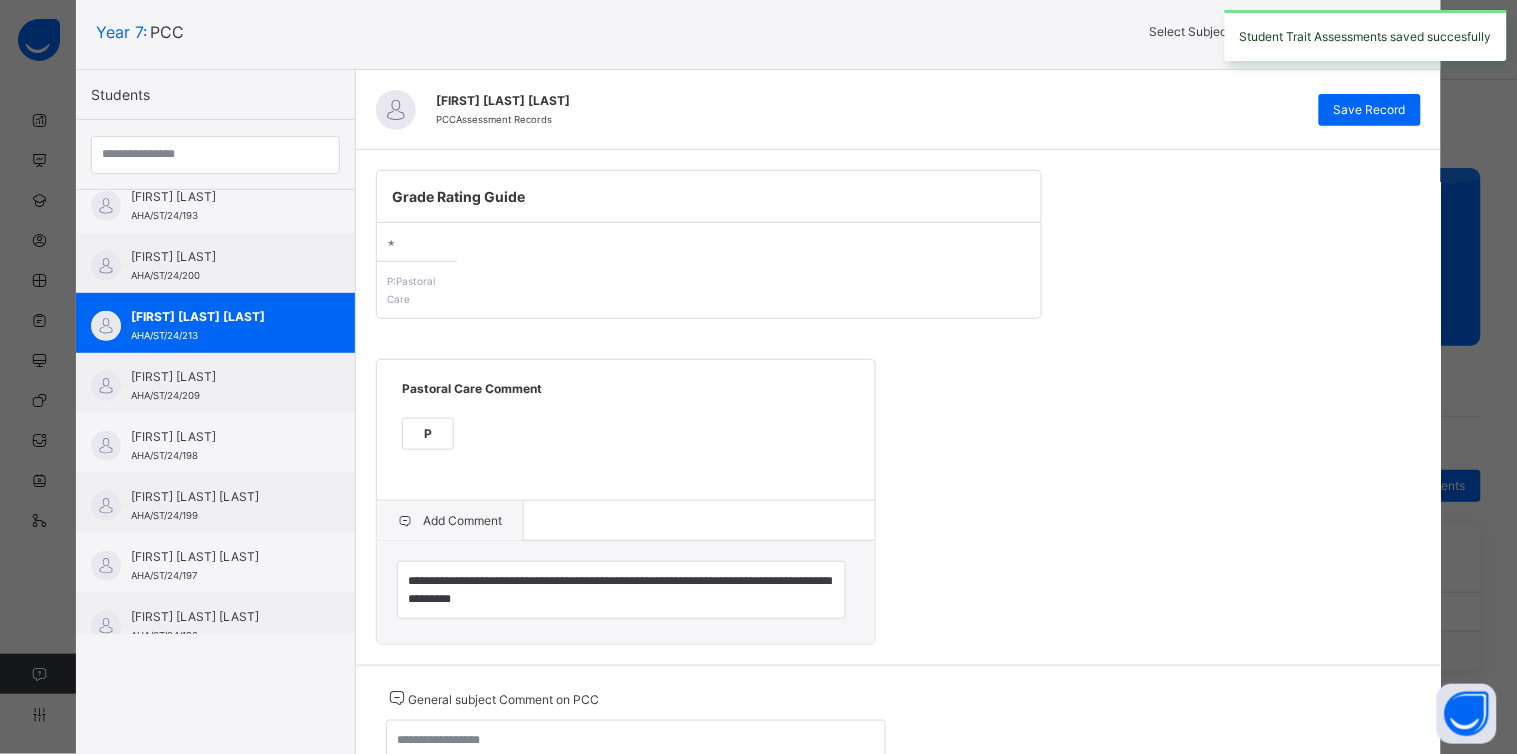 click on "**********" at bounding box center (758, 377) 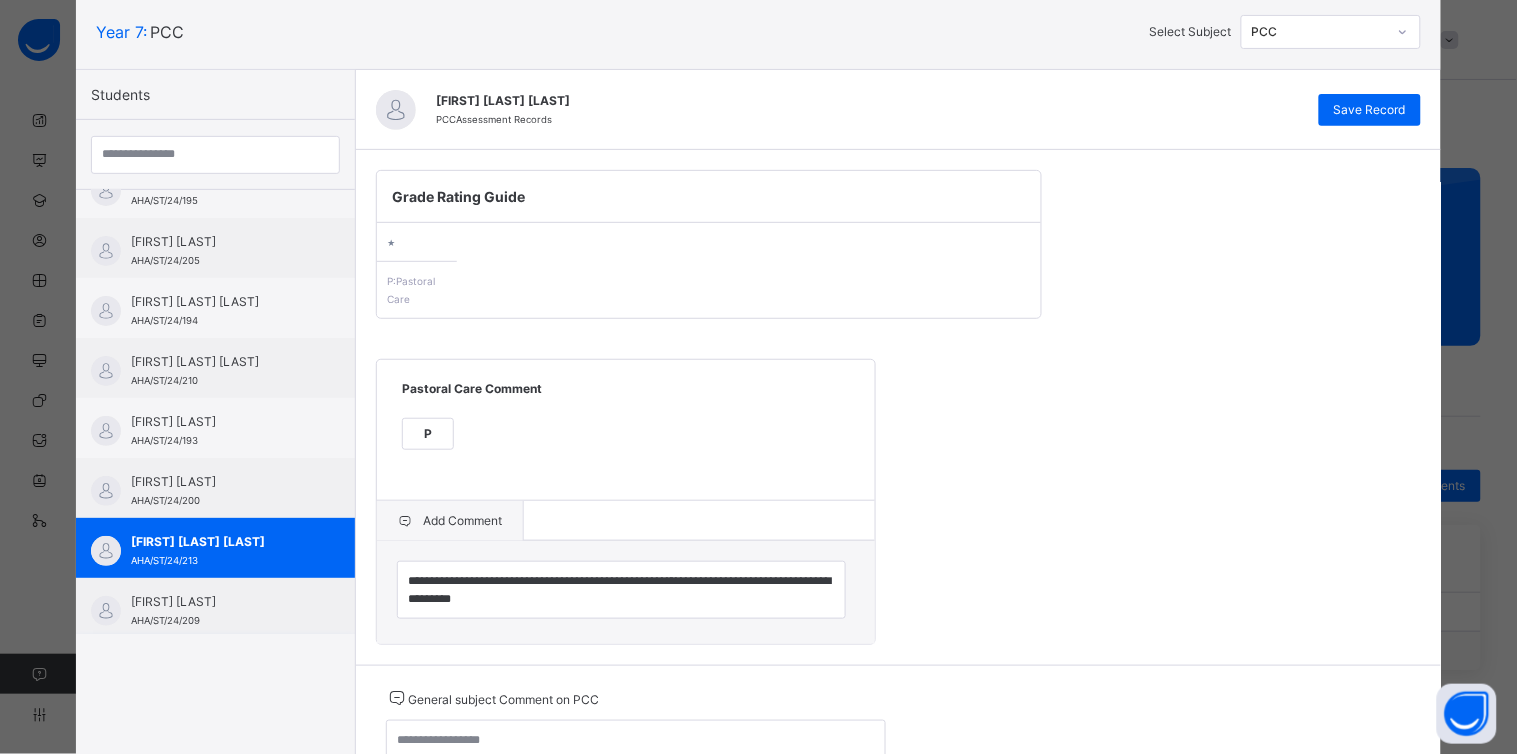 scroll, scrollTop: 31, scrollLeft: 0, axis: vertical 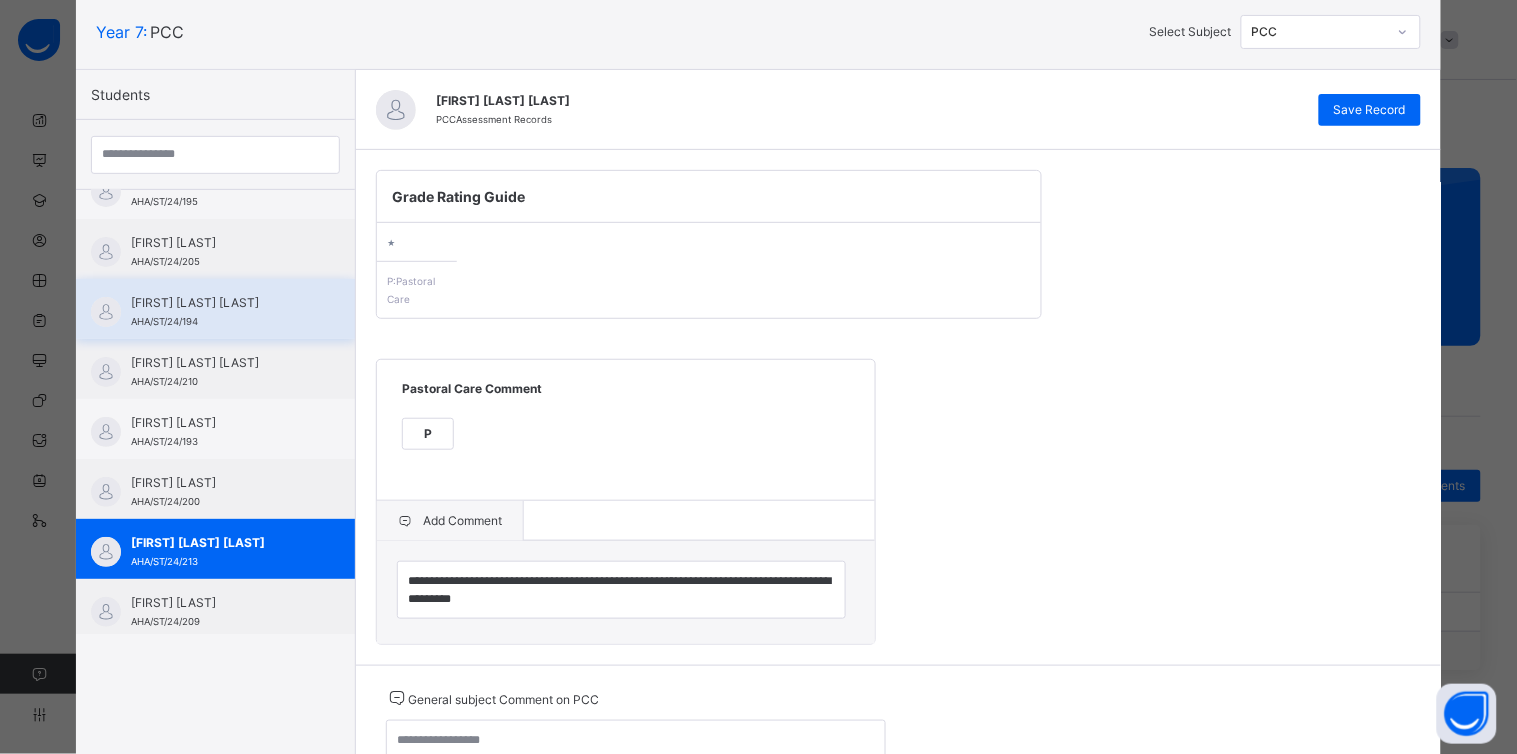 click on "[FIRST] [LAST] [LAST]" at bounding box center [220, 303] 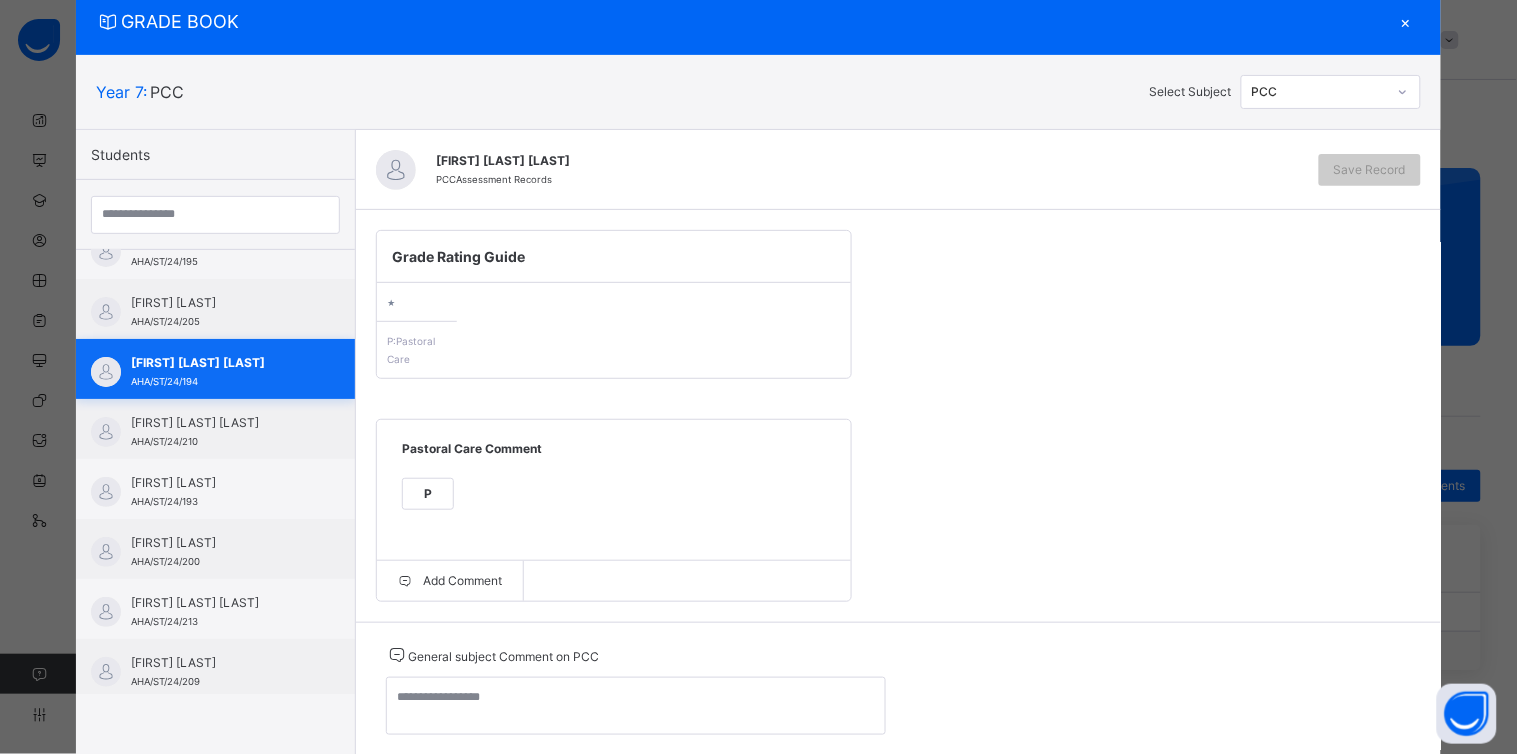 scroll, scrollTop: 120, scrollLeft: 0, axis: vertical 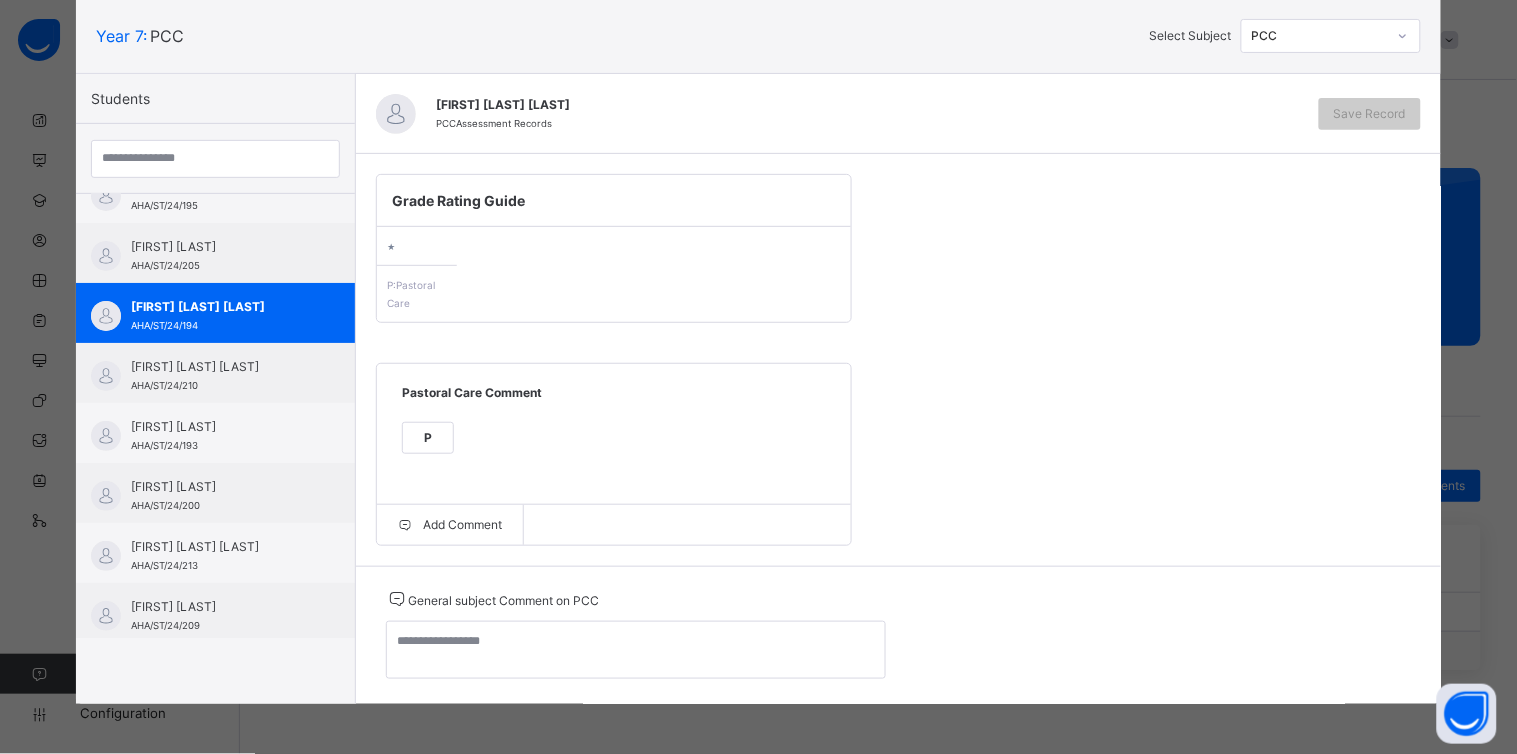 click on "P" at bounding box center [428, 438] 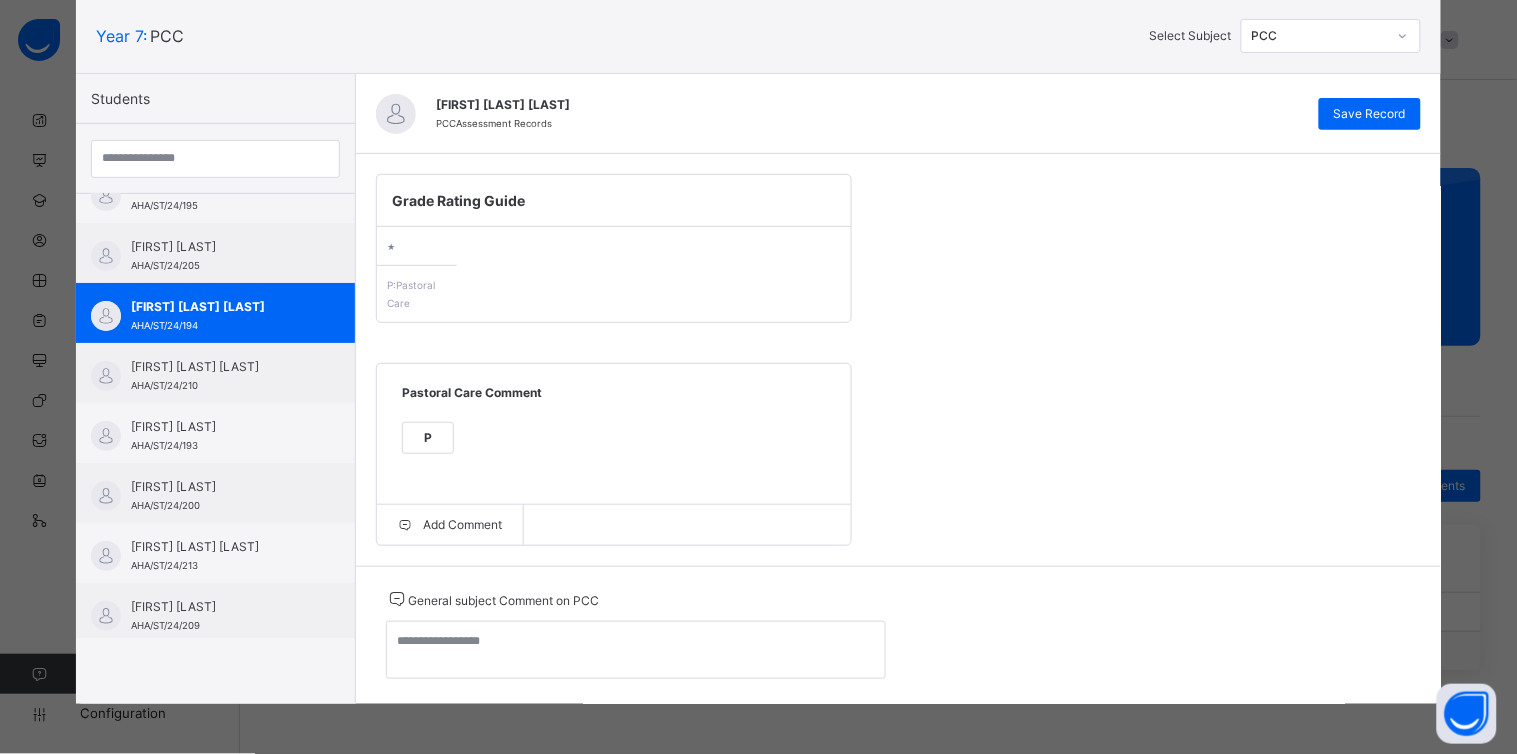 scroll, scrollTop: 122, scrollLeft: 0, axis: vertical 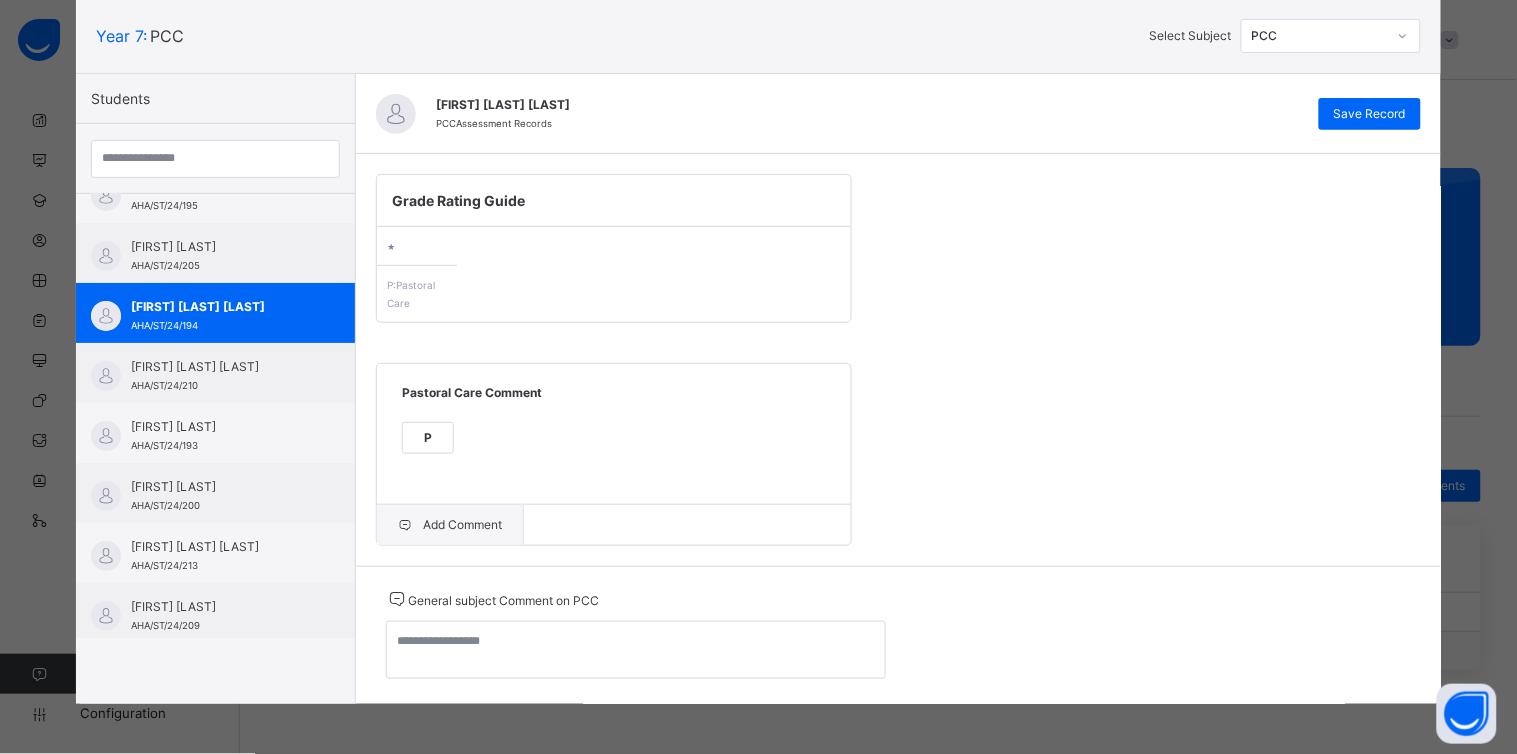 click on "Add Comment" at bounding box center [450, 525] 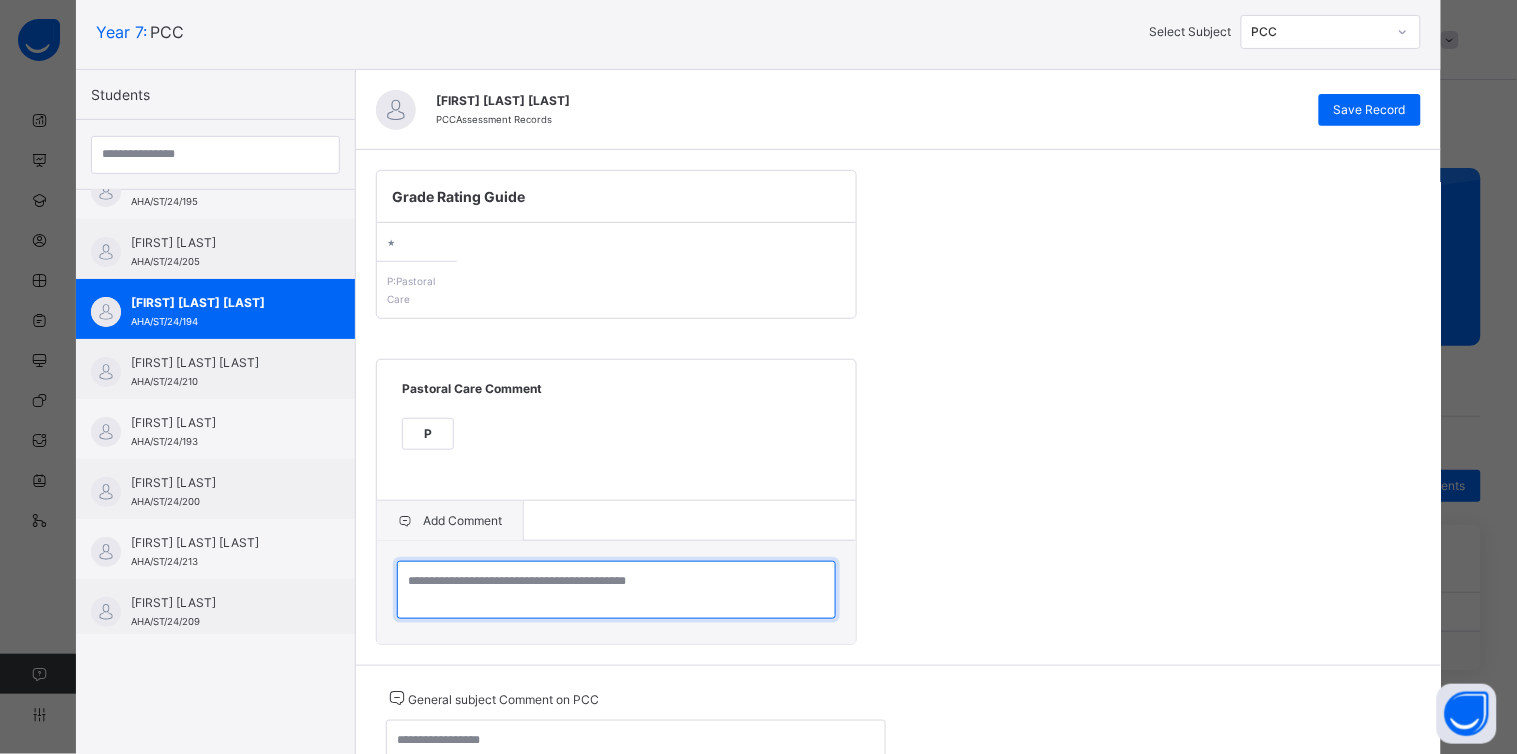 click at bounding box center [616, 590] 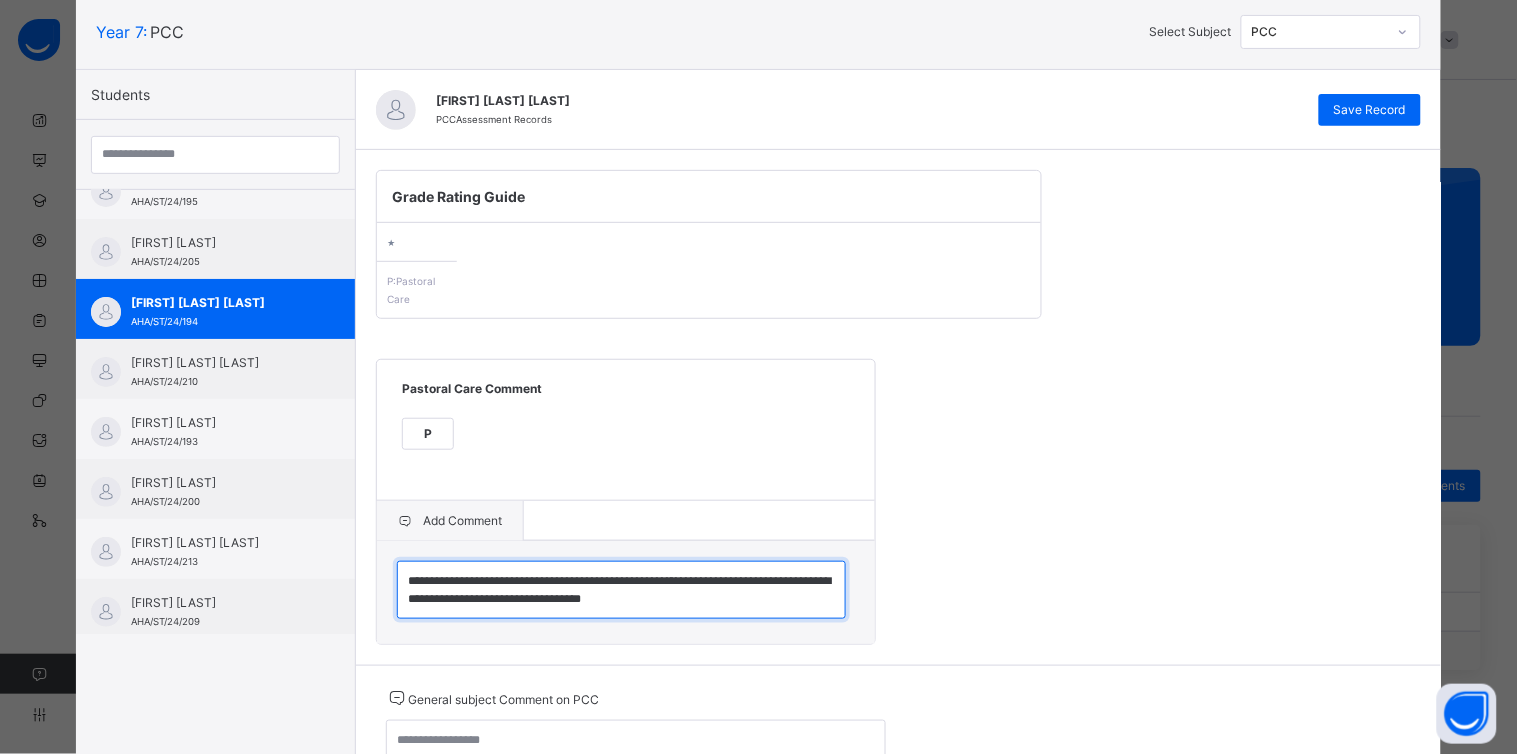 scroll, scrollTop: 5, scrollLeft: 0, axis: vertical 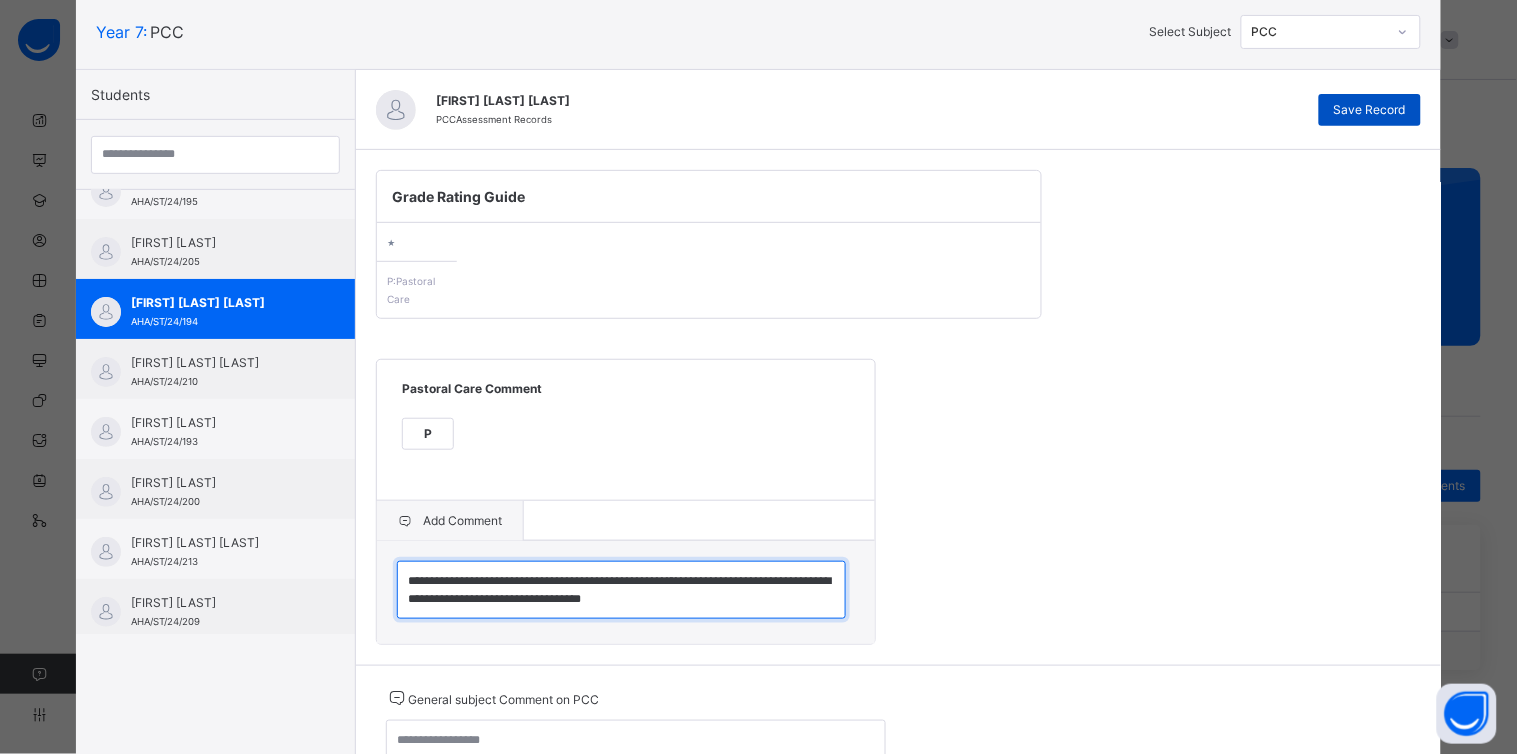 type on "**********" 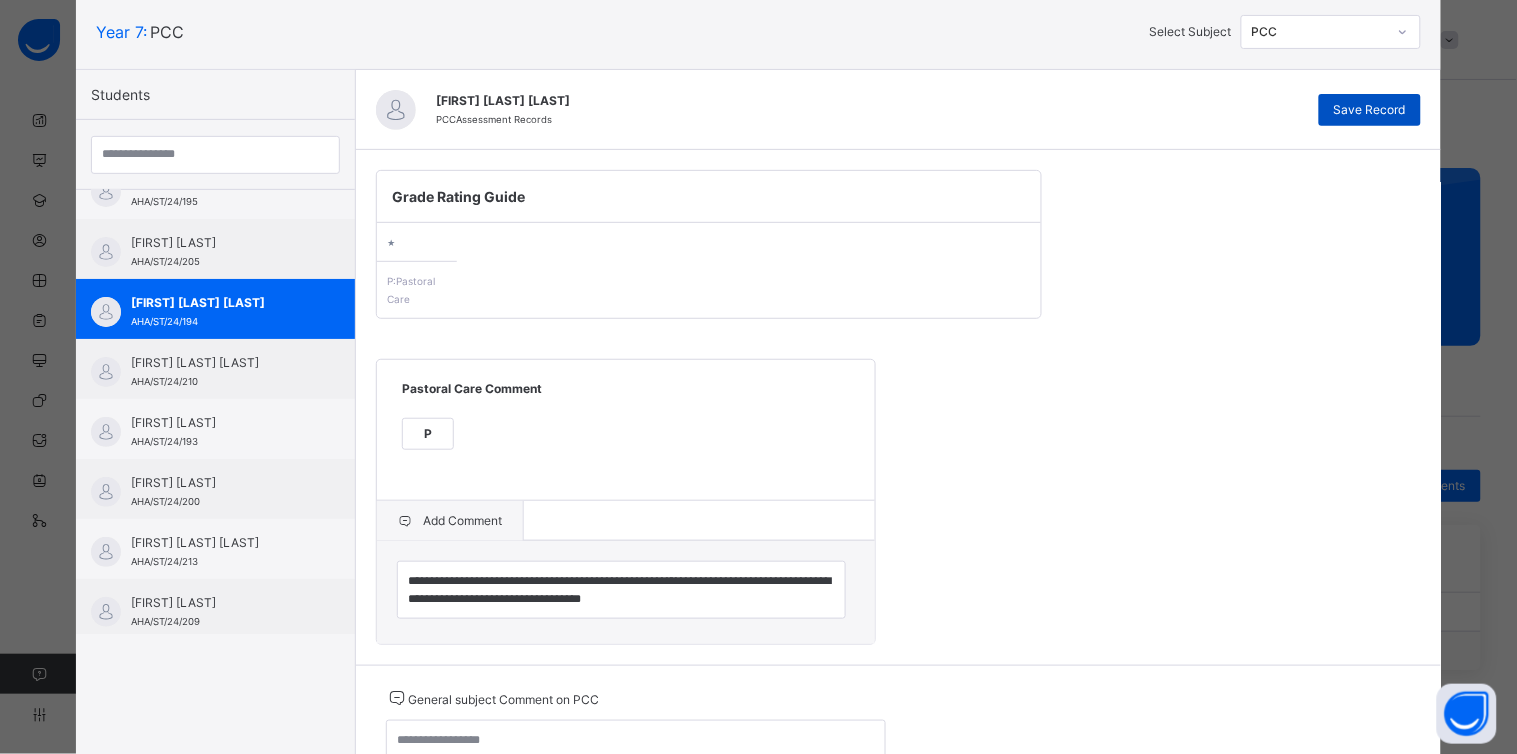 click on "Save Record" at bounding box center (1370, 110) 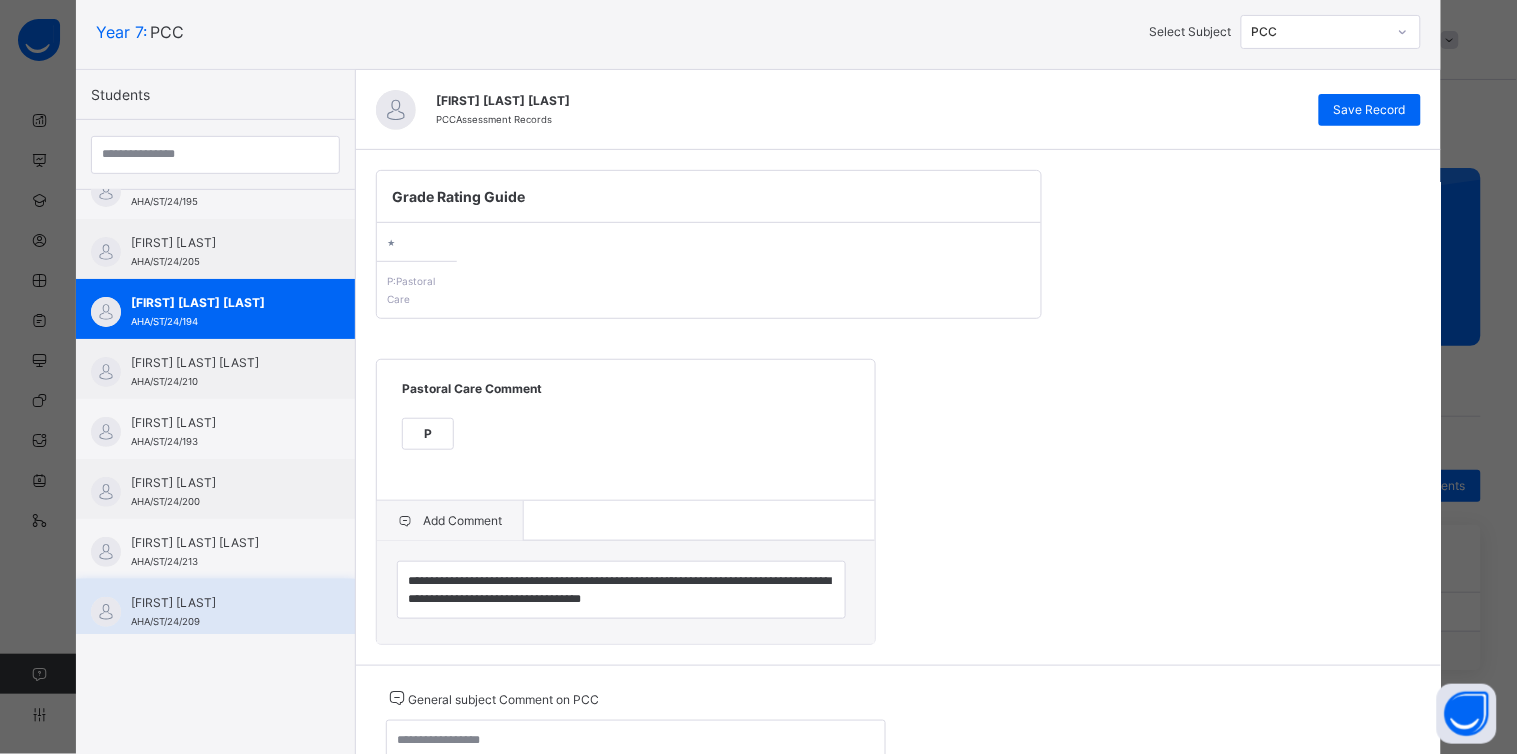 click on "[FIRST] [LAST]" at bounding box center [220, 603] 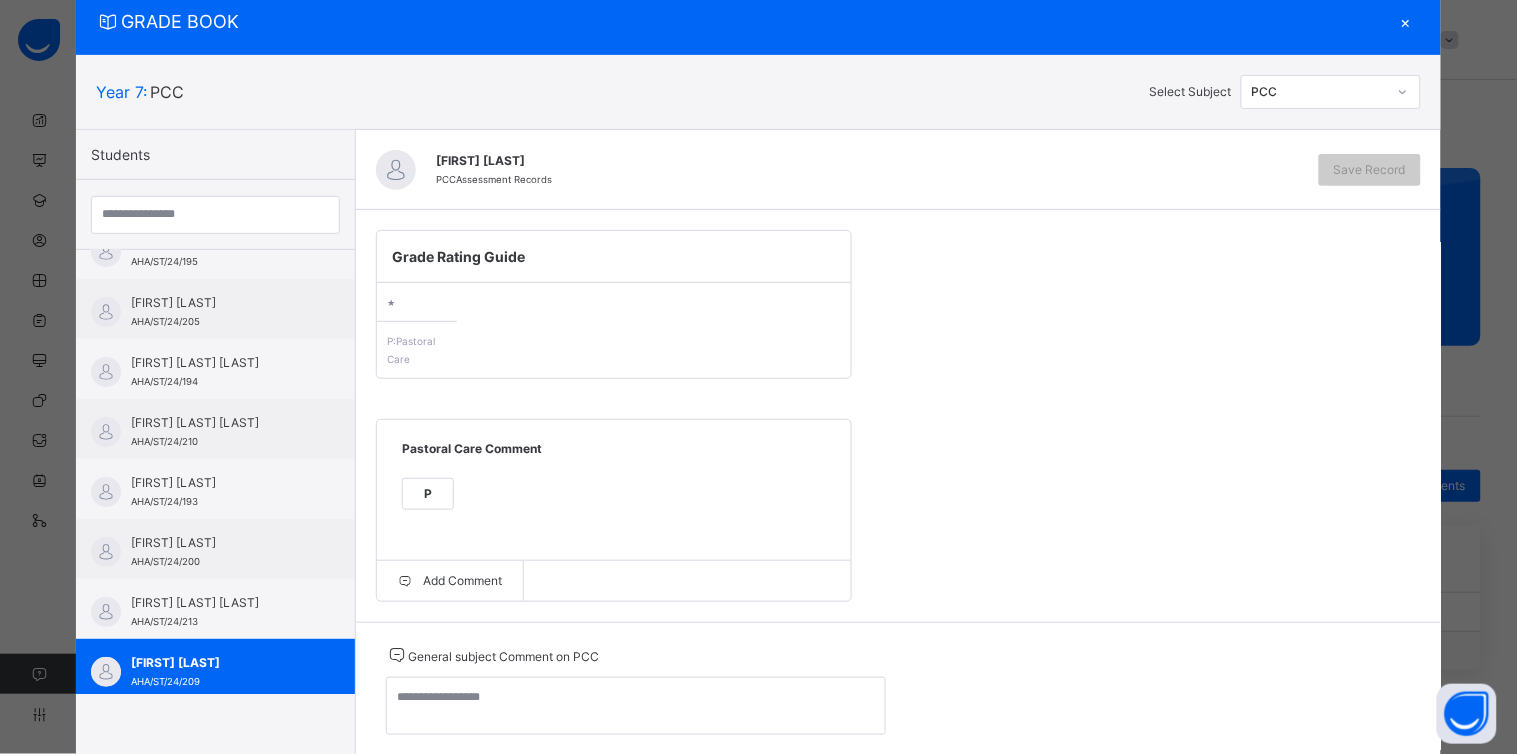 scroll, scrollTop: 120, scrollLeft: 0, axis: vertical 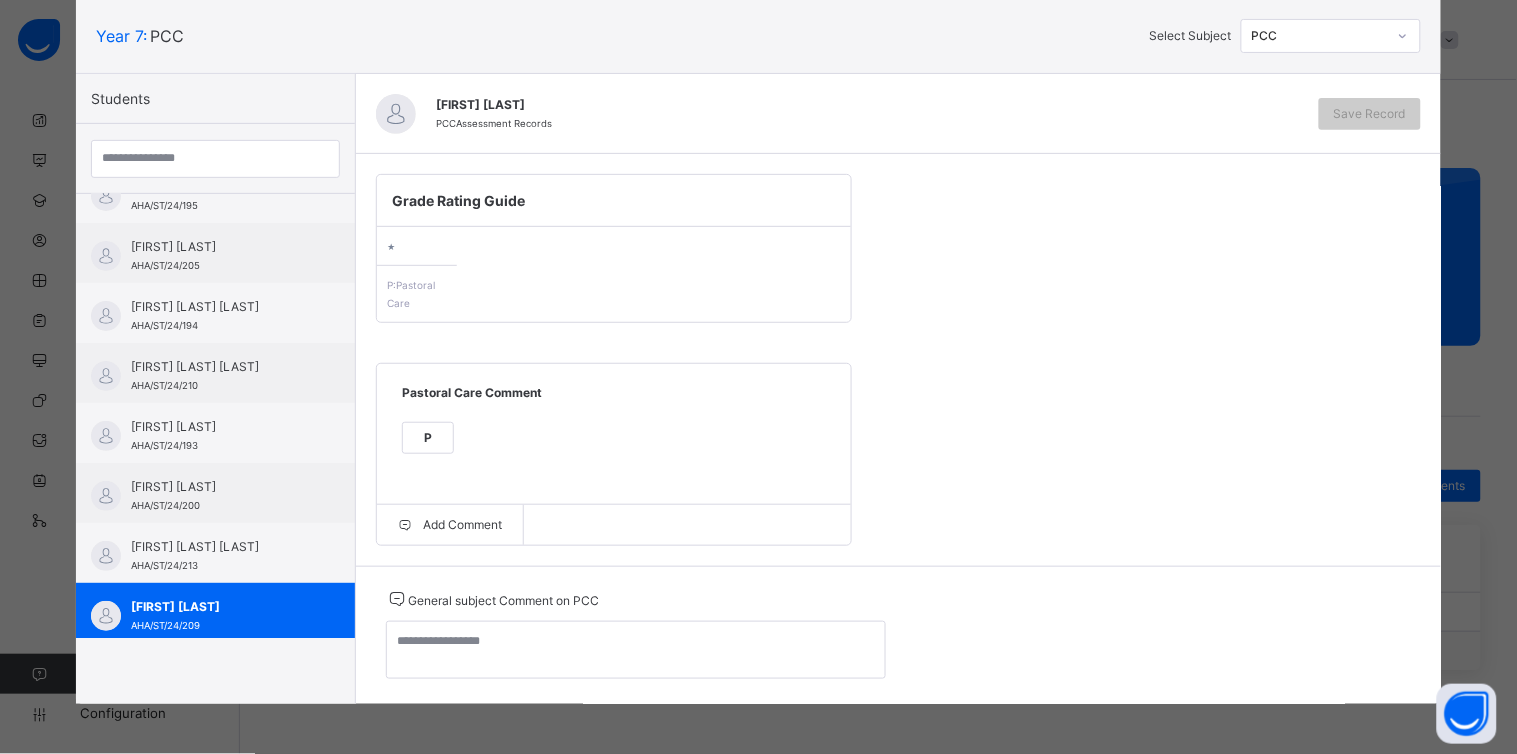 click on "P" at bounding box center [428, 438] 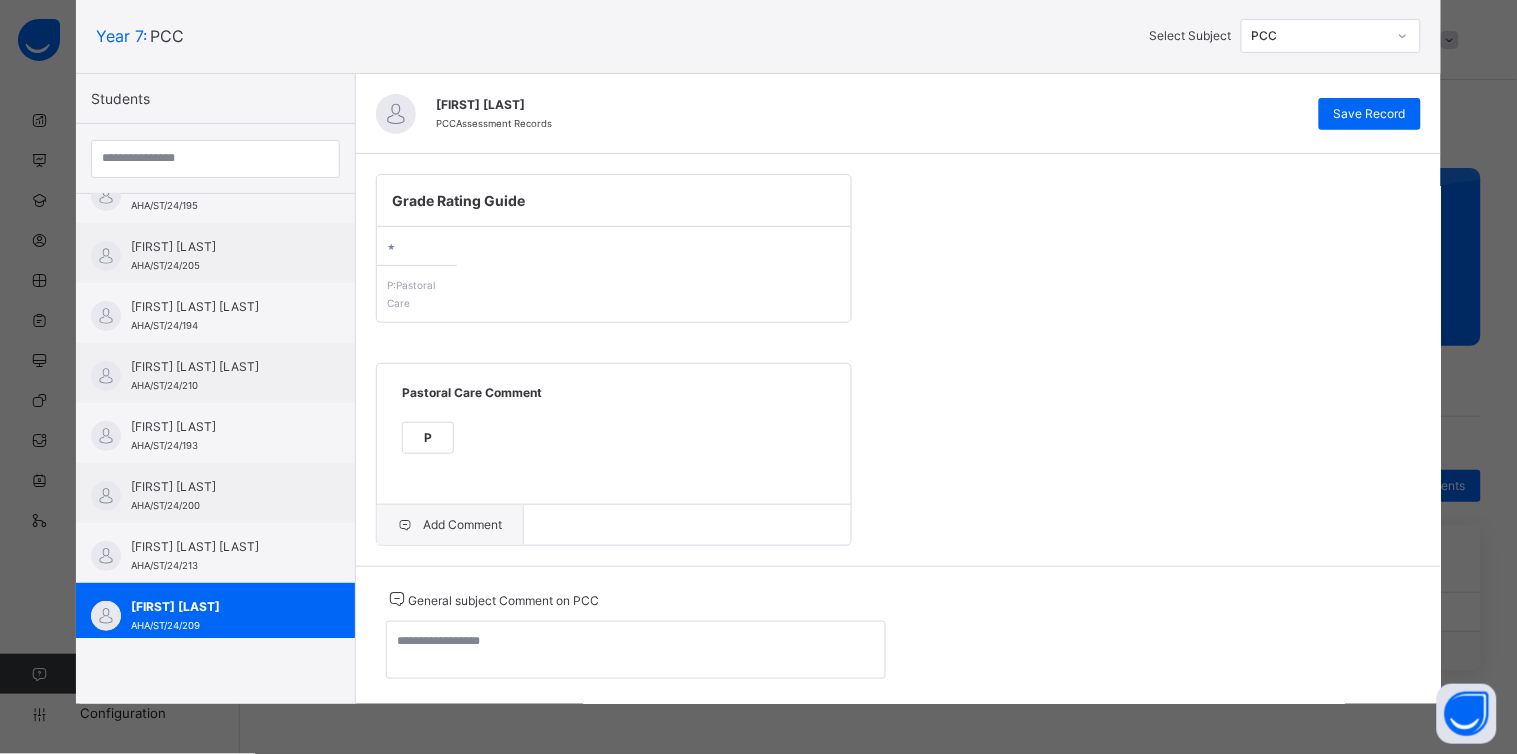 click on "Add Comment" at bounding box center (450, 525) 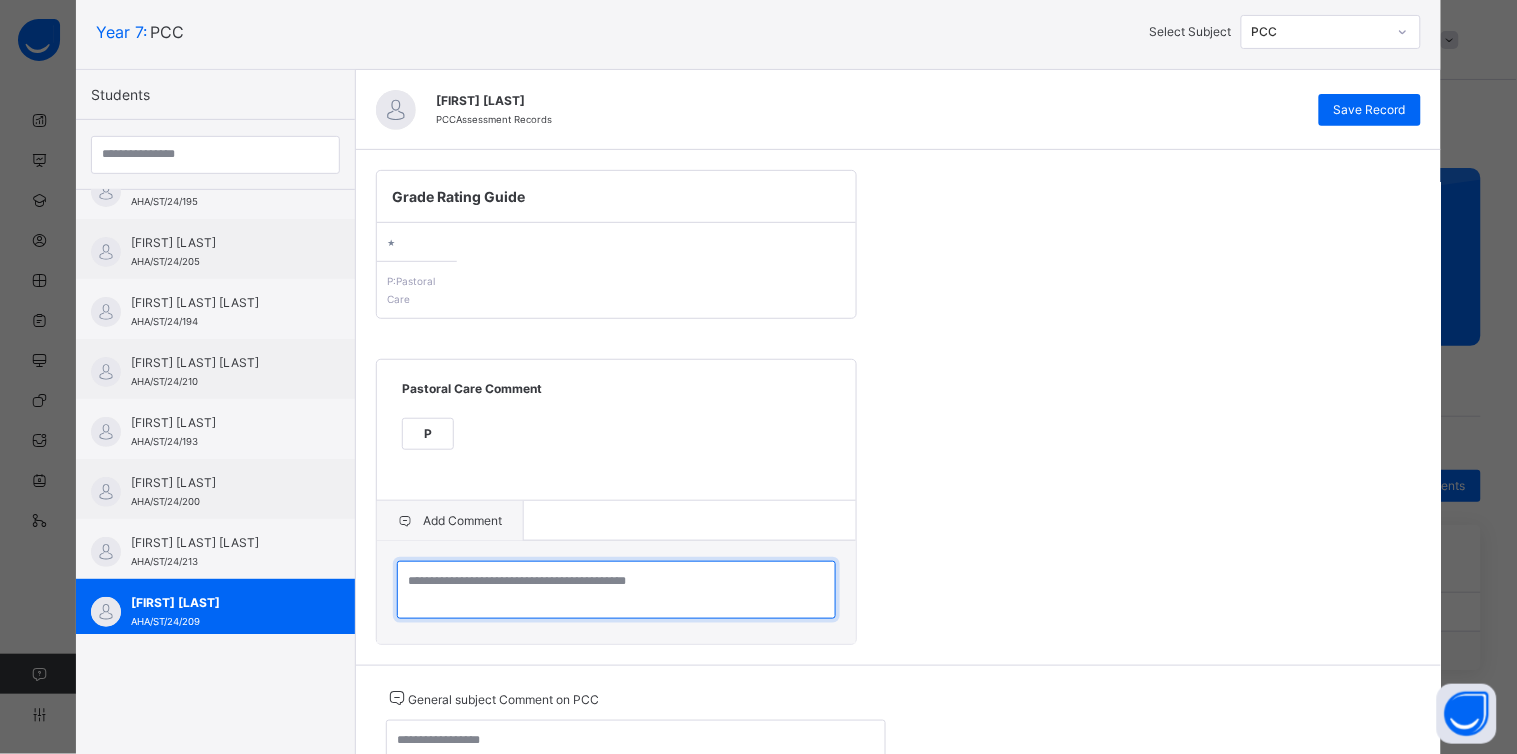 click at bounding box center (616, 590) 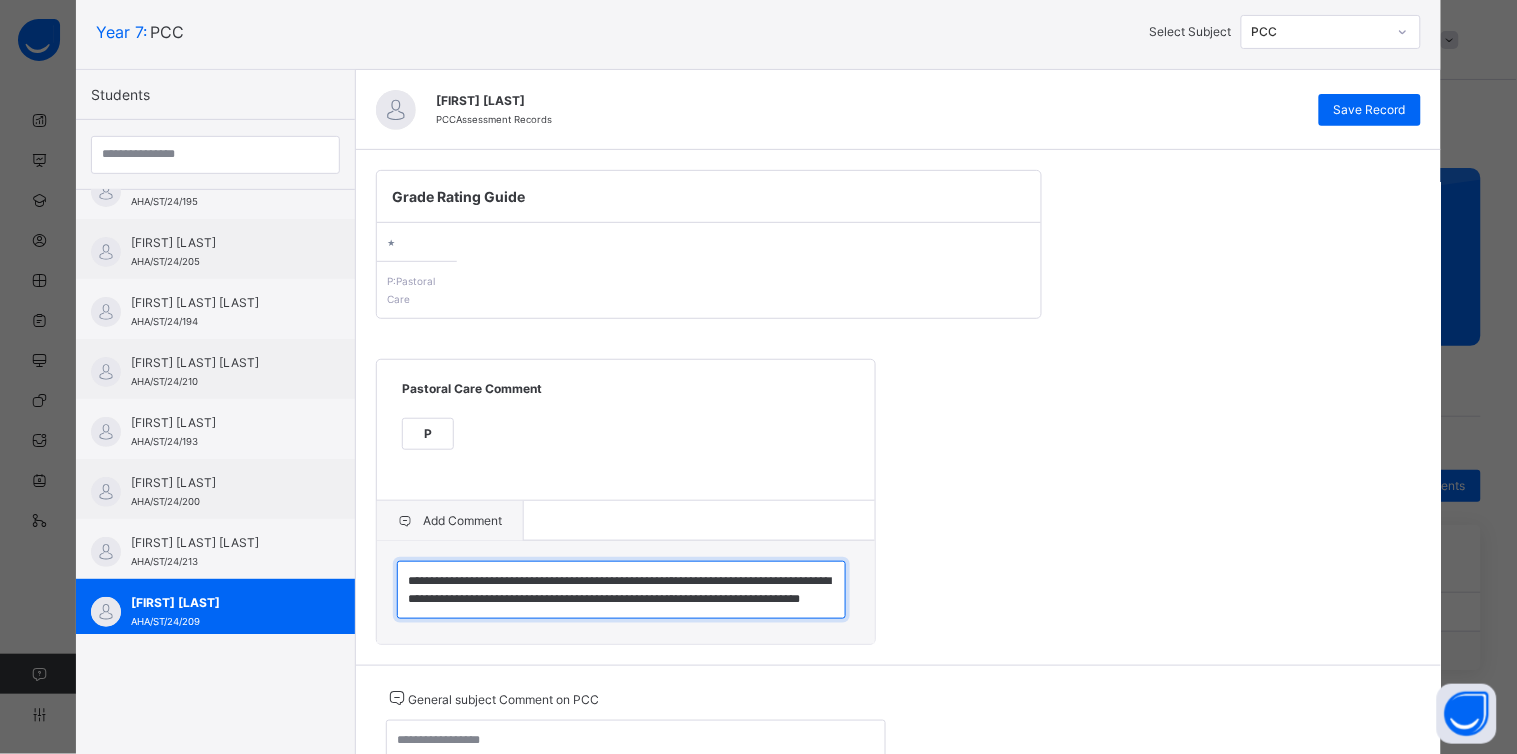 scroll, scrollTop: 23, scrollLeft: 0, axis: vertical 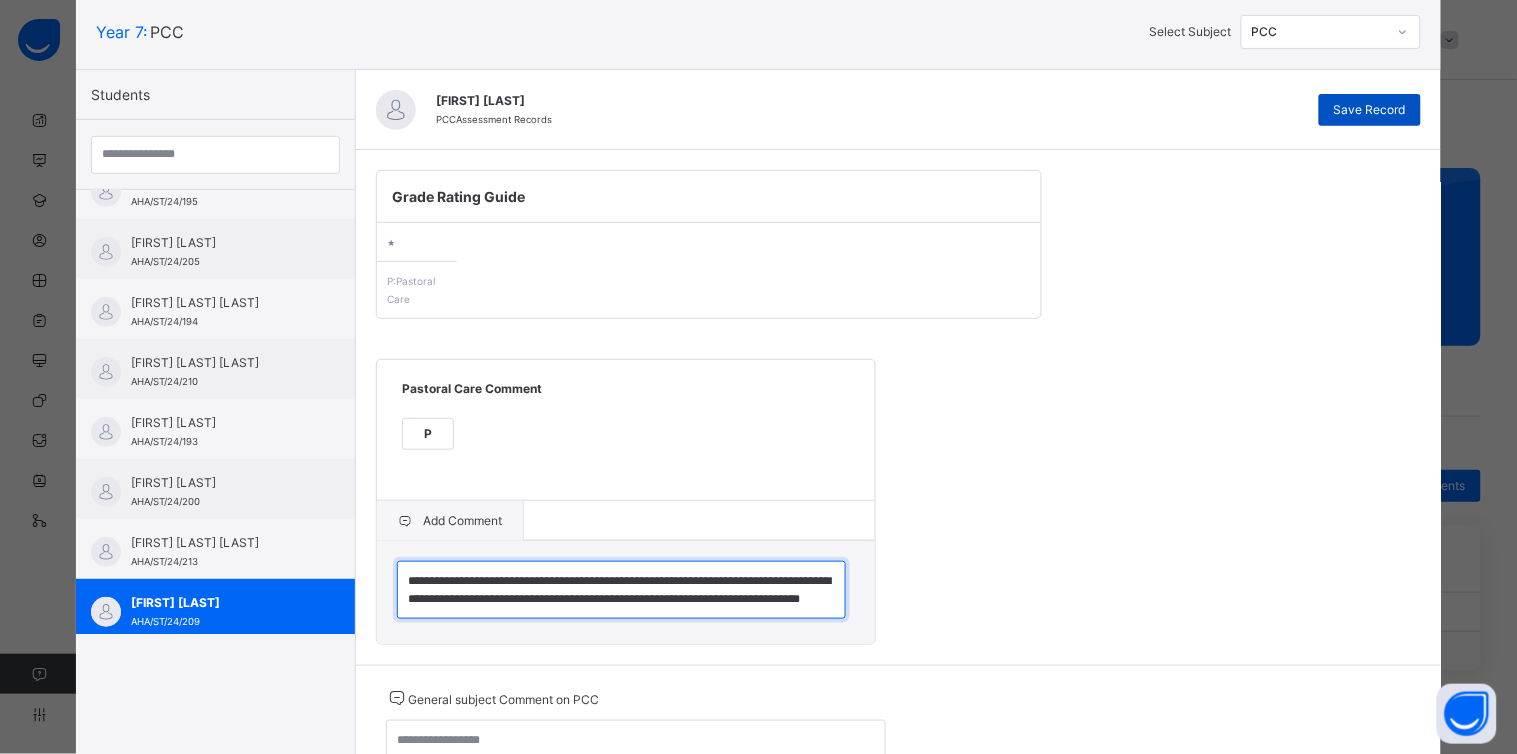type on "**********" 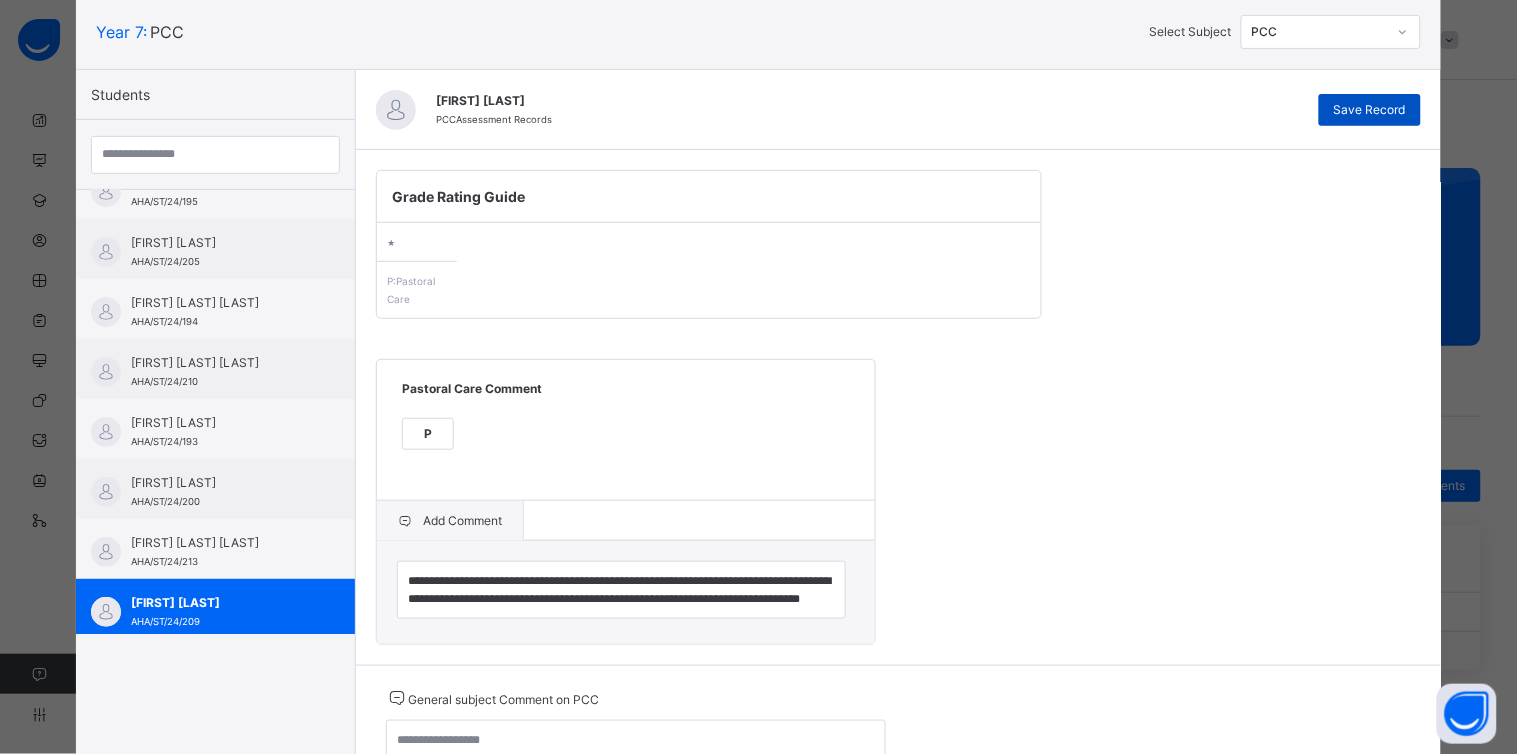 click on "Save Record" at bounding box center (1370, 110) 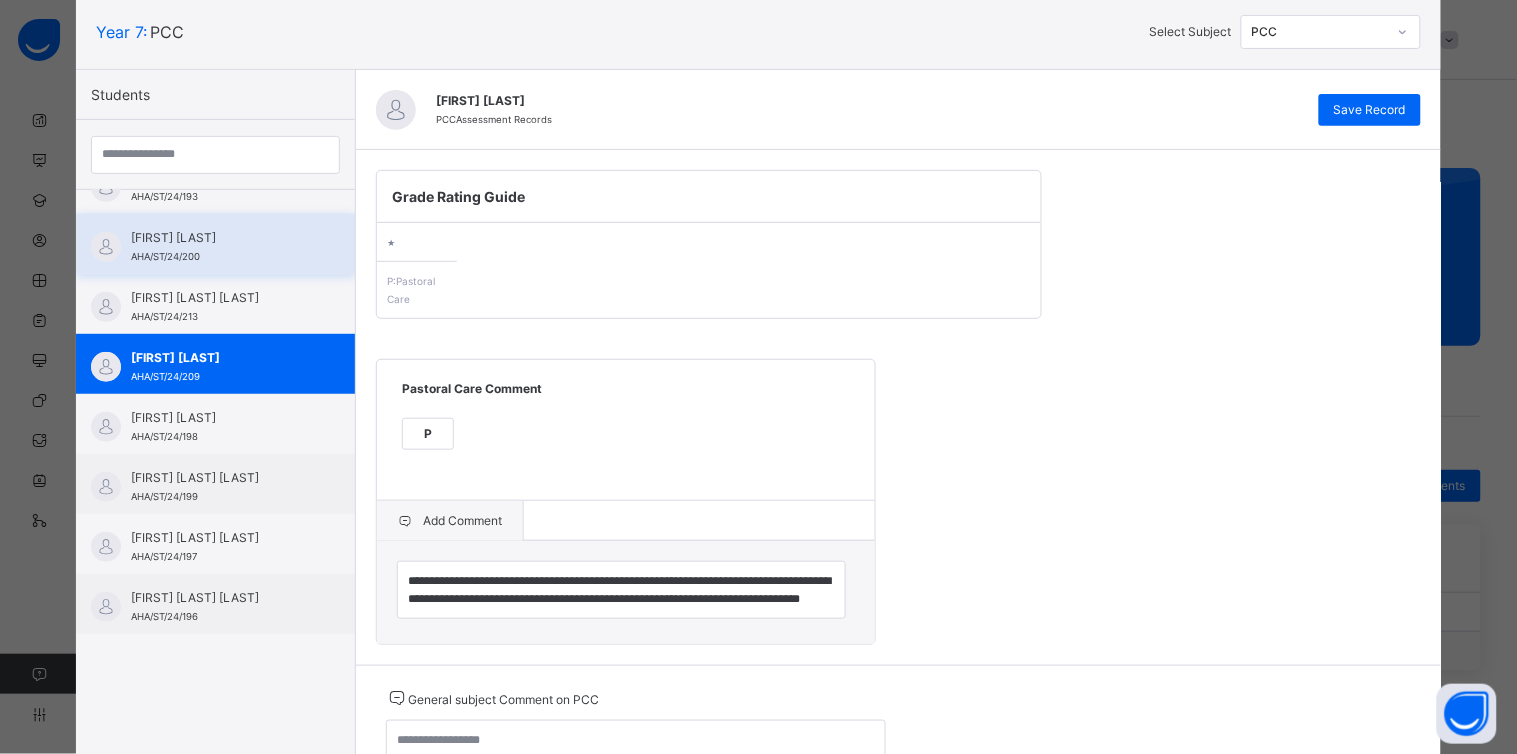 scroll, scrollTop: 284, scrollLeft: 0, axis: vertical 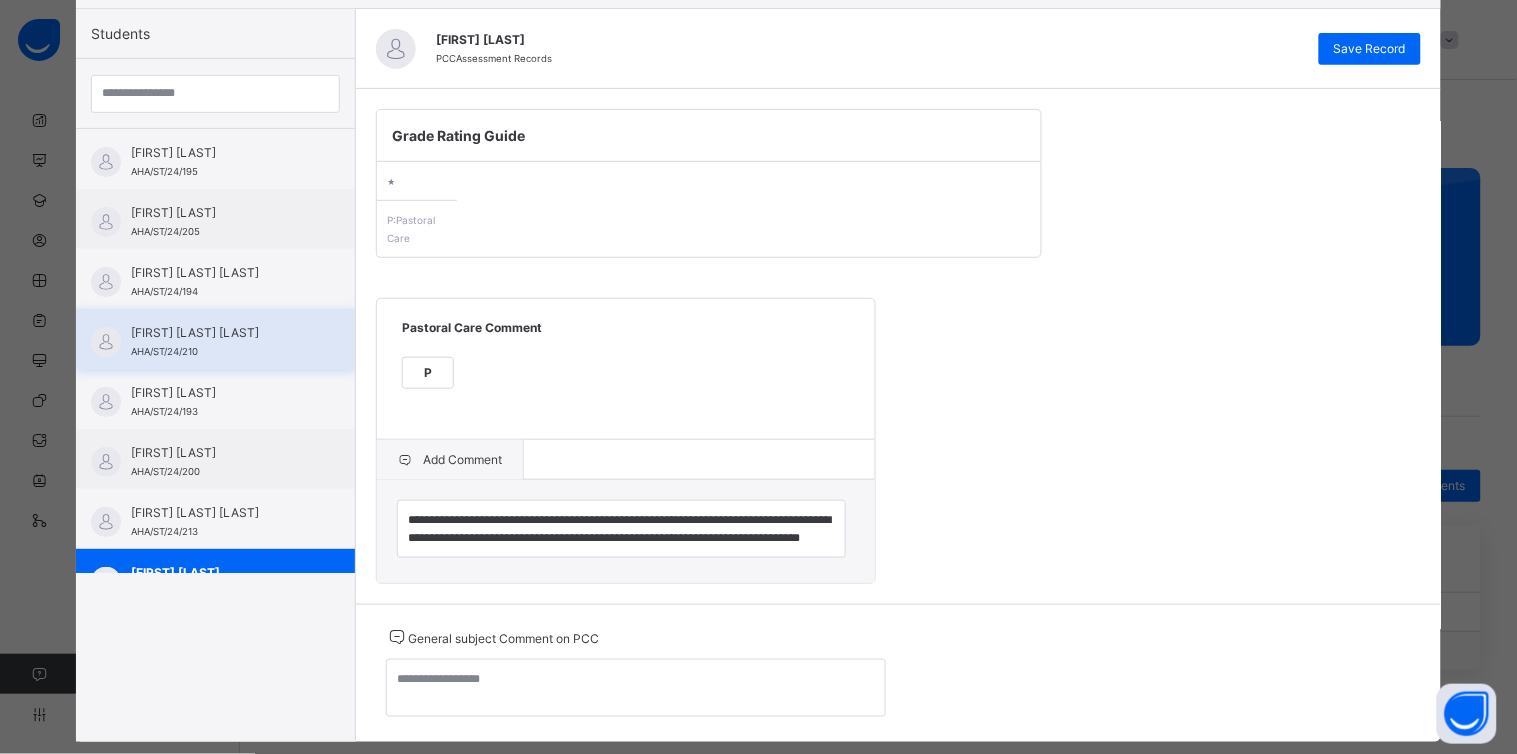 click on "[FIRST] [LAST] [LAST]" at bounding box center (220, 333) 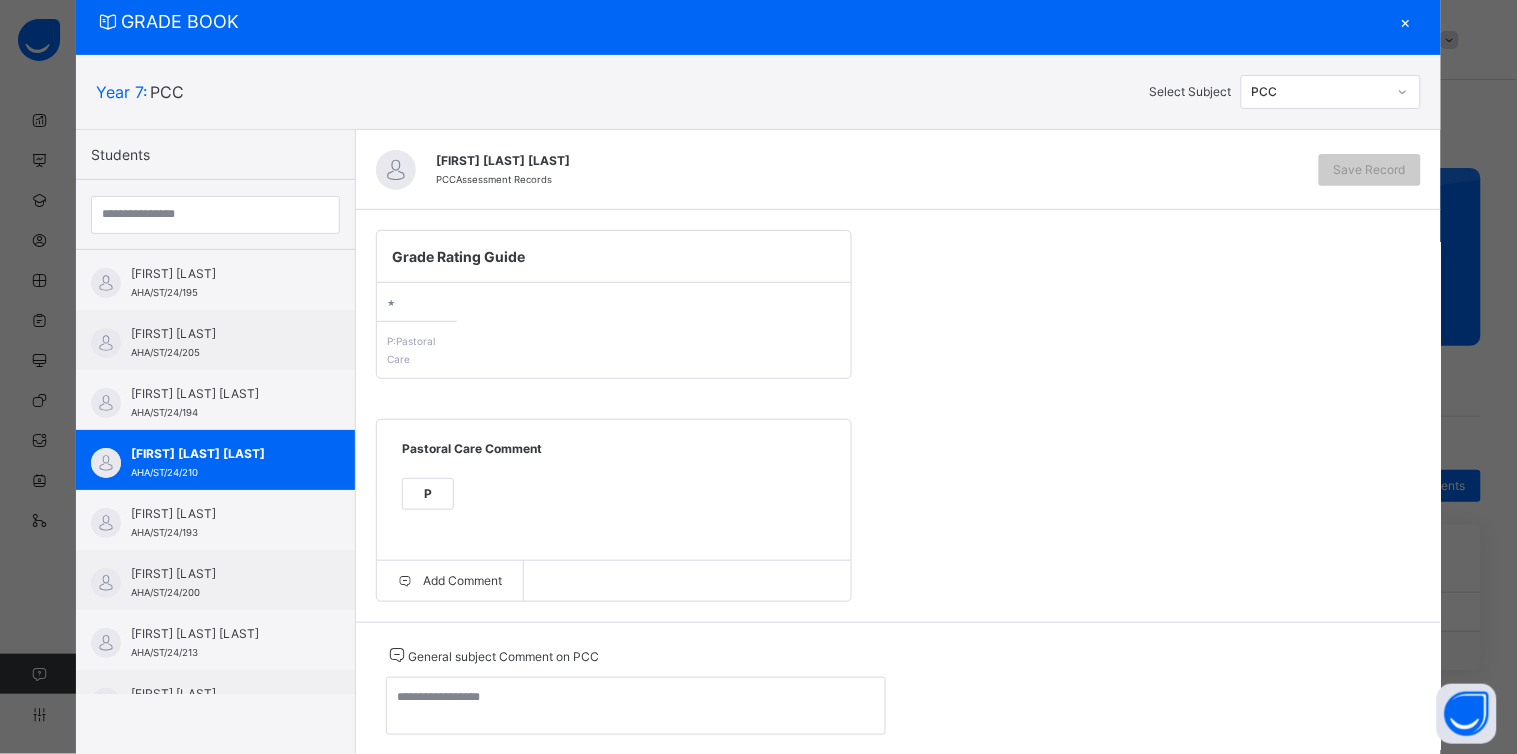 scroll, scrollTop: 120, scrollLeft: 0, axis: vertical 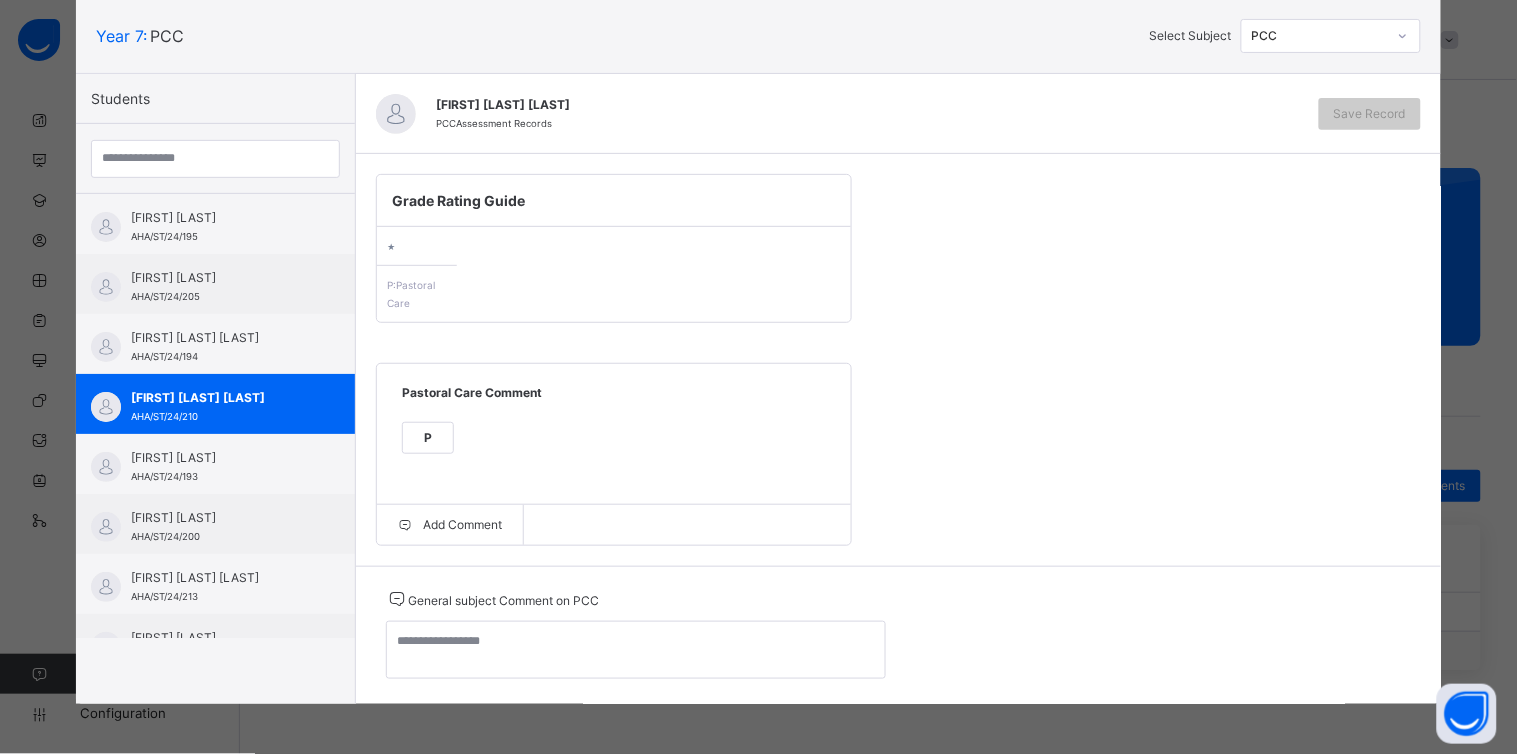 click on "P" at bounding box center (428, 438) 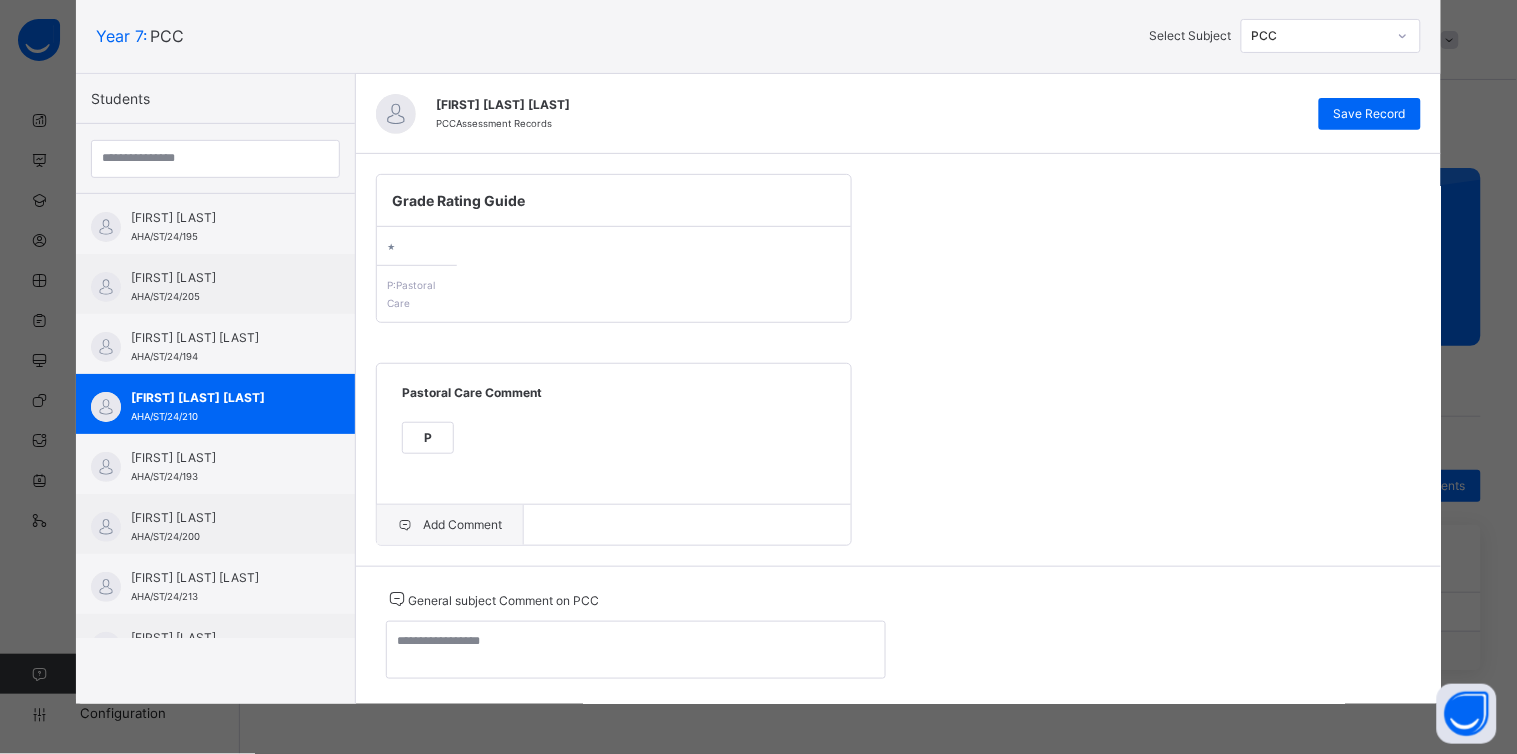 click on "Add Comment" at bounding box center (450, 525) 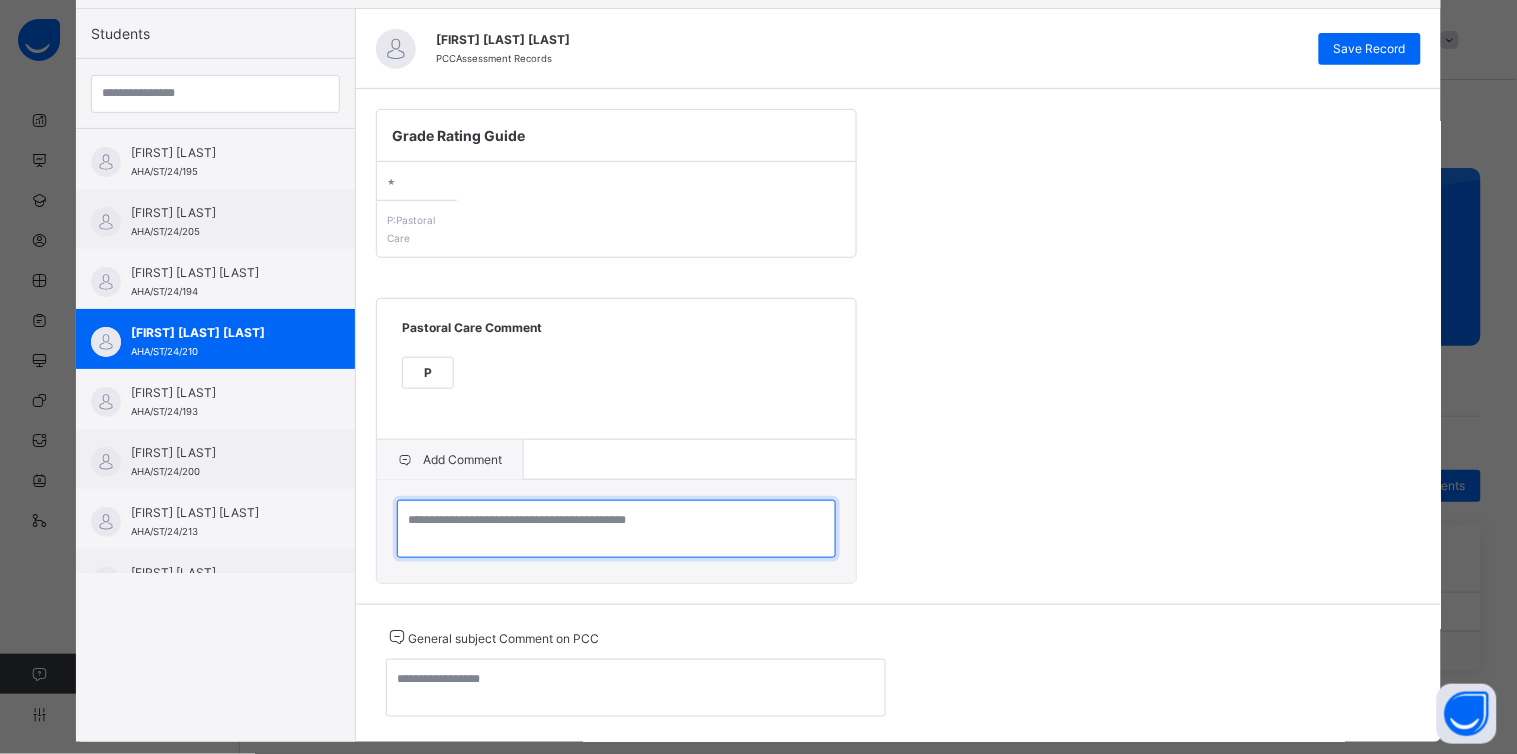 click at bounding box center [616, 529] 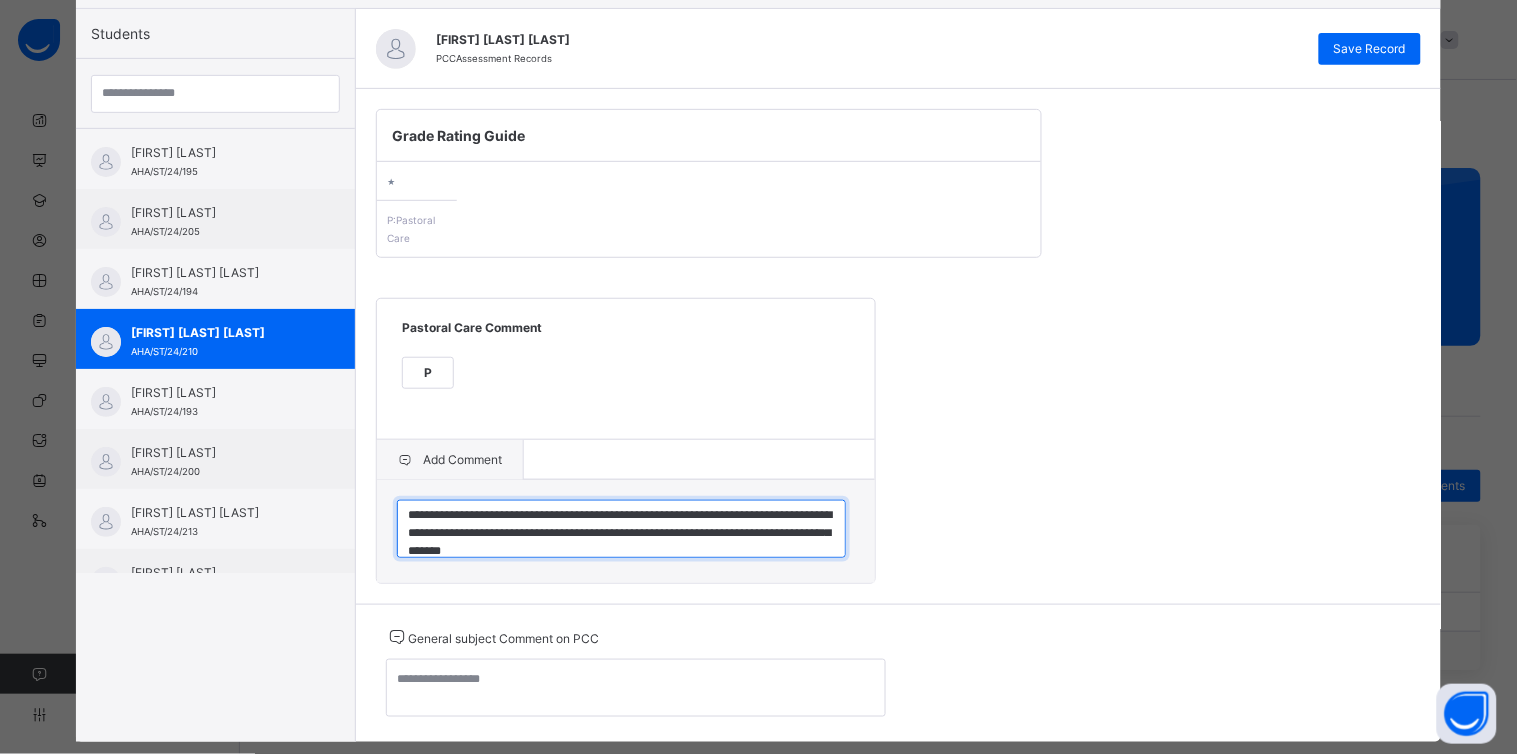 scroll, scrollTop: 23, scrollLeft: 0, axis: vertical 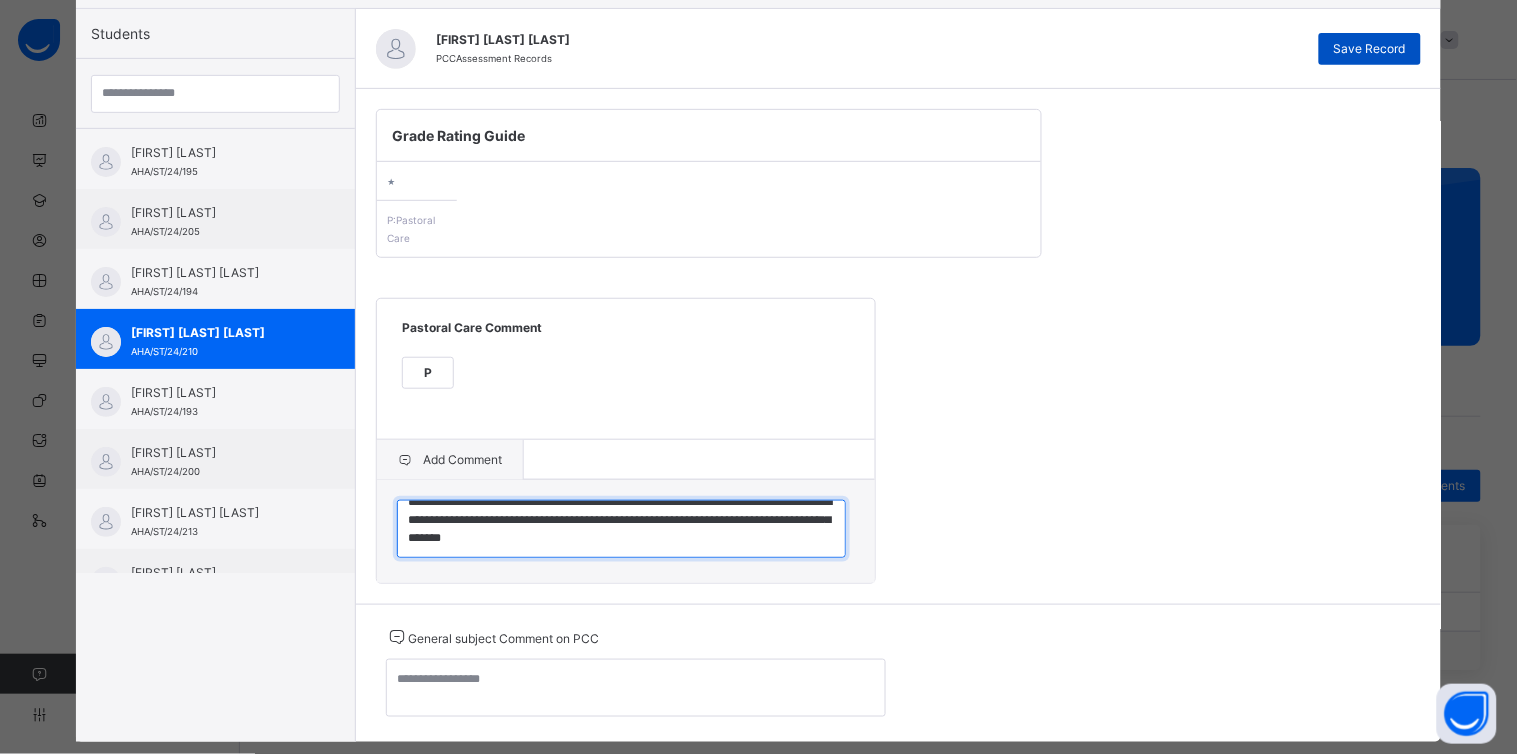 type on "**********" 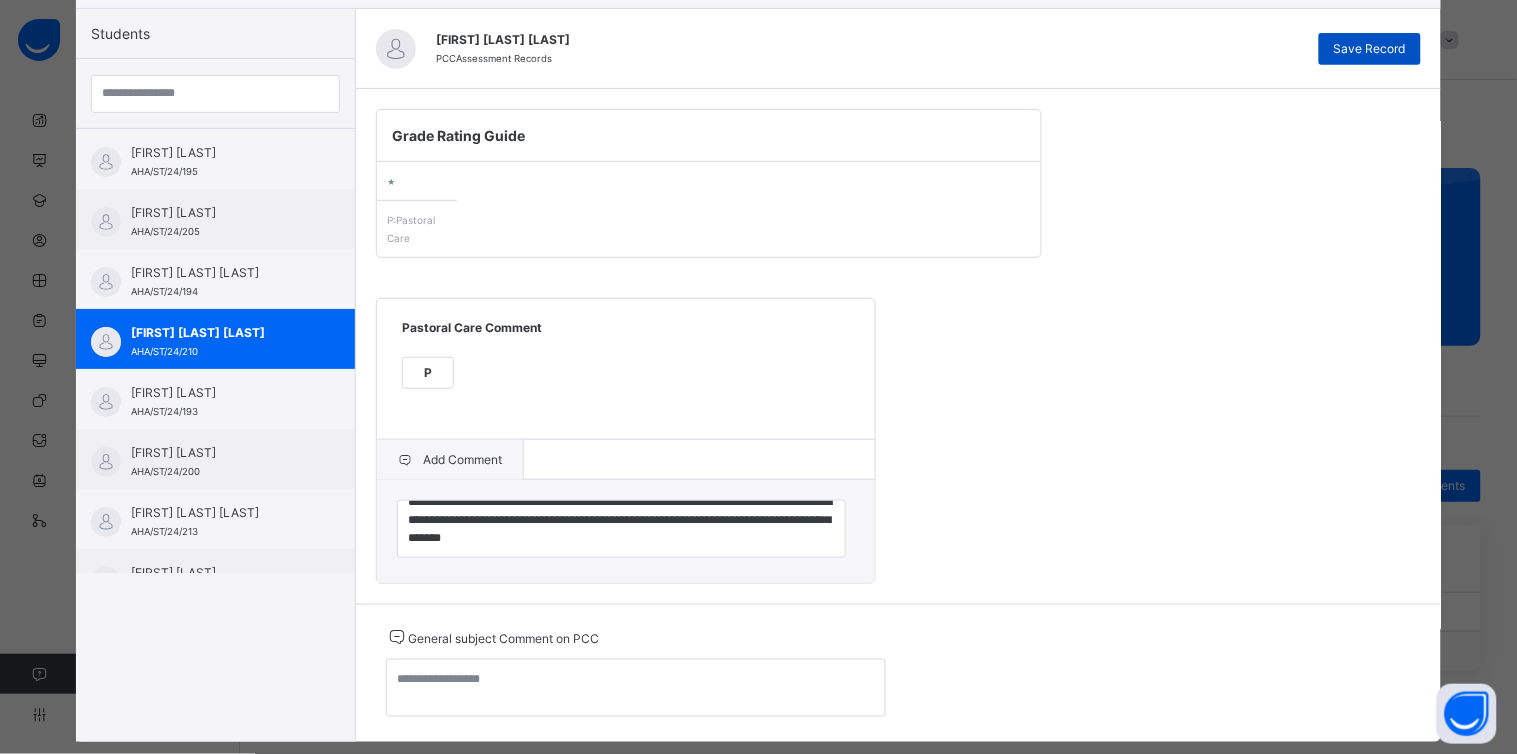 click on "Save Record" at bounding box center (1370, 49) 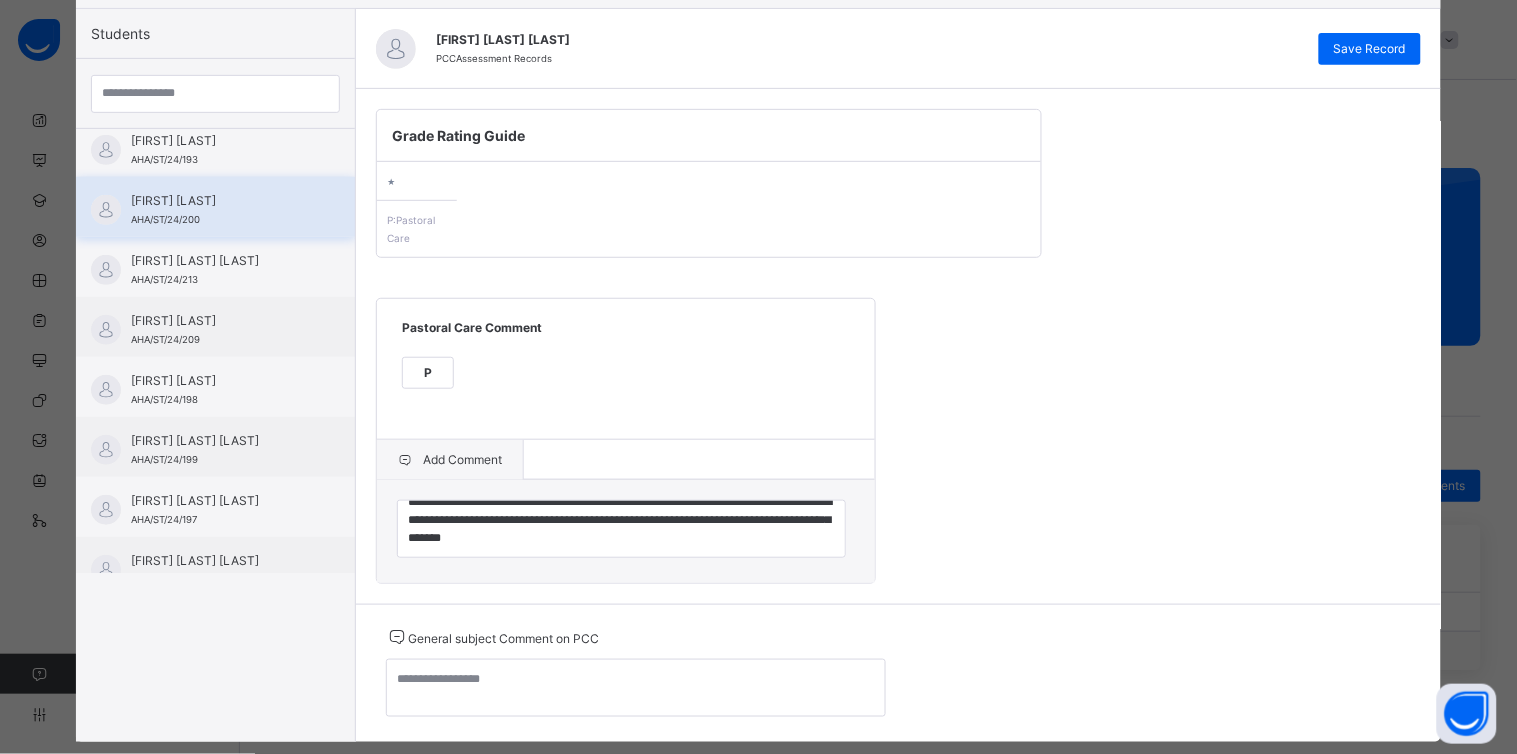 scroll, scrollTop: 284, scrollLeft: 0, axis: vertical 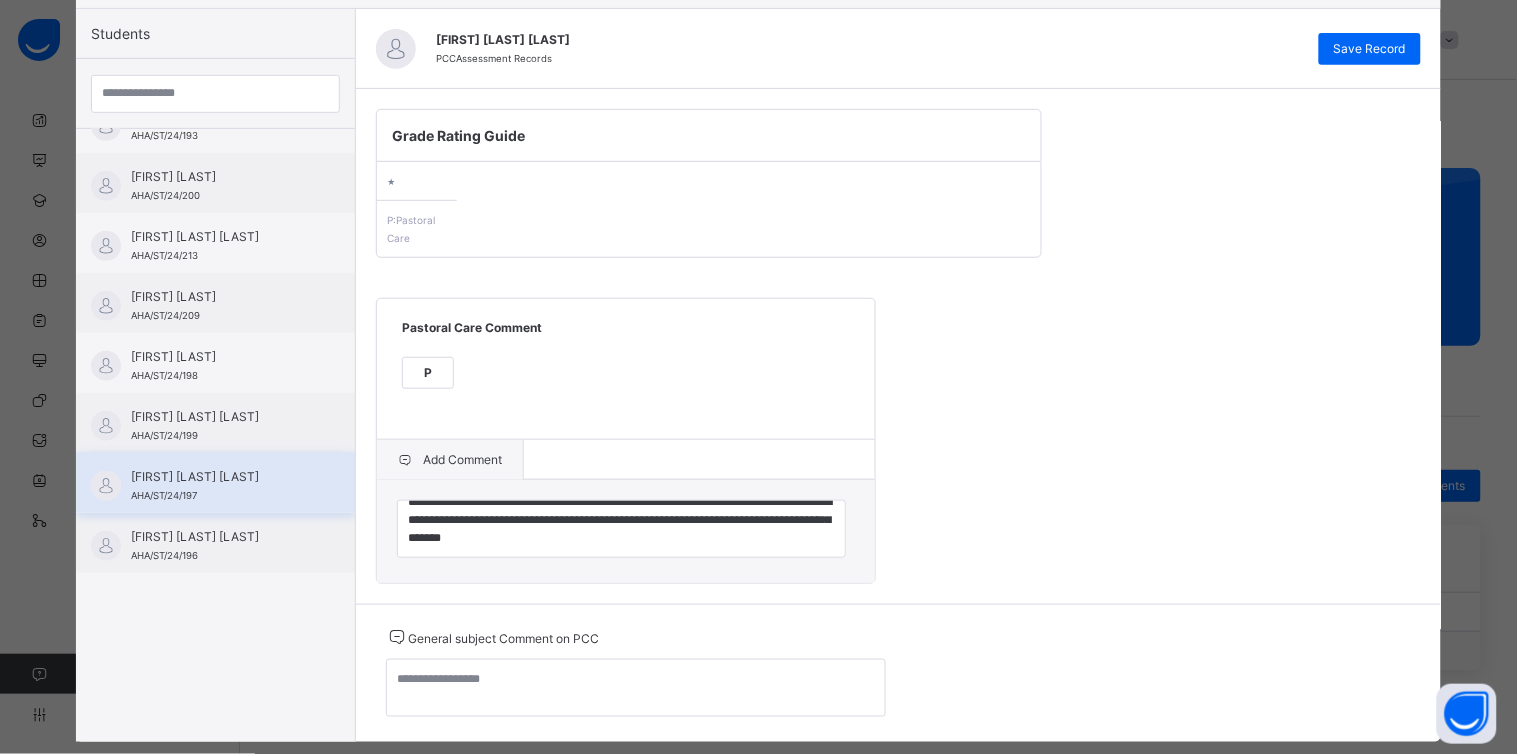 click on "[FIRST] [LAST] [LAST]" at bounding box center [220, 477] 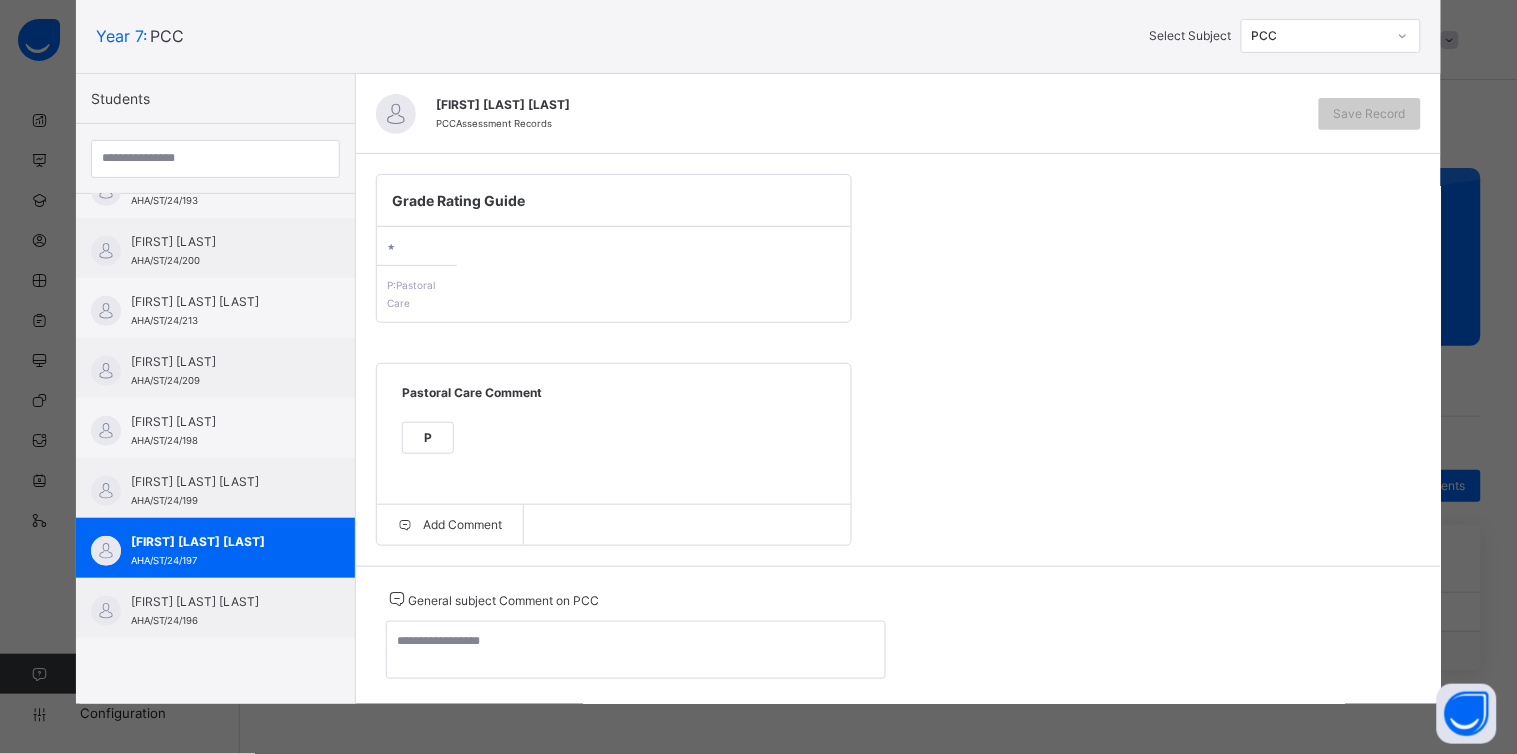 click on "P" at bounding box center (428, 438) 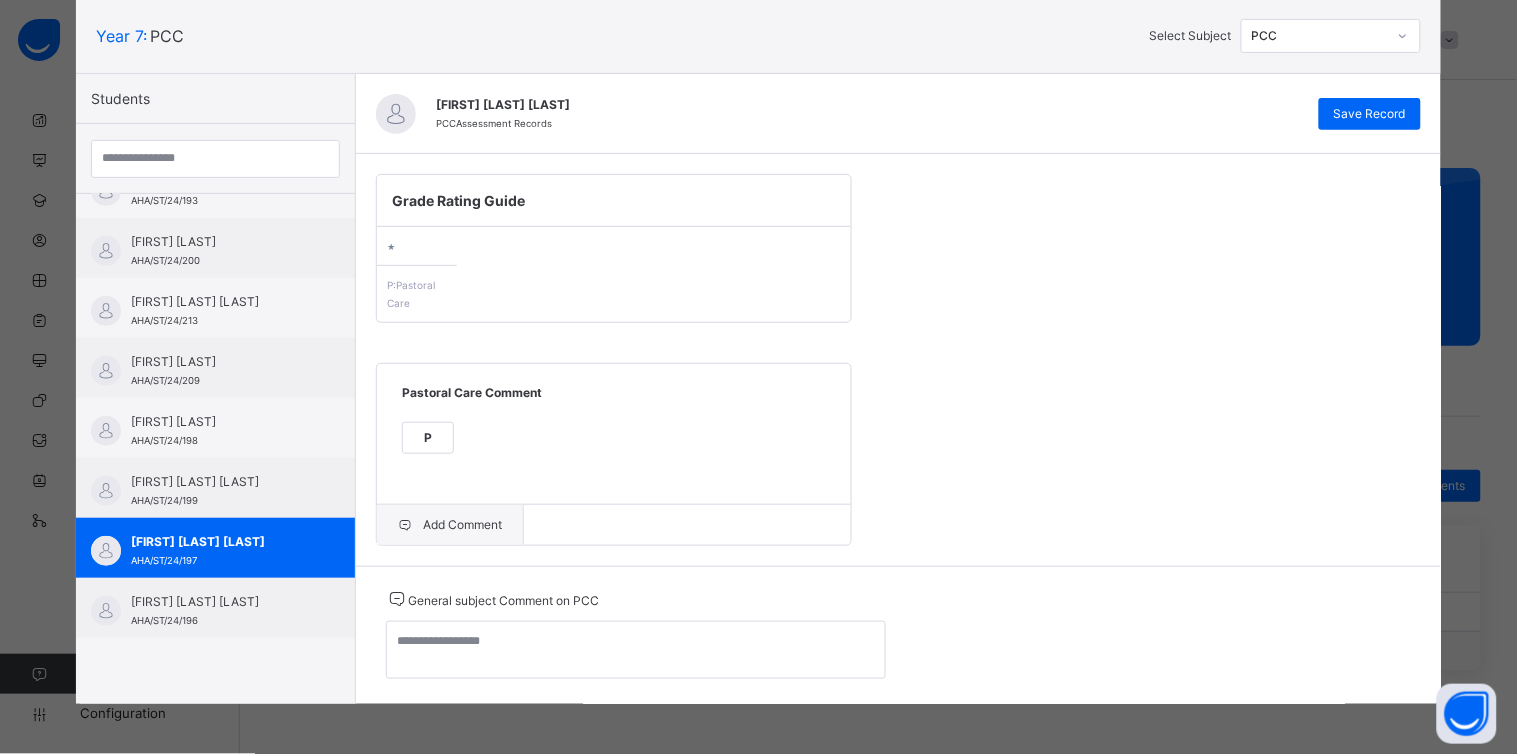 click on "Add Comment" at bounding box center (450, 525) 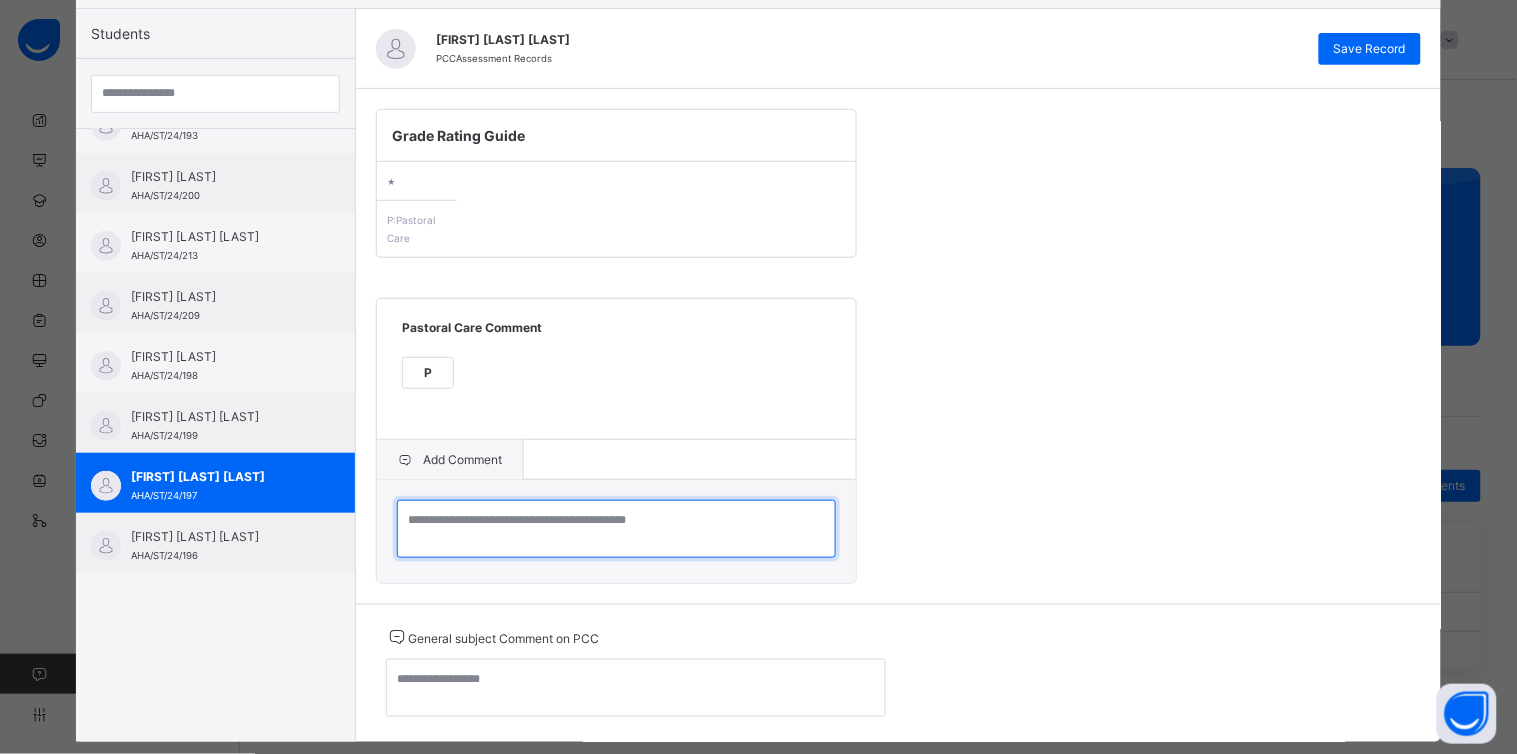 click at bounding box center [616, 529] 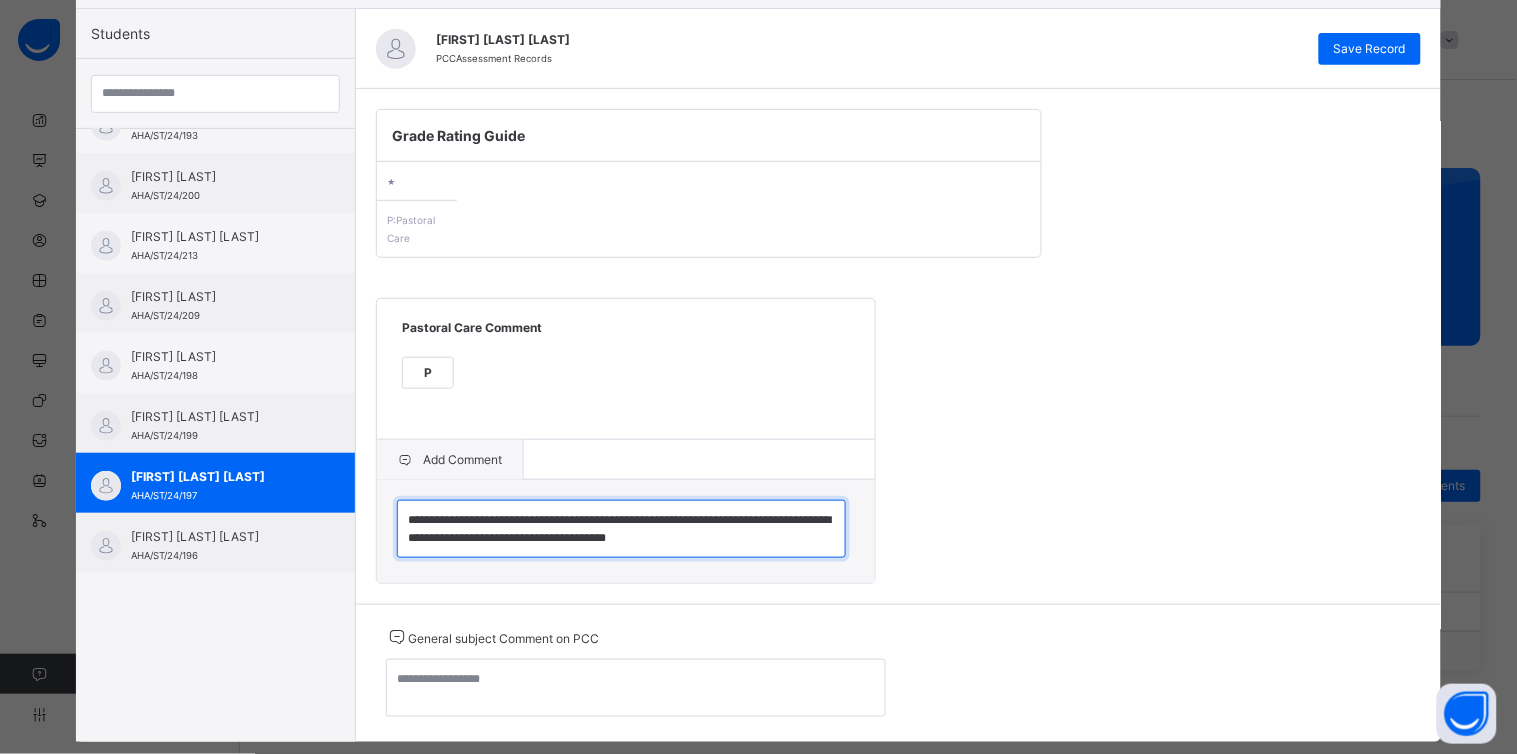 scroll, scrollTop: 5, scrollLeft: 0, axis: vertical 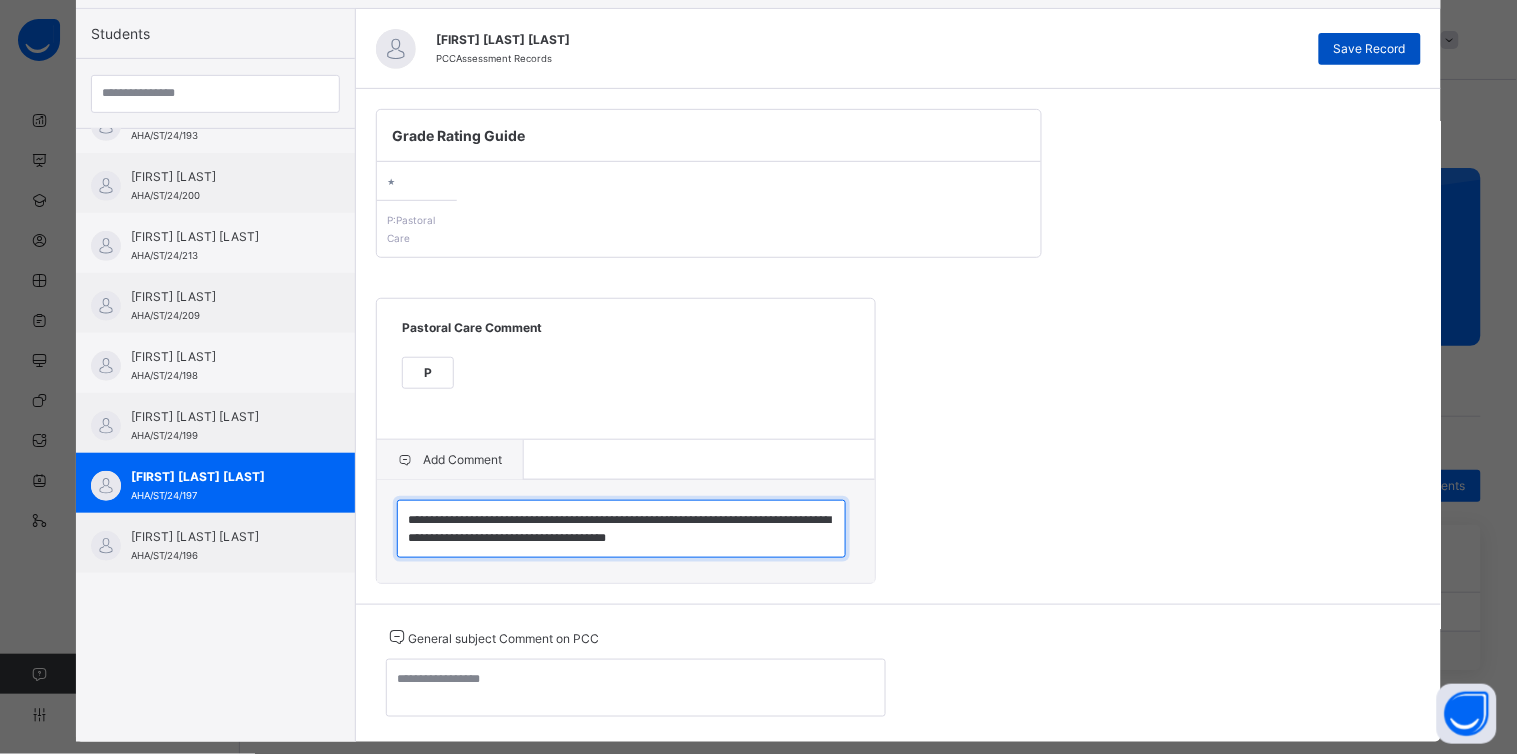 type on "**********" 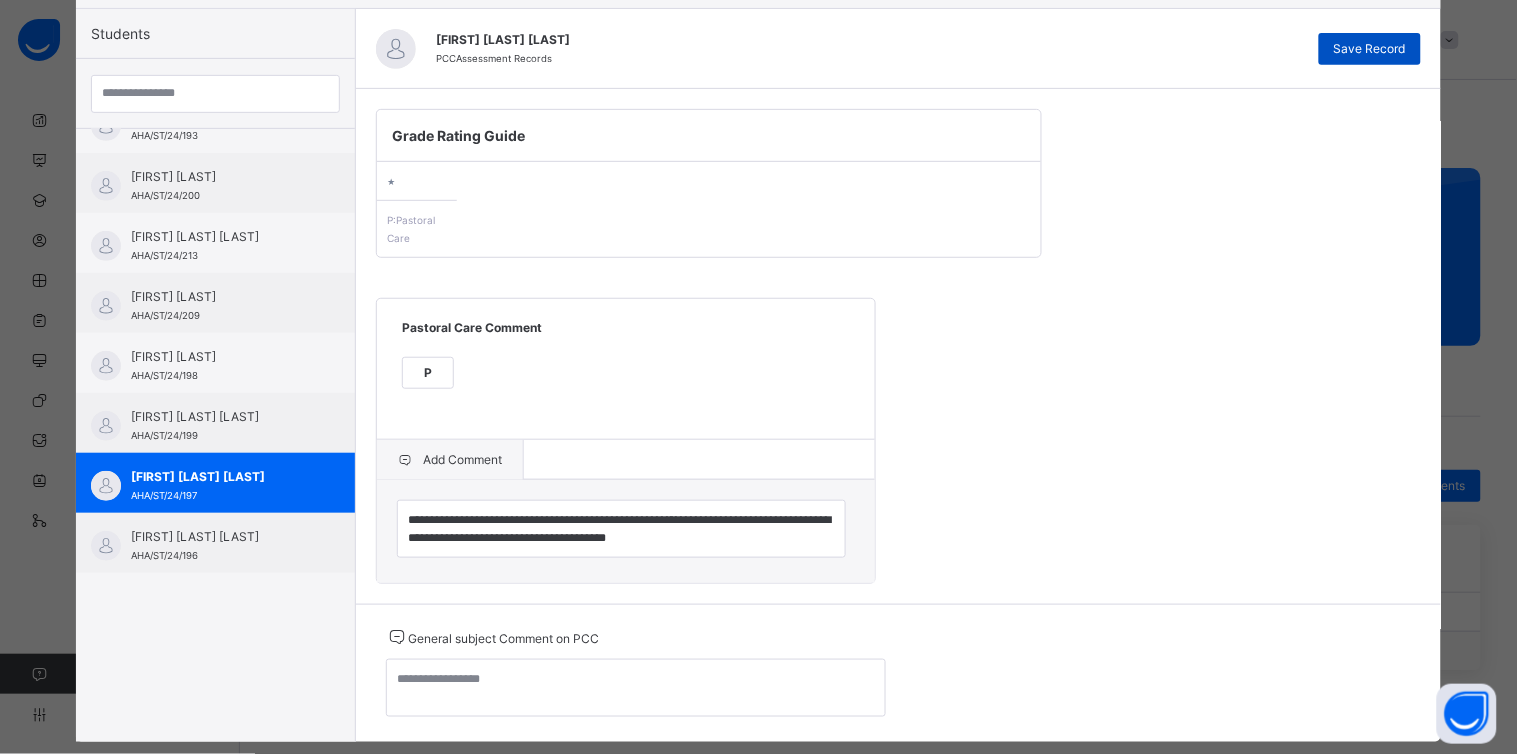 click on "Save Record" at bounding box center [1370, 49] 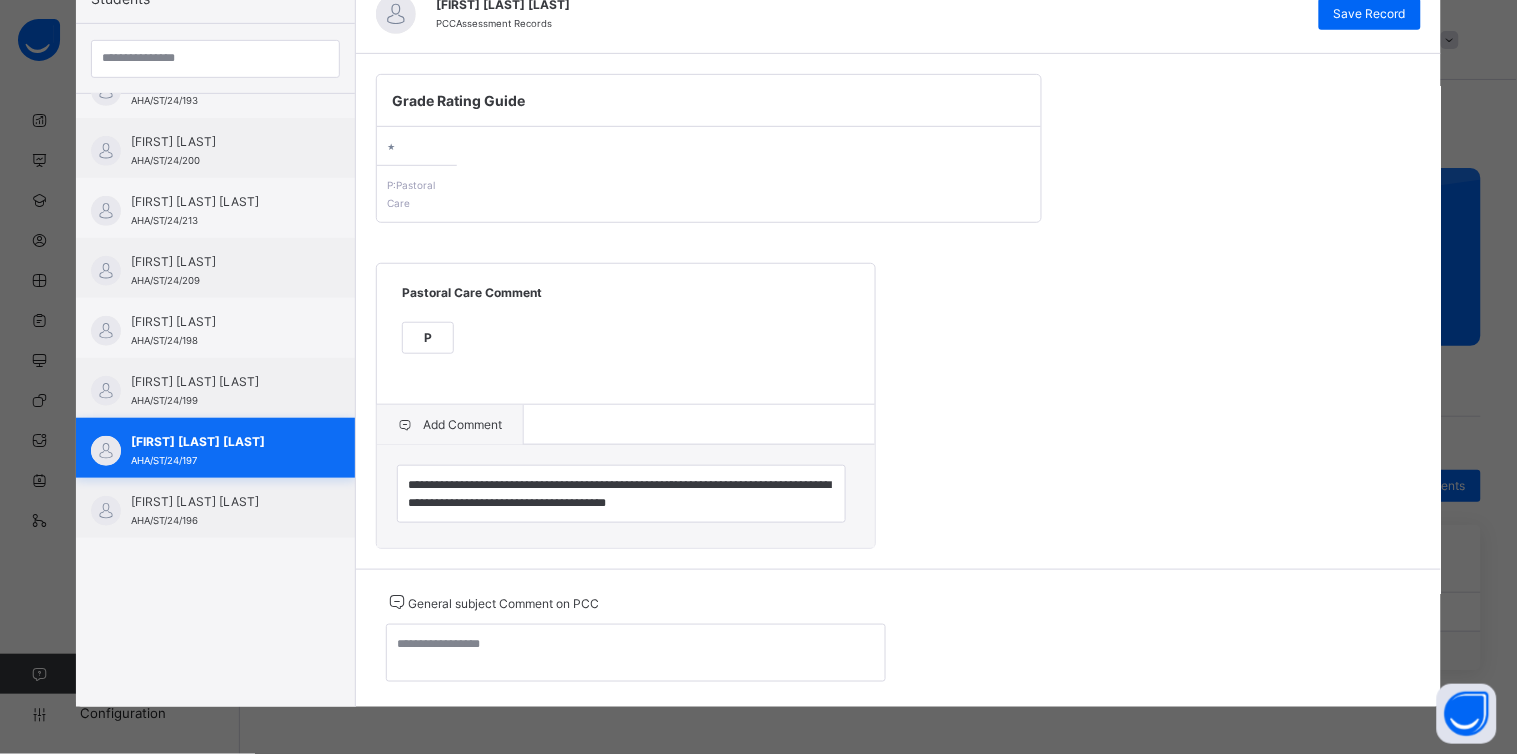 scroll, scrollTop: 226, scrollLeft: 0, axis: vertical 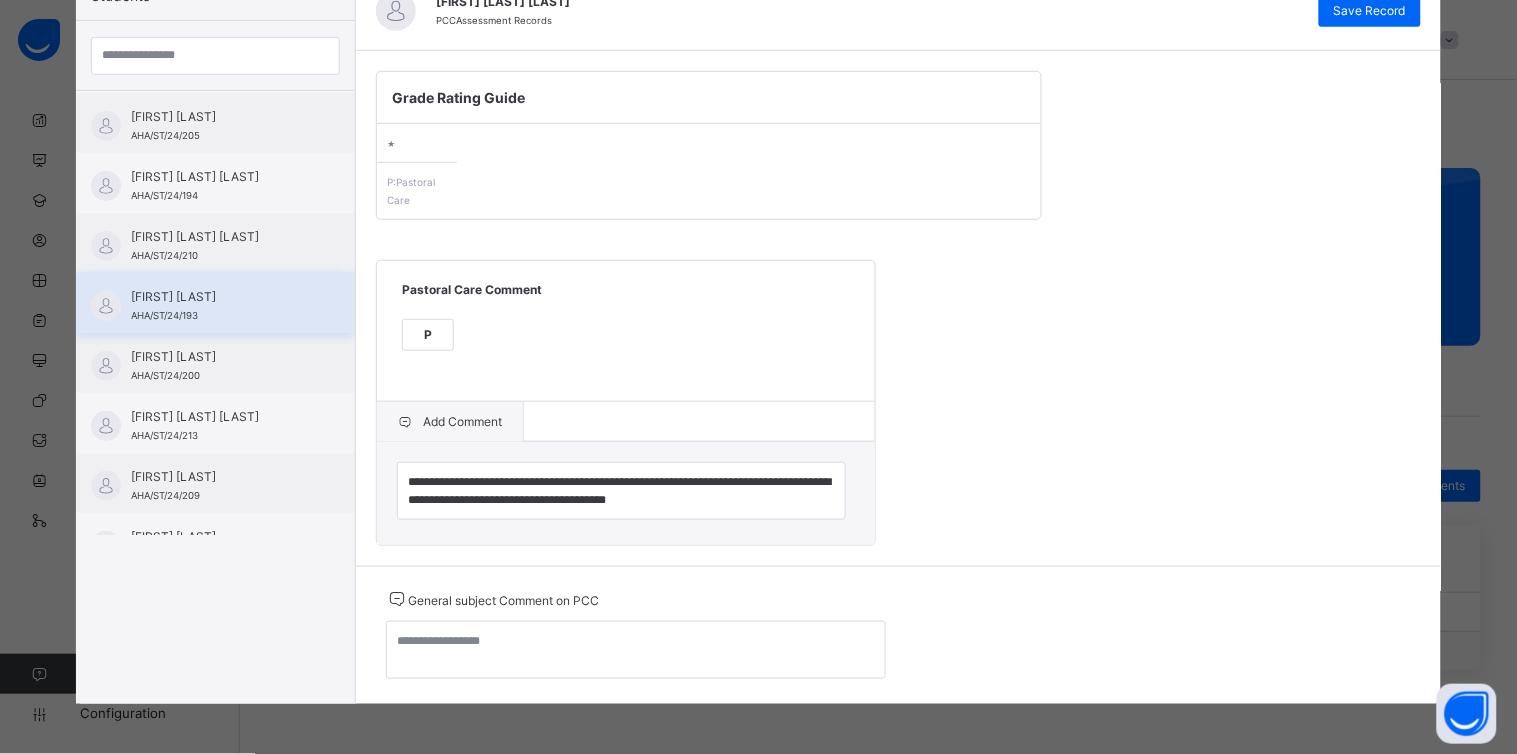 click on "[FIRST] [LAST]" at bounding box center [220, 297] 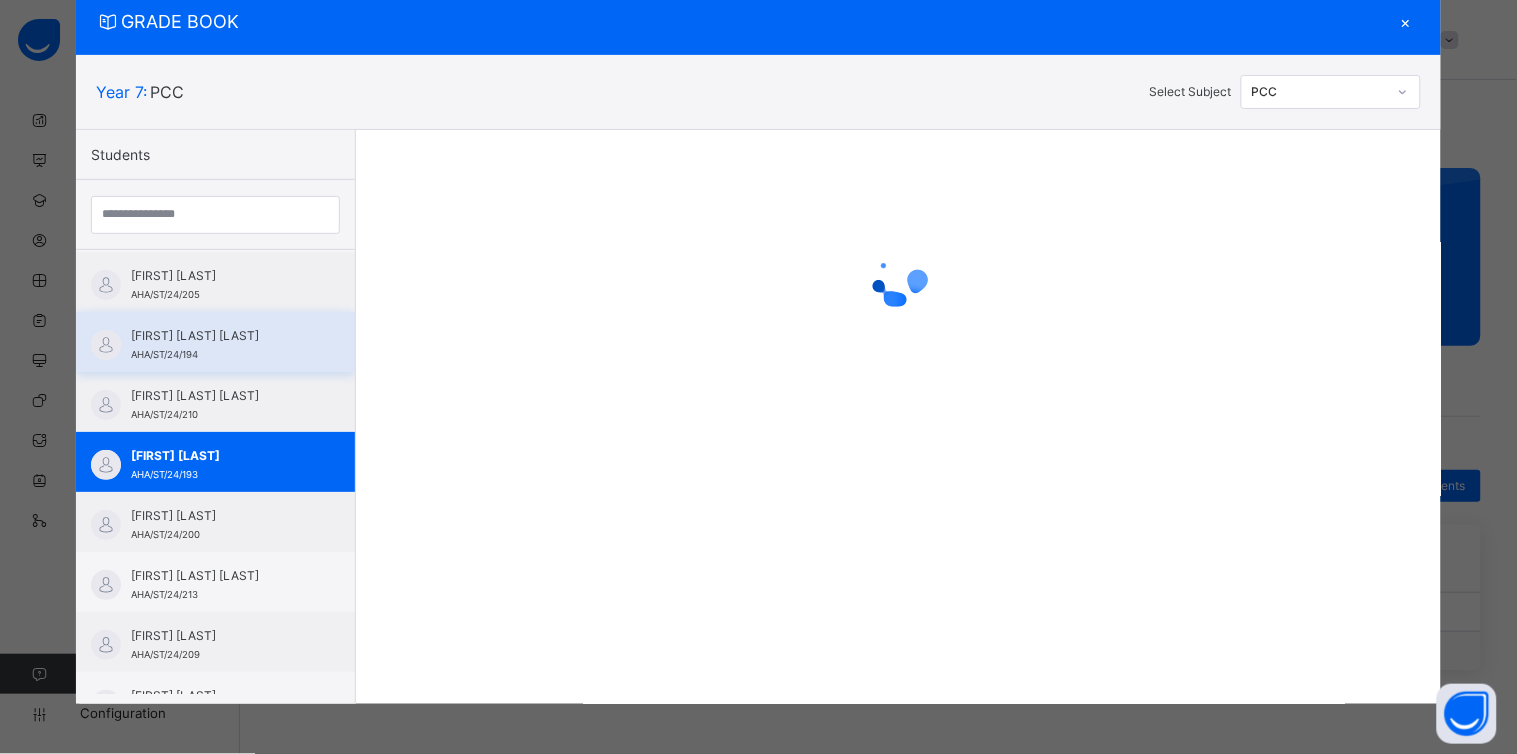 scroll, scrollTop: 120, scrollLeft: 0, axis: vertical 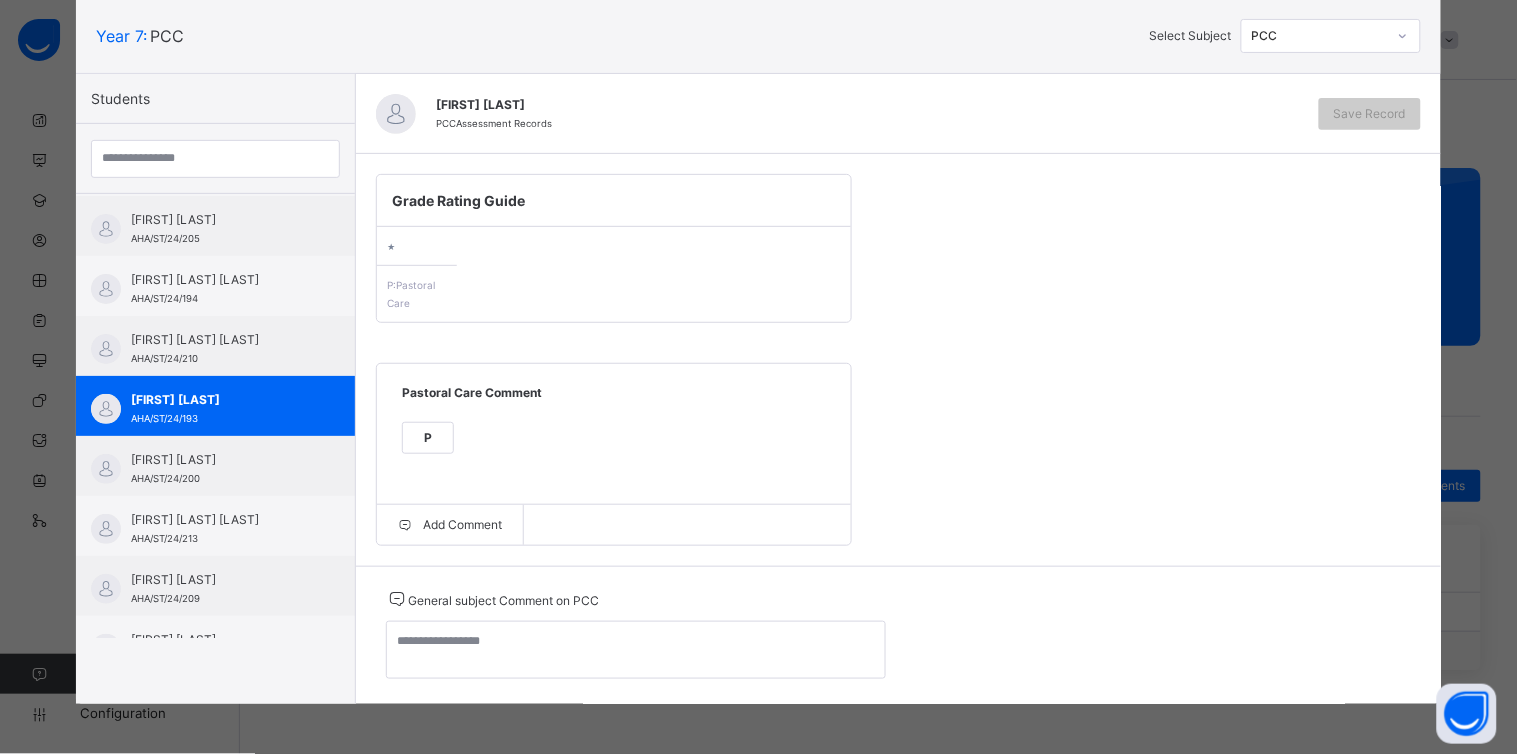 click on "P" at bounding box center [428, 438] 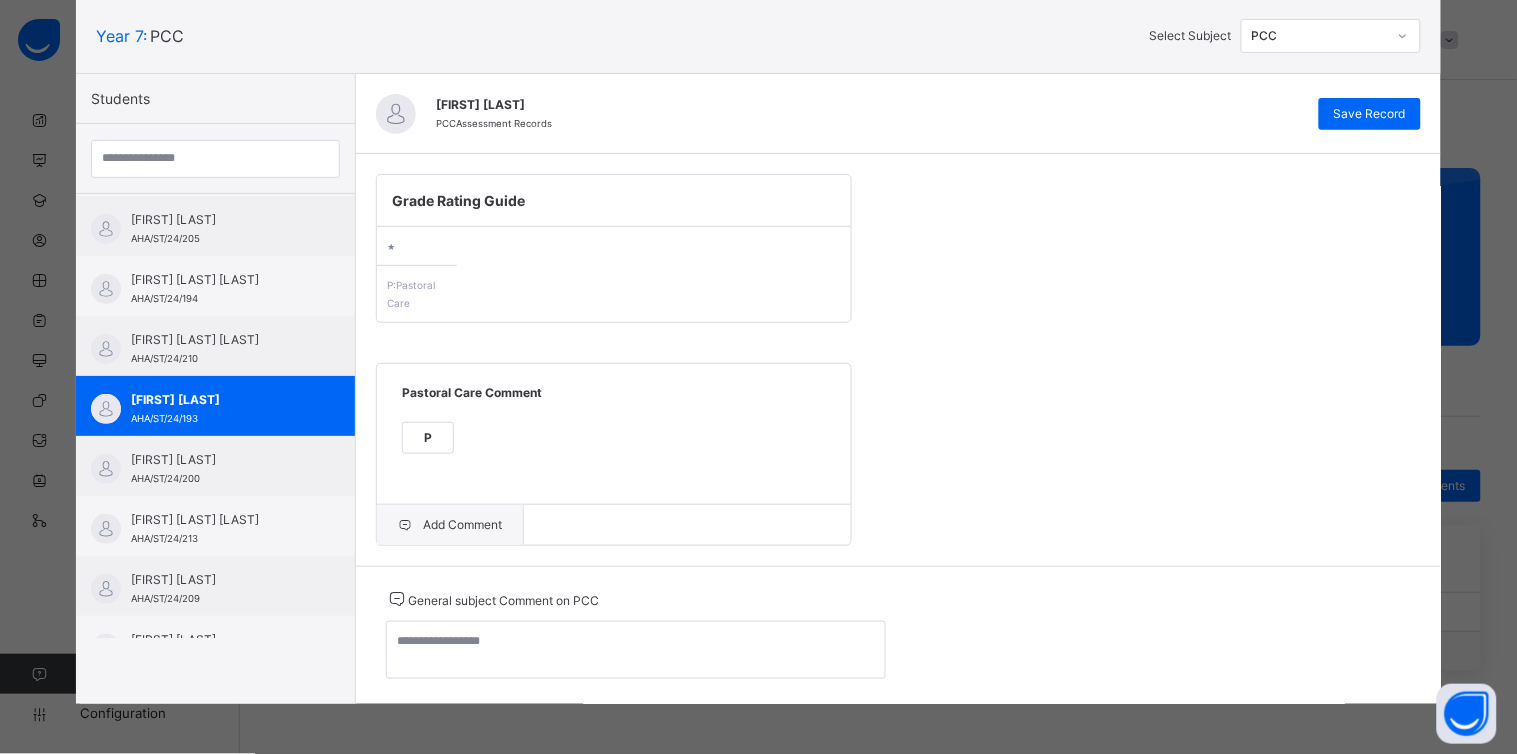 click on "Add Comment" at bounding box center (450, 525) 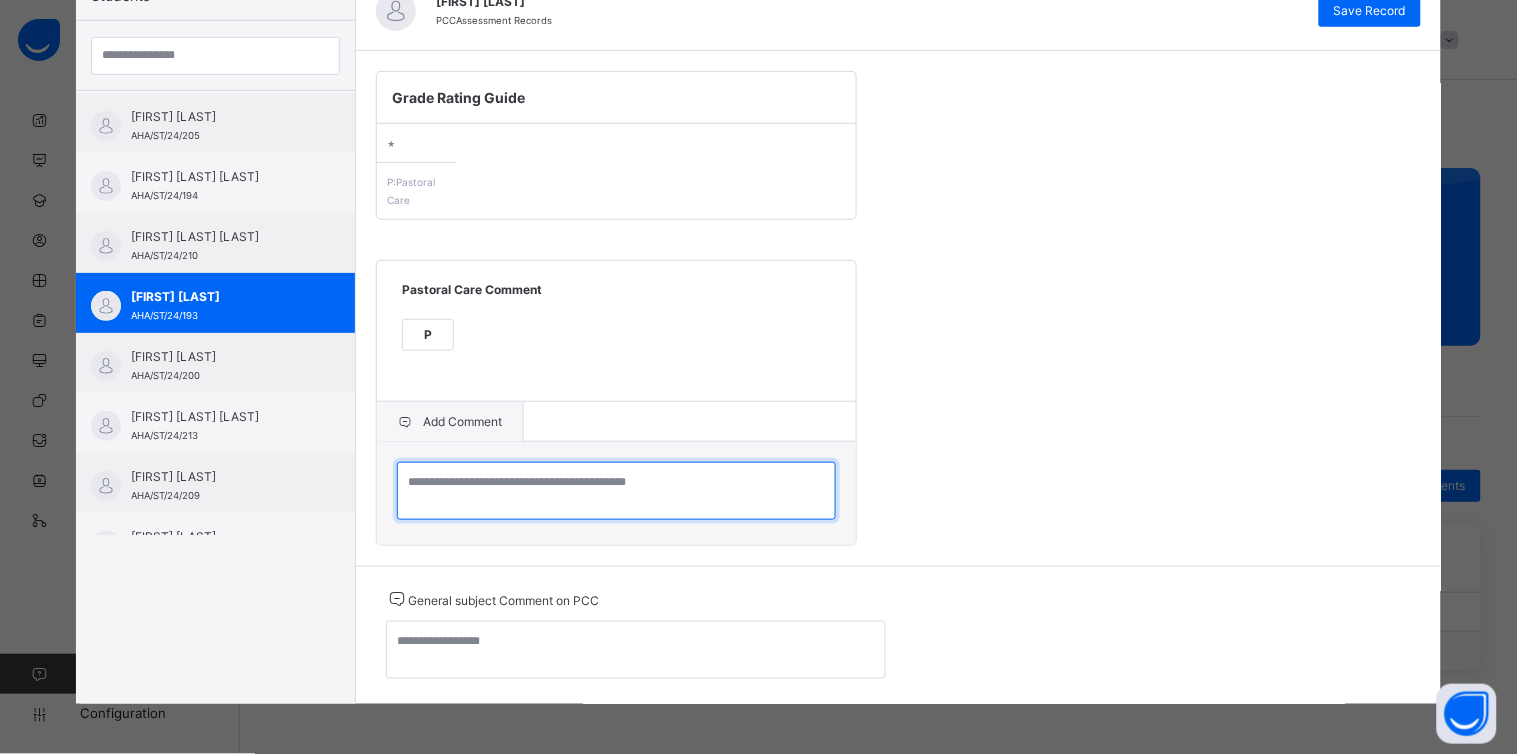 click at bounding box center [616, 491] 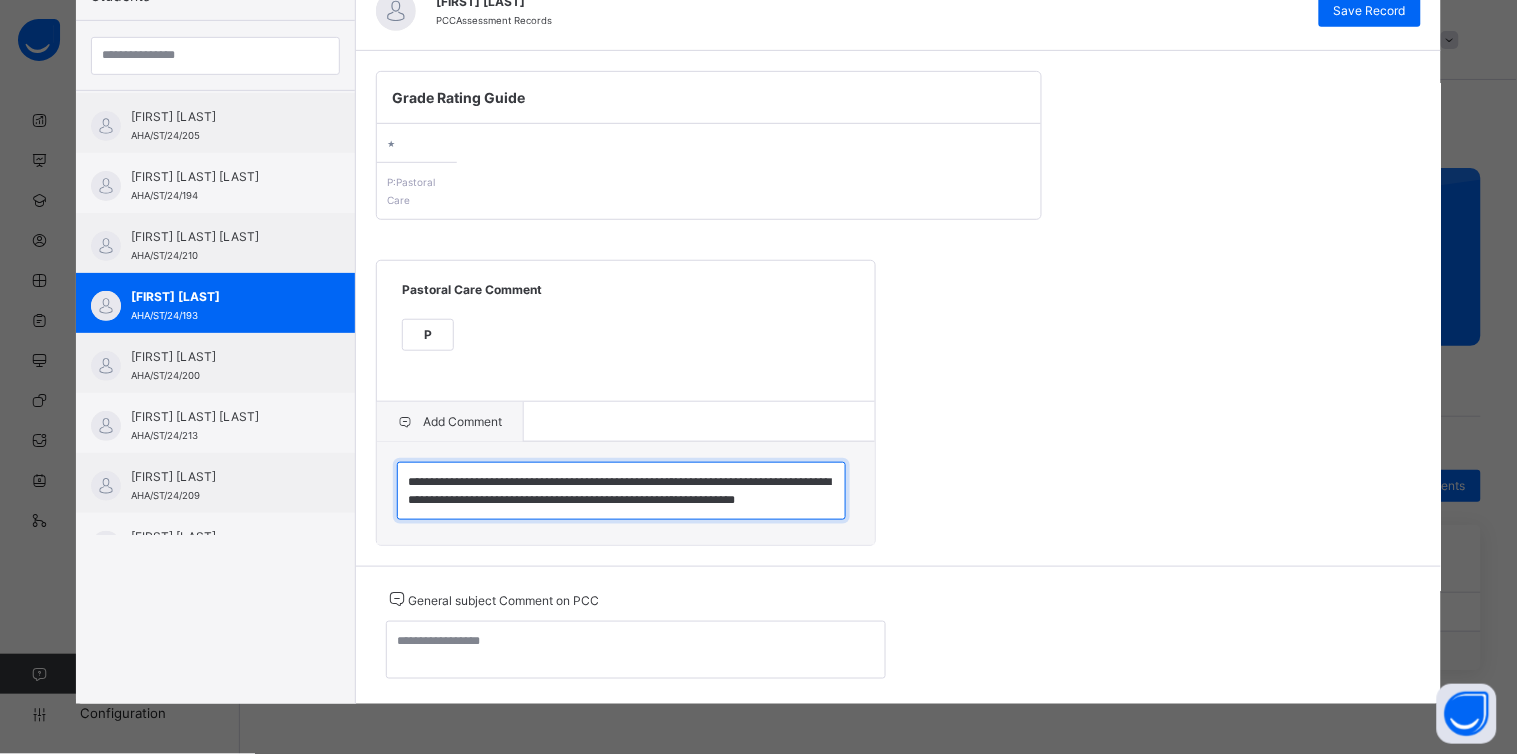 scroll, scrollTop: 23, scrollLeft: 0, axis: vertical 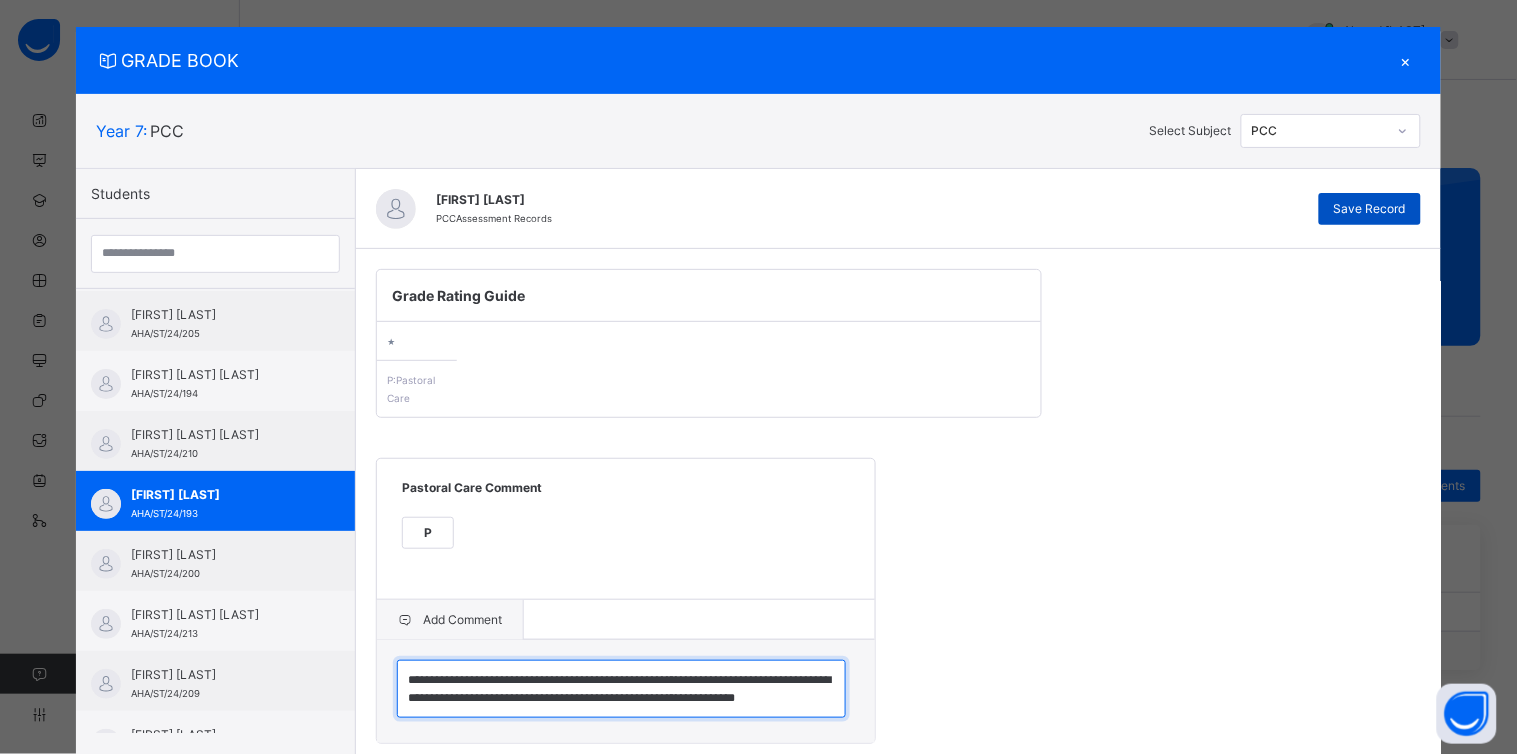 type on "**********" 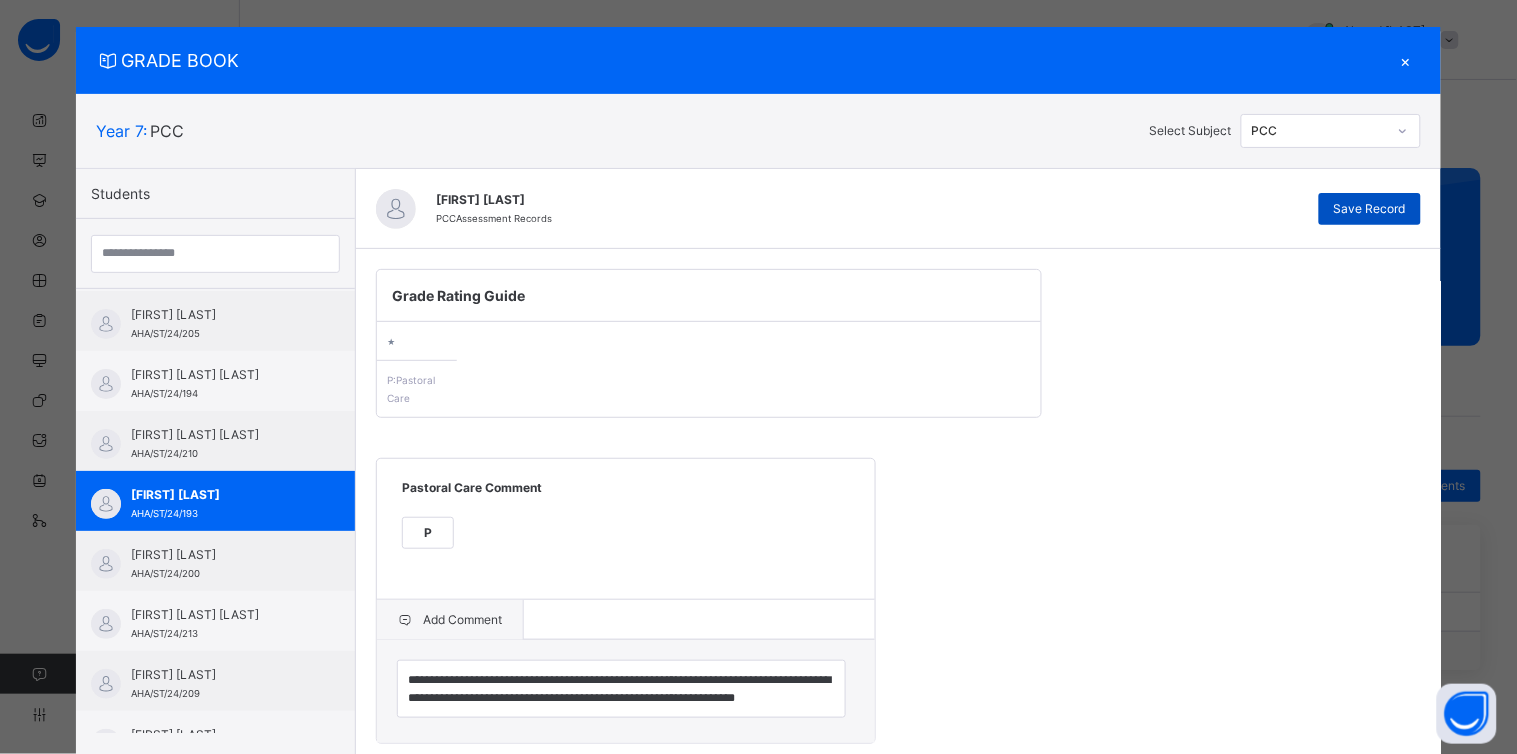 click on "Save Record" at bounding box center [1370, 209] 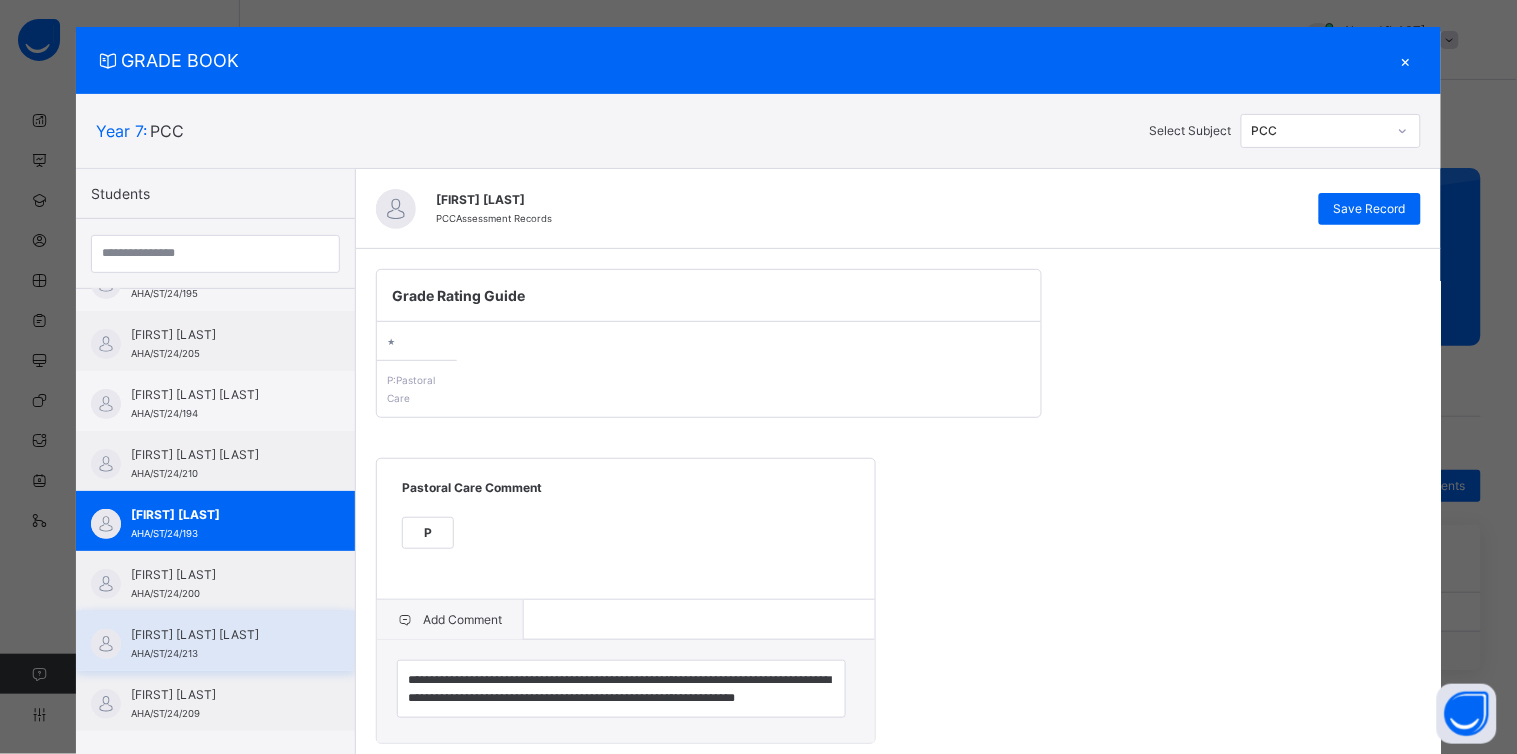 scroll, scrollTop: 0, scrollLeft: 0, axis: both 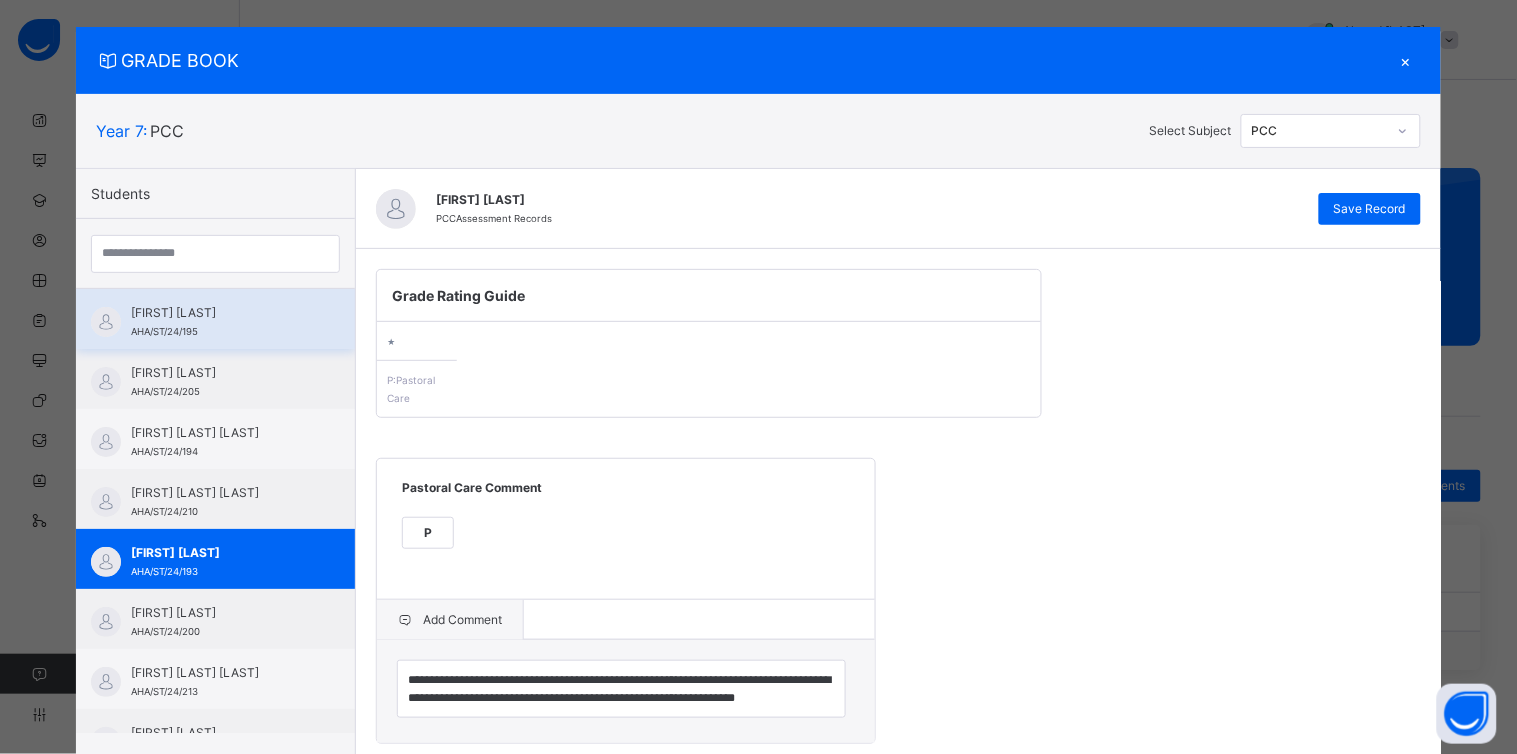 click on "[FIRST] [LAST]" at bounding box center (220, 313) 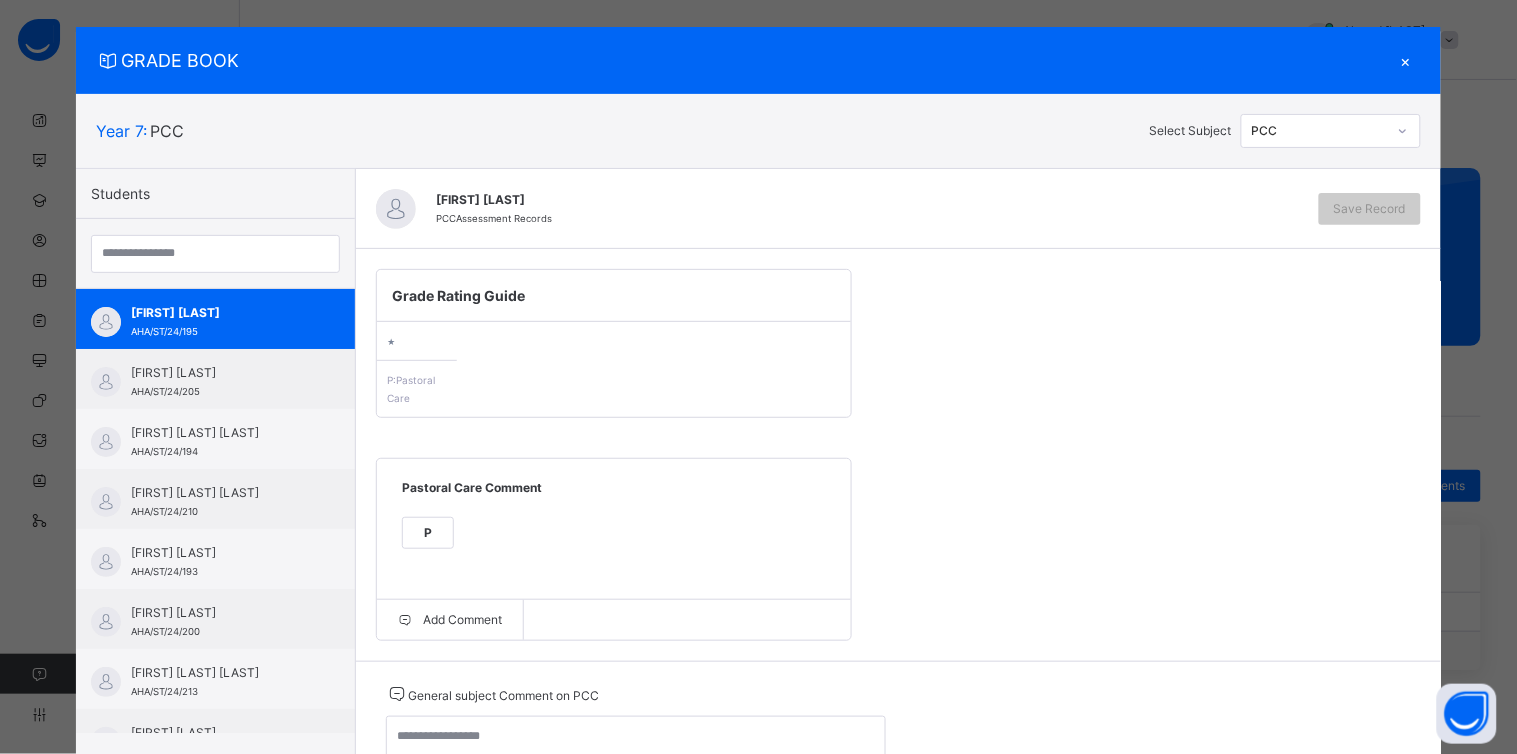 click on "P" at bounding box center [428, 533] 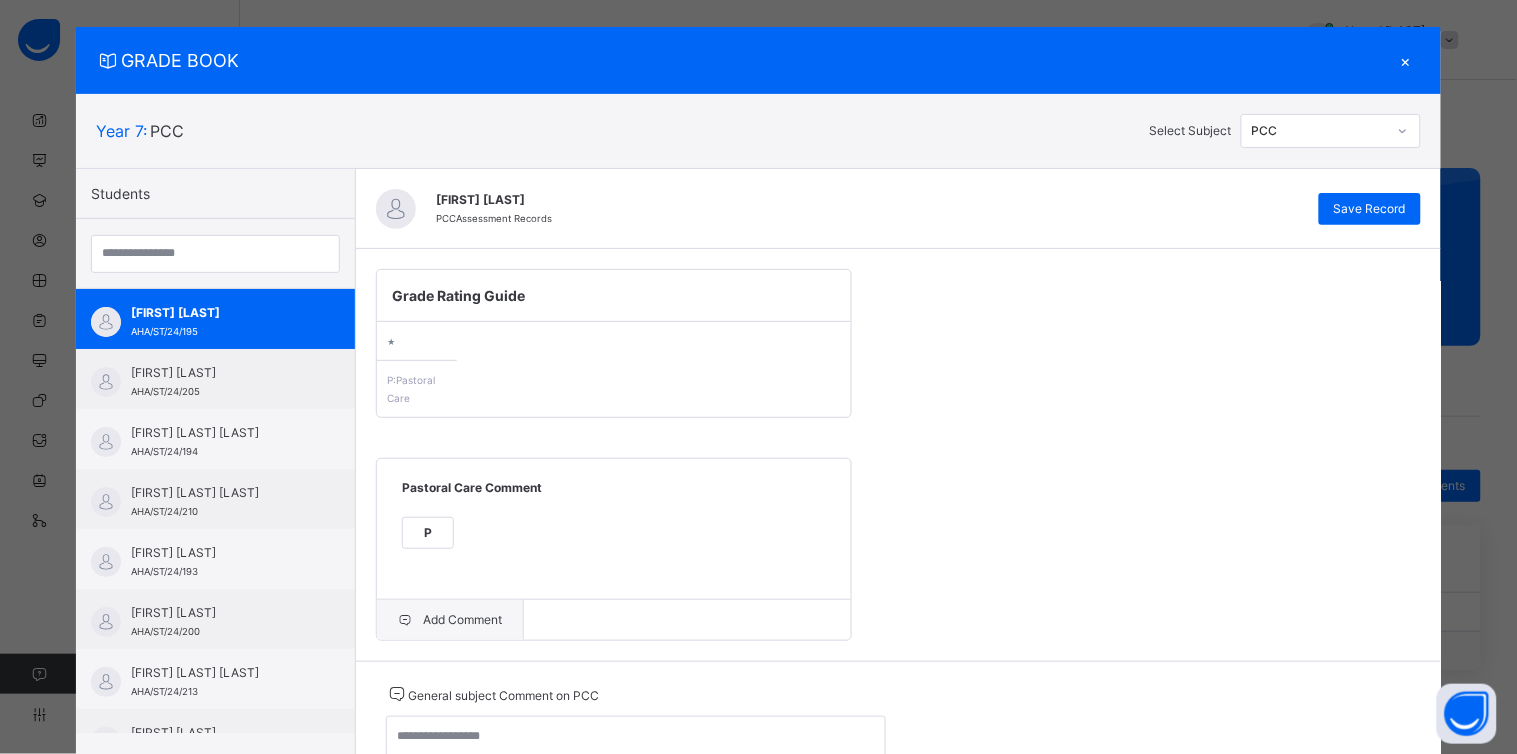 click on "Add Comment" at bounding box center [450, 620] 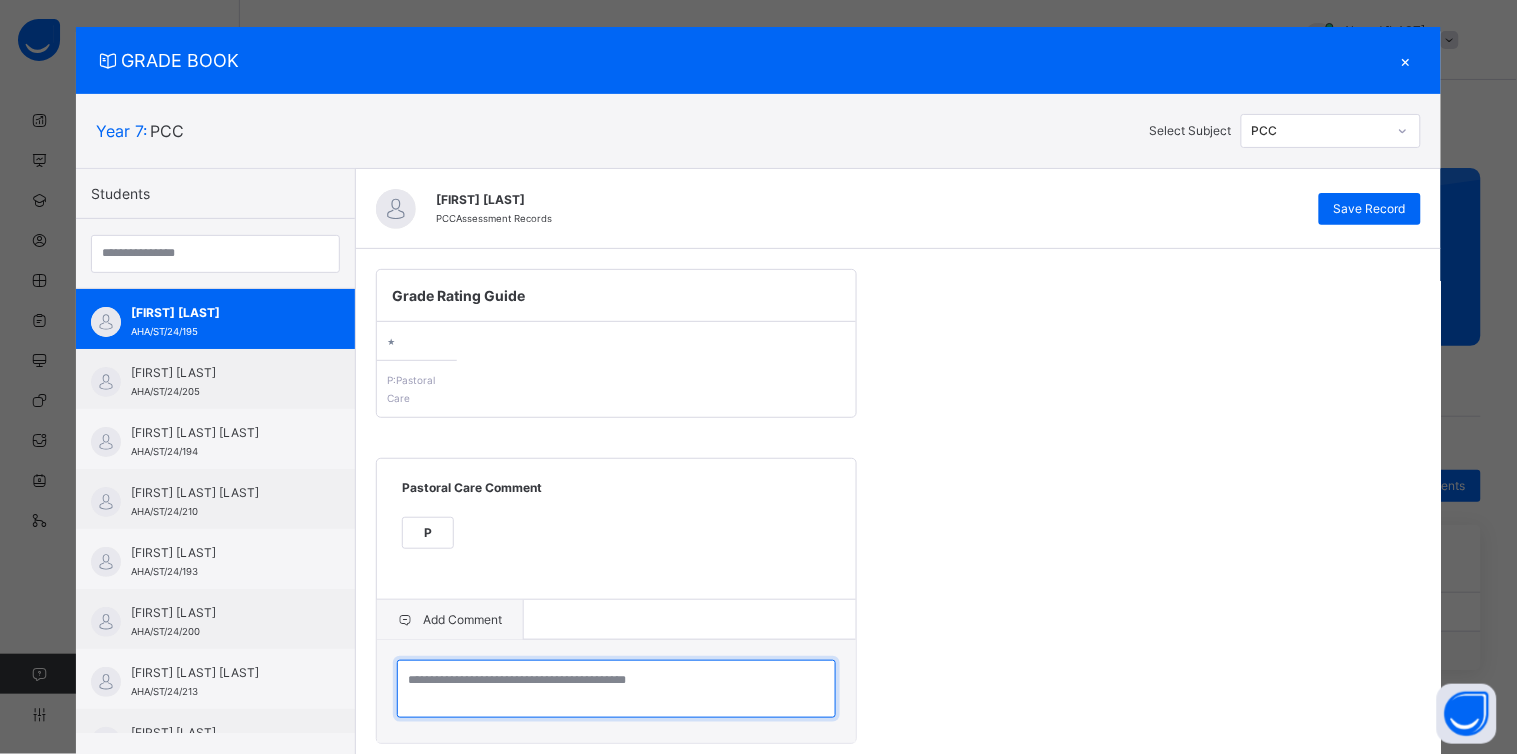 click at bounding box center [616, 689] 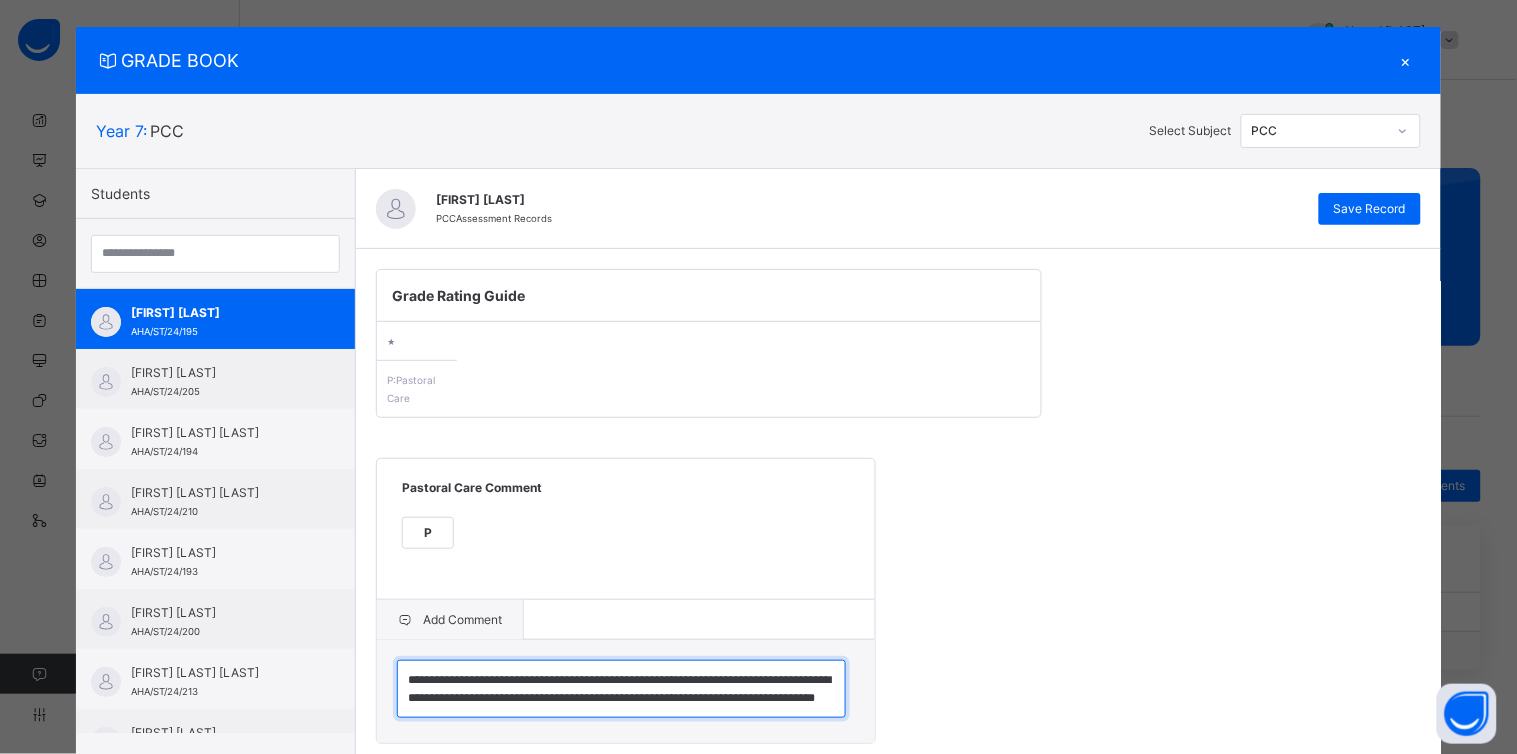 scroll, scrollTop: 23, scrollLeft: 0, axis: vertical 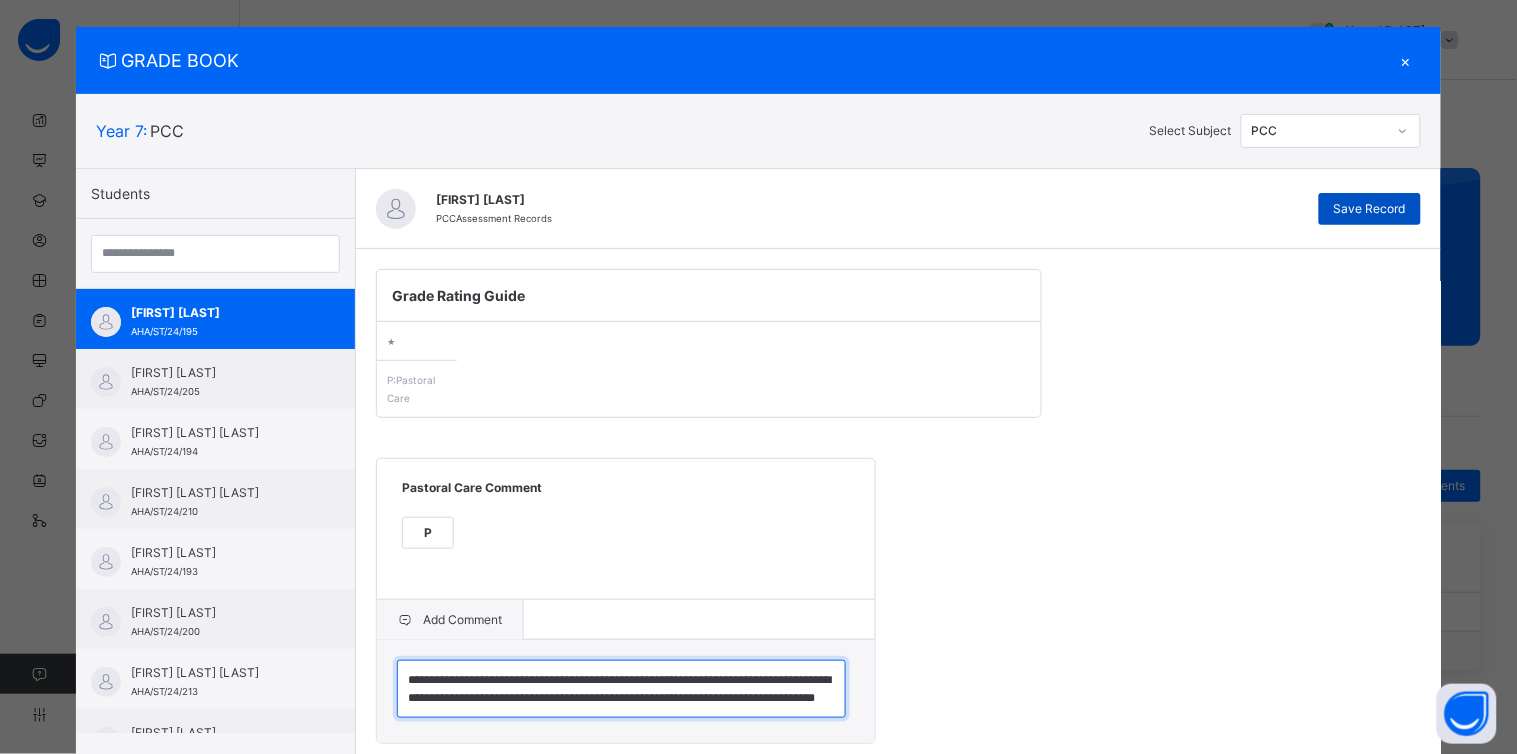 type on "**********" 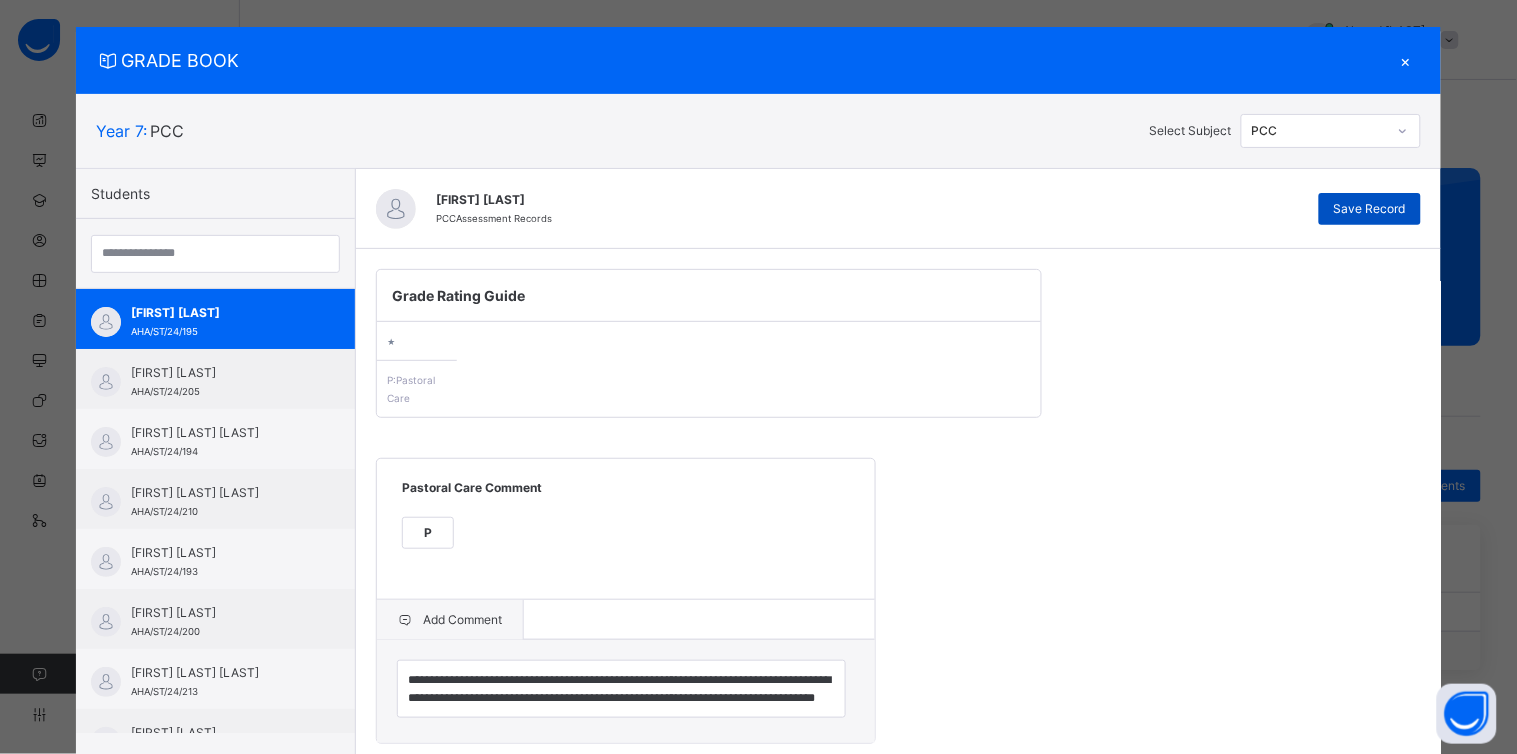 click on "Save Record" at bounding box center (1370, 209) 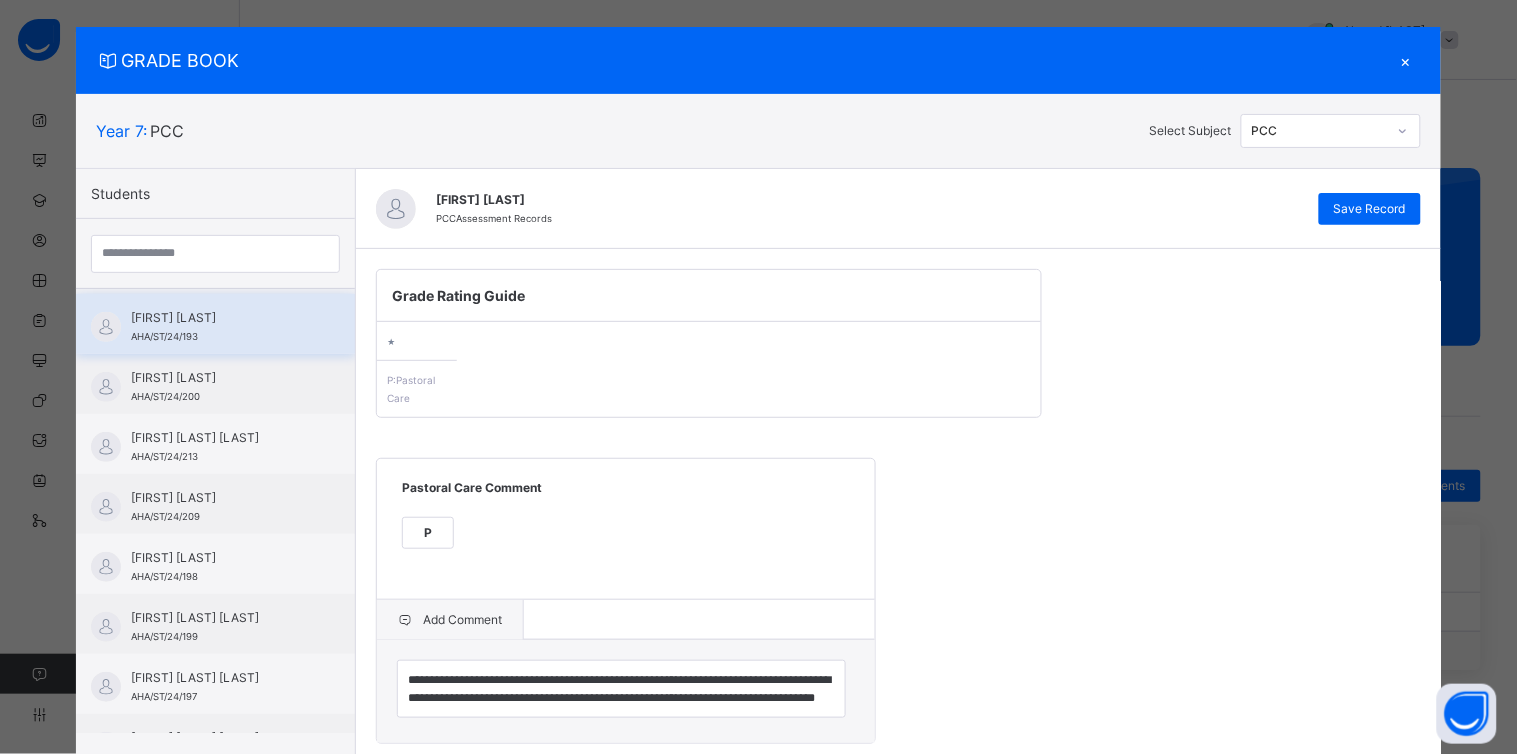scroll, scrollTop: 242, scrollLeft: 0, axis: vertical 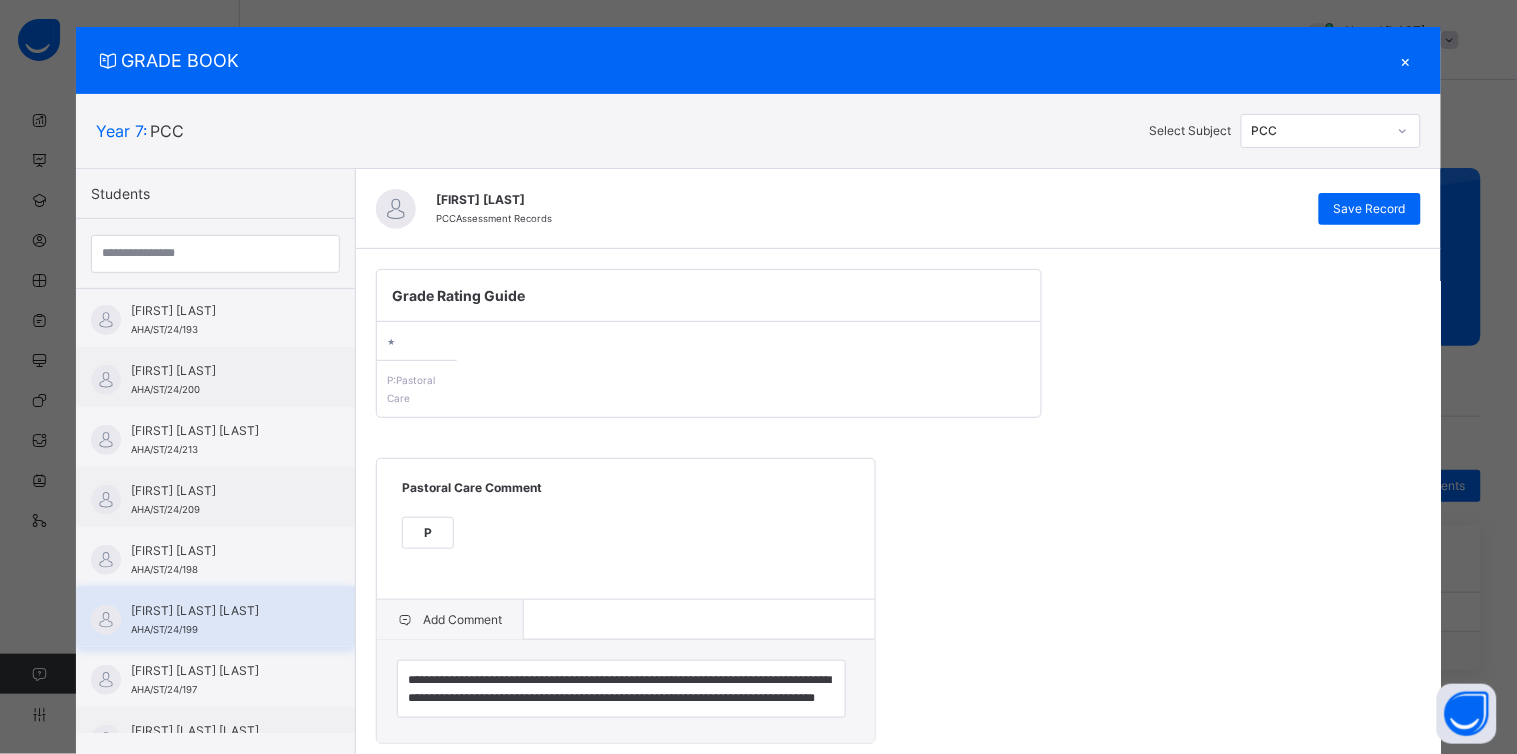 click on "[FIRST] [LAST] [LAST]" at bounding box center [220, 611] 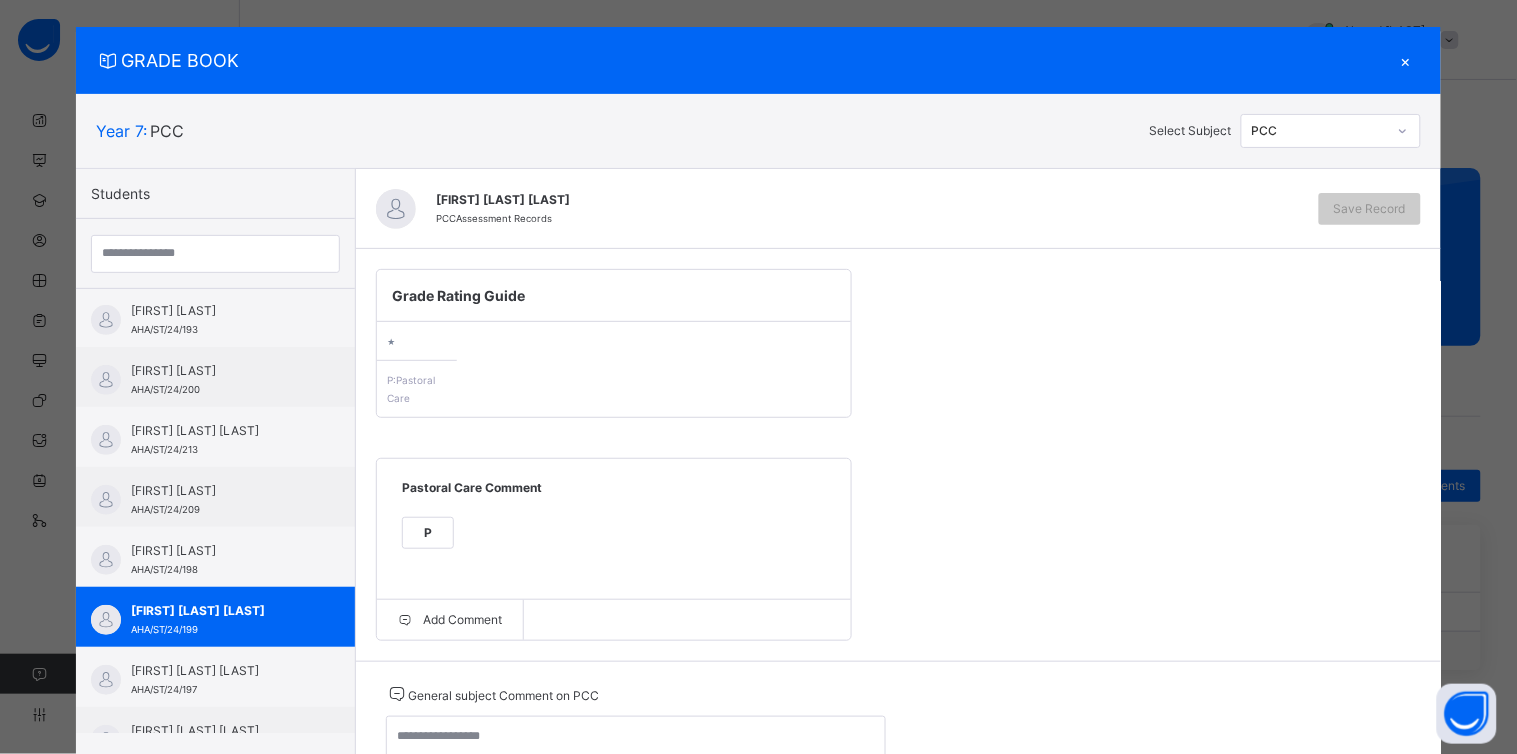 click on "P" at bounding box center [428, 533] 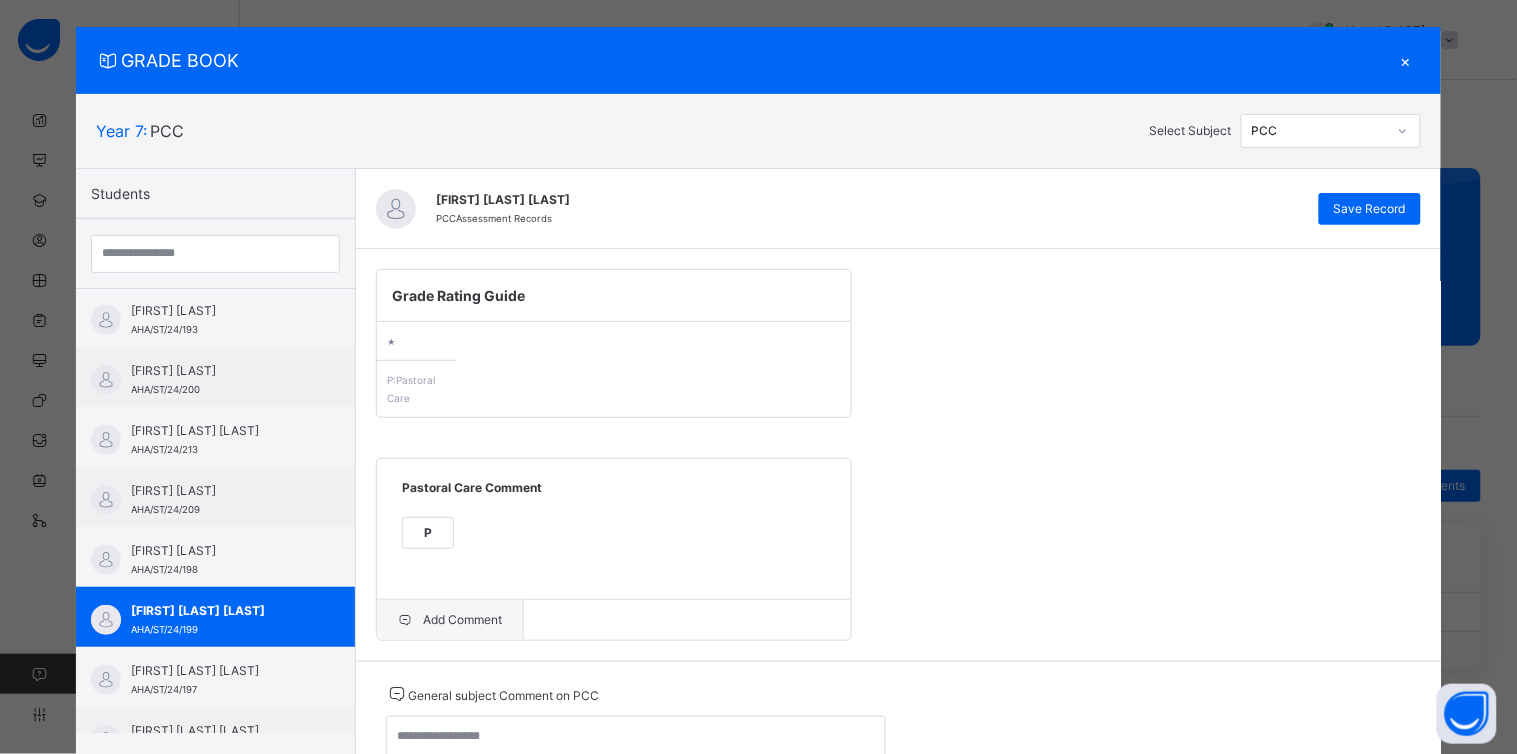 click on "Add Comment" at bounding box center [450, 620] 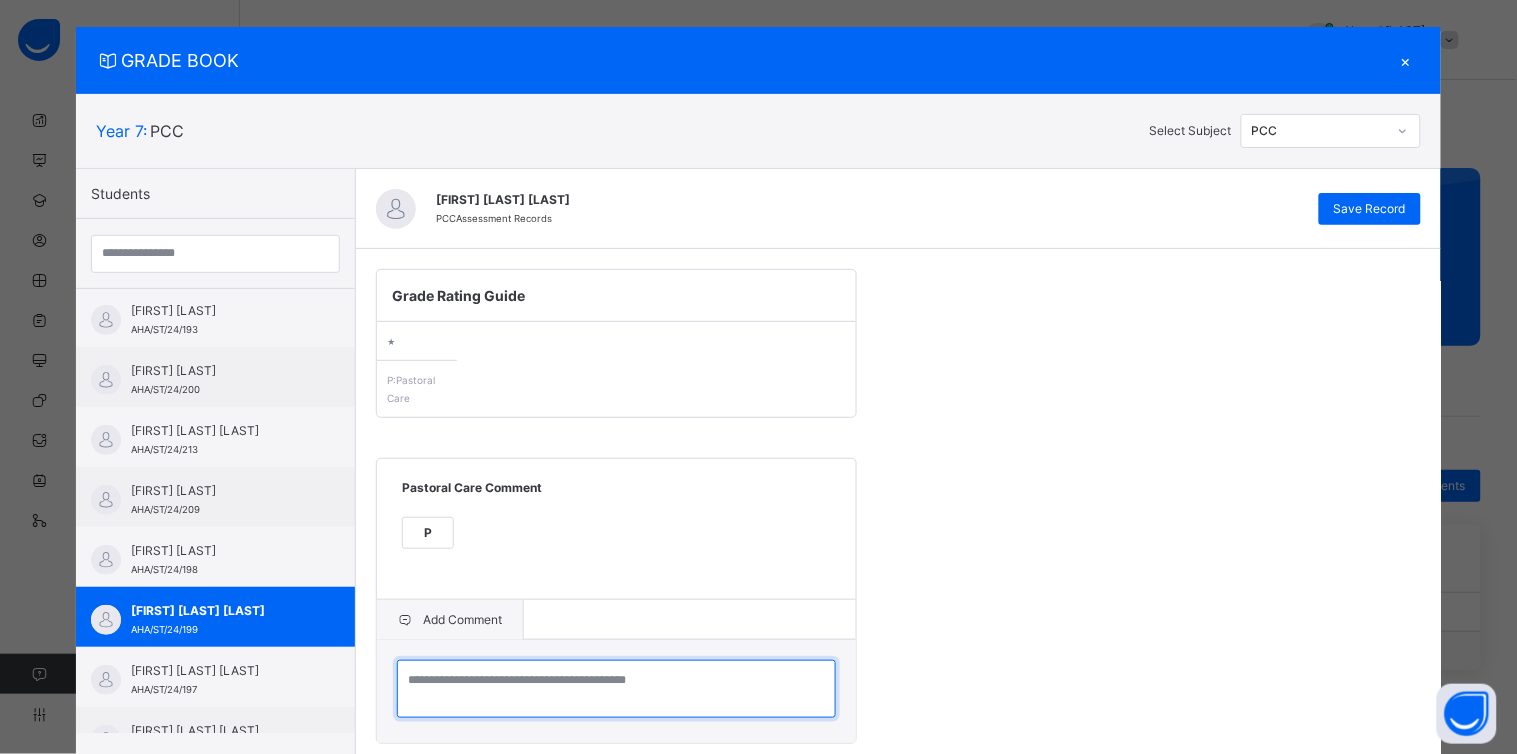 click at bounding box center (616, 689) 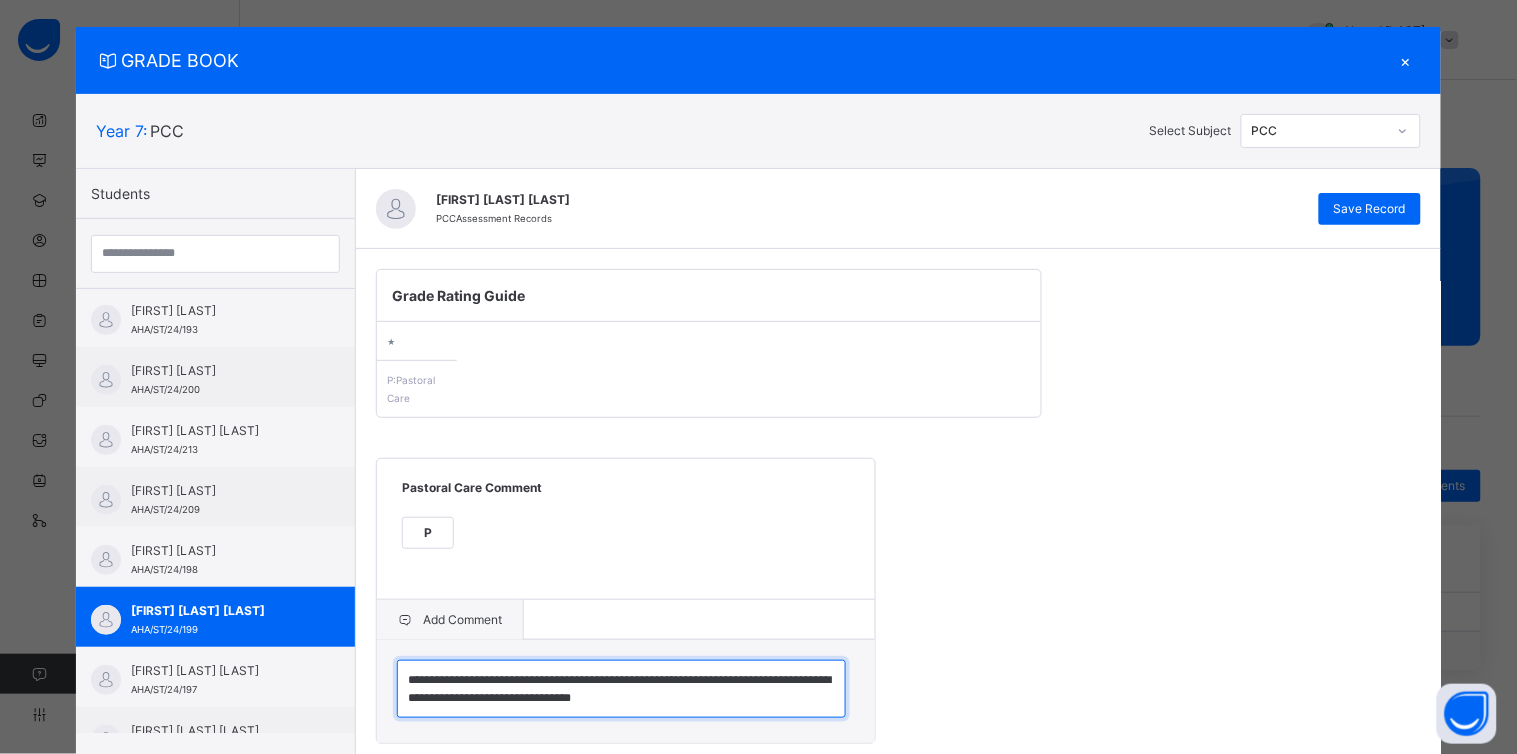 scroll, scrollTop: 5, scrollLeft: 0, axis: vertical 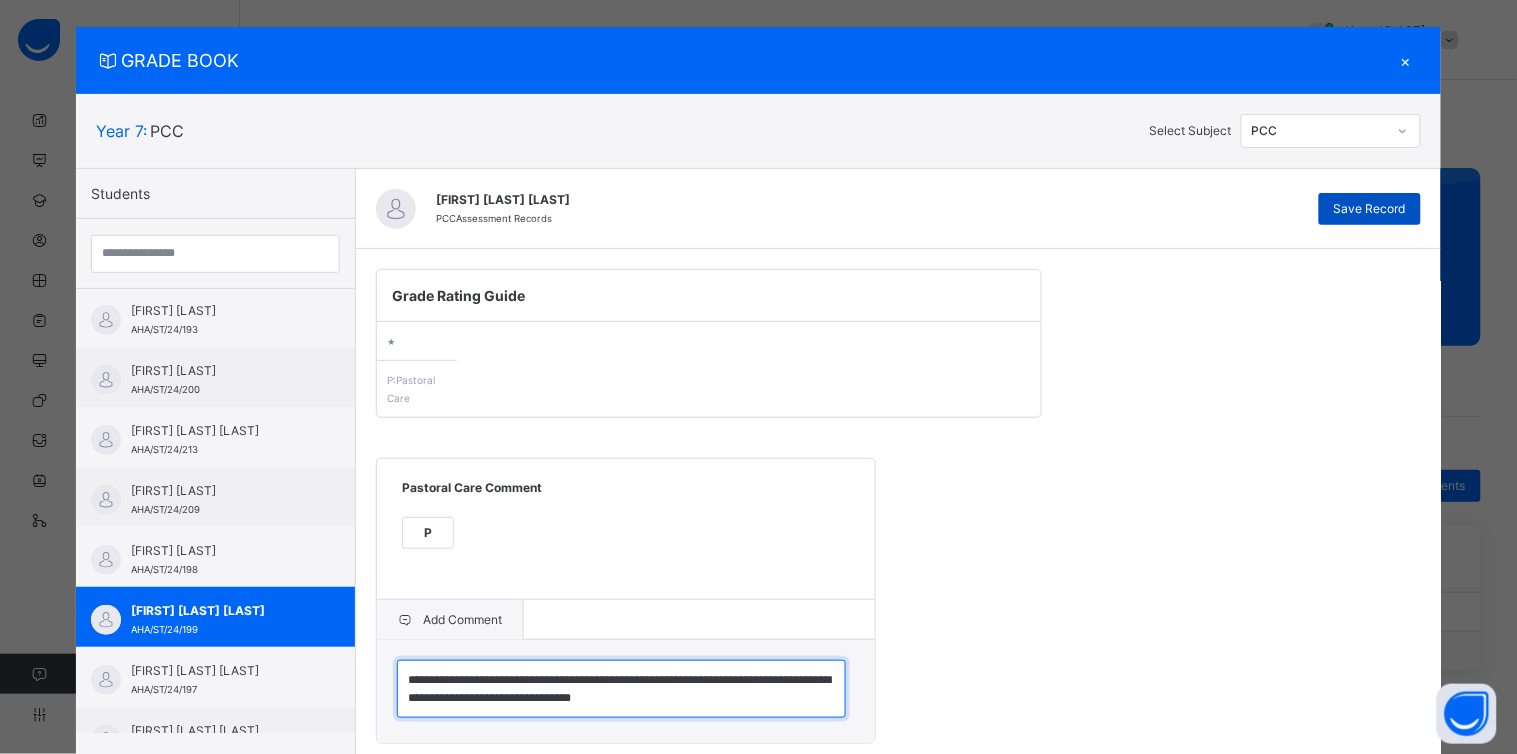 type on "**********" 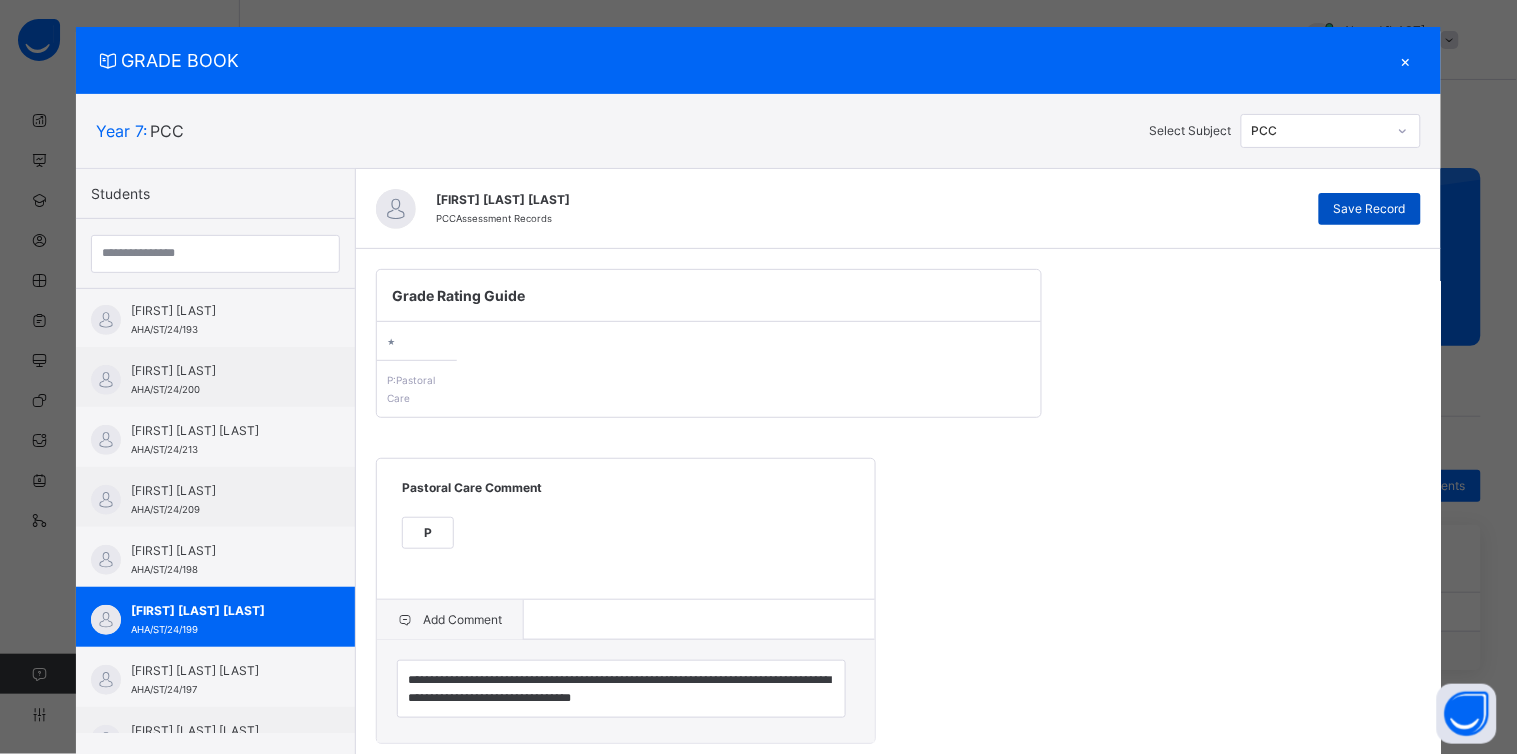 click on "Save Record" at bounding box center (1370, 209) 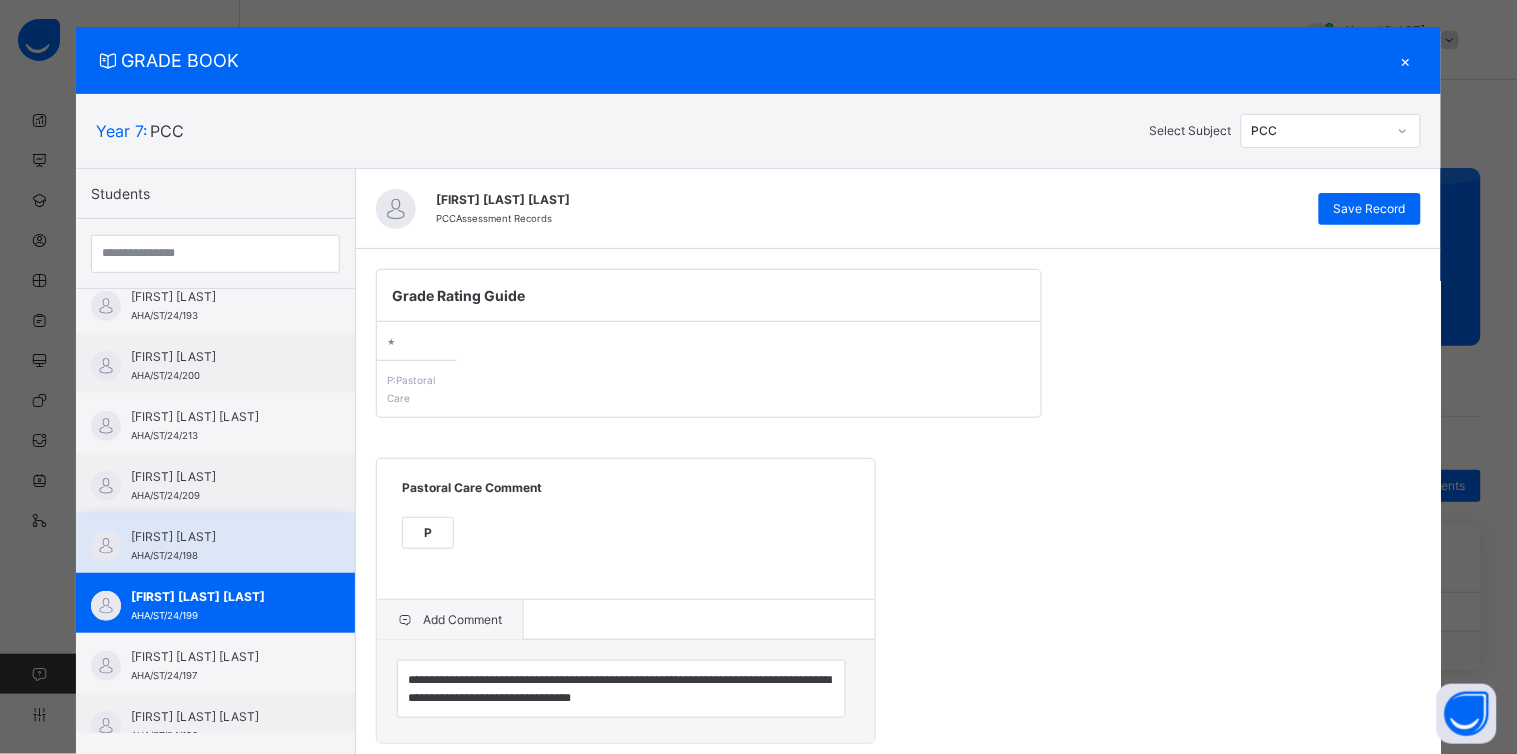scroll, scrollTop: 257, scrollLeft: 0, axis: vertical 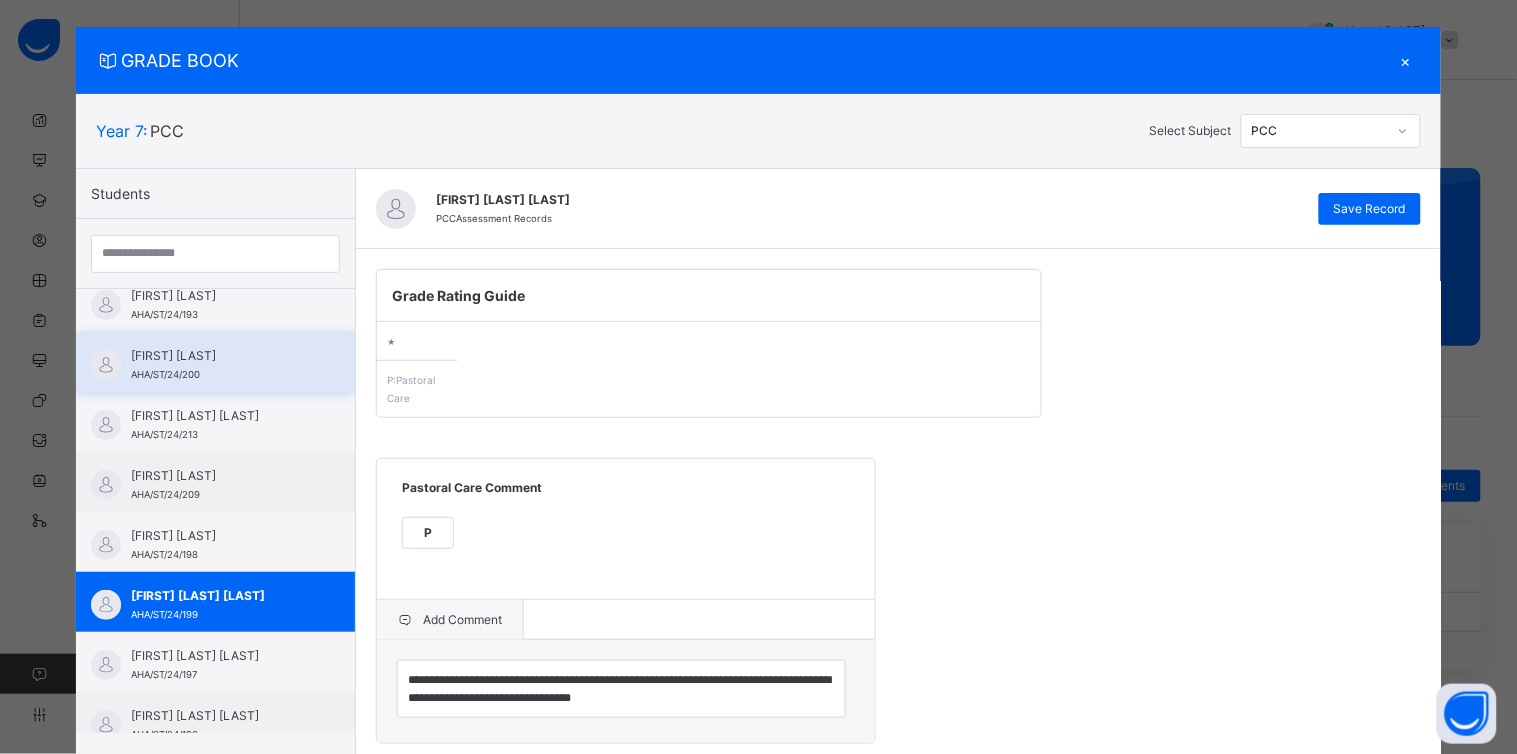 click on "[FIRST] [LAST] [LAST]" at bounding box center (220, 365) 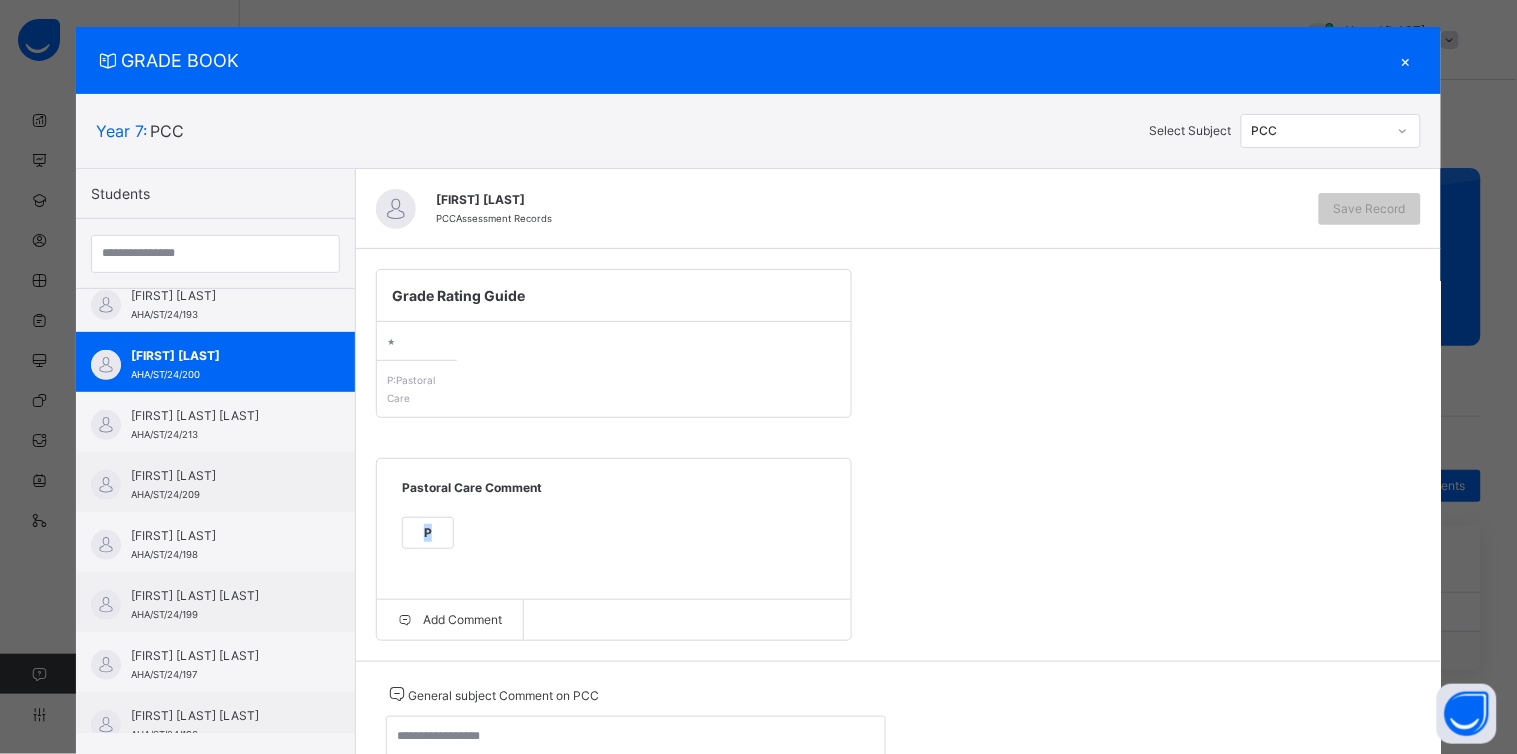 click on "P" at bounding box center (428, 533) 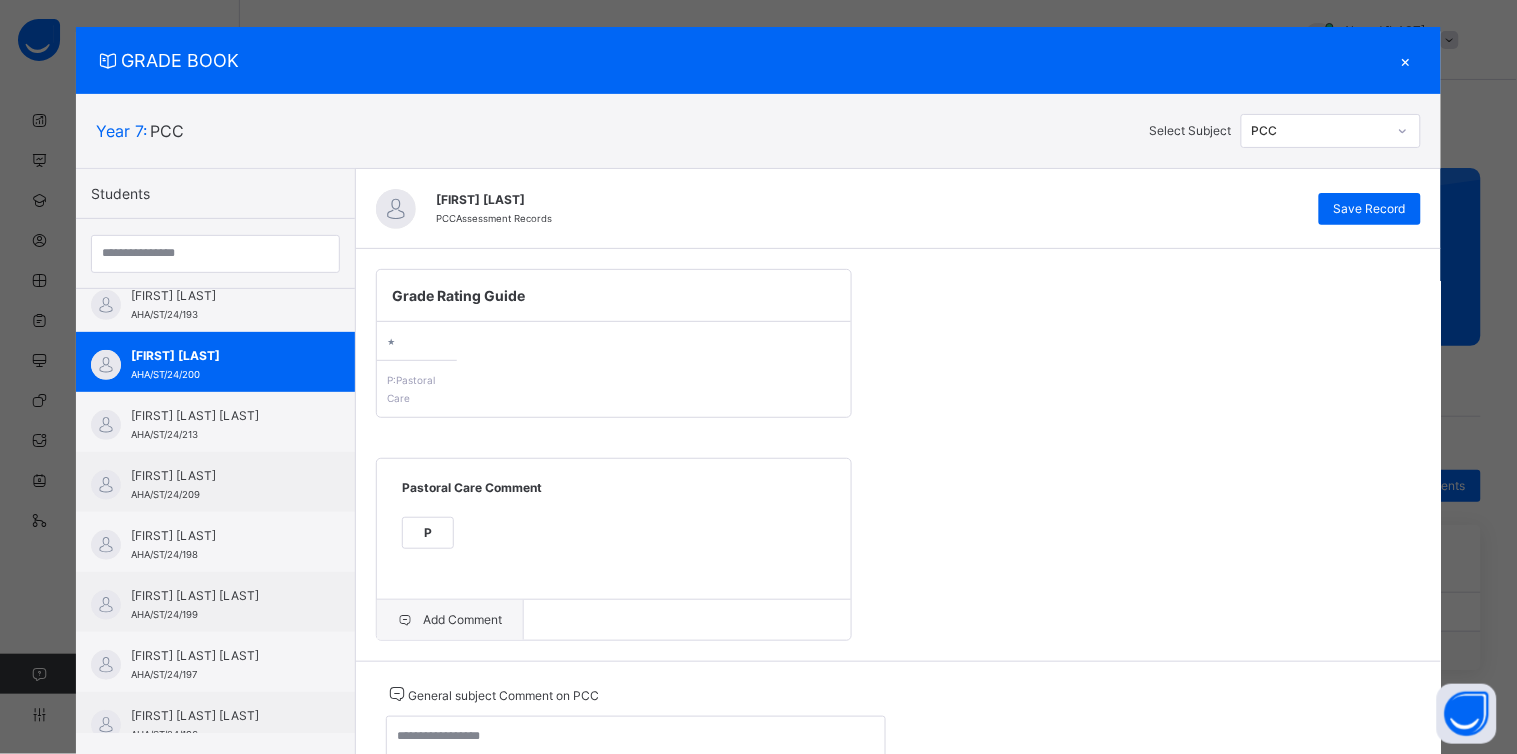 click on "Add Comment" at bounding box center [450, 620] 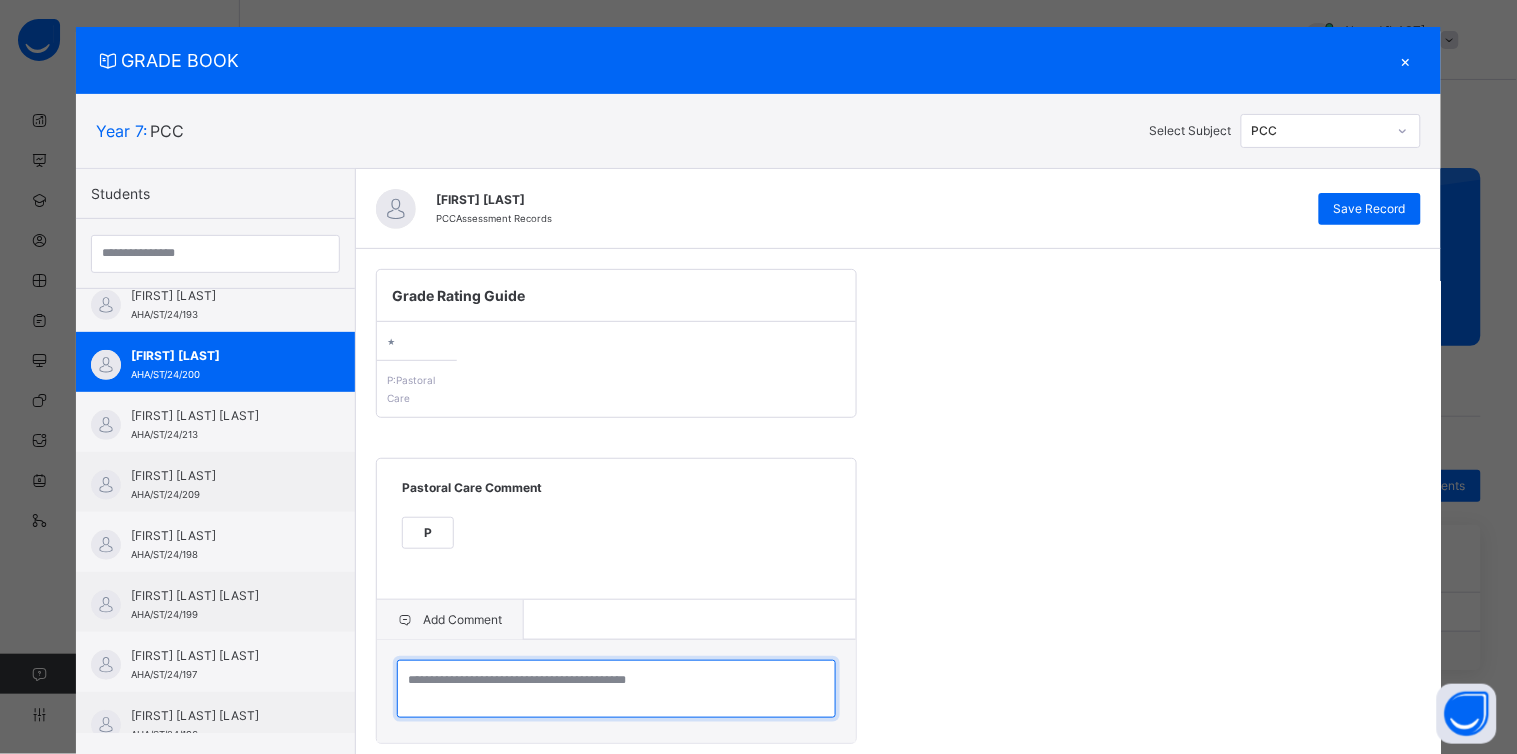 click at bounding box center (616, 689) 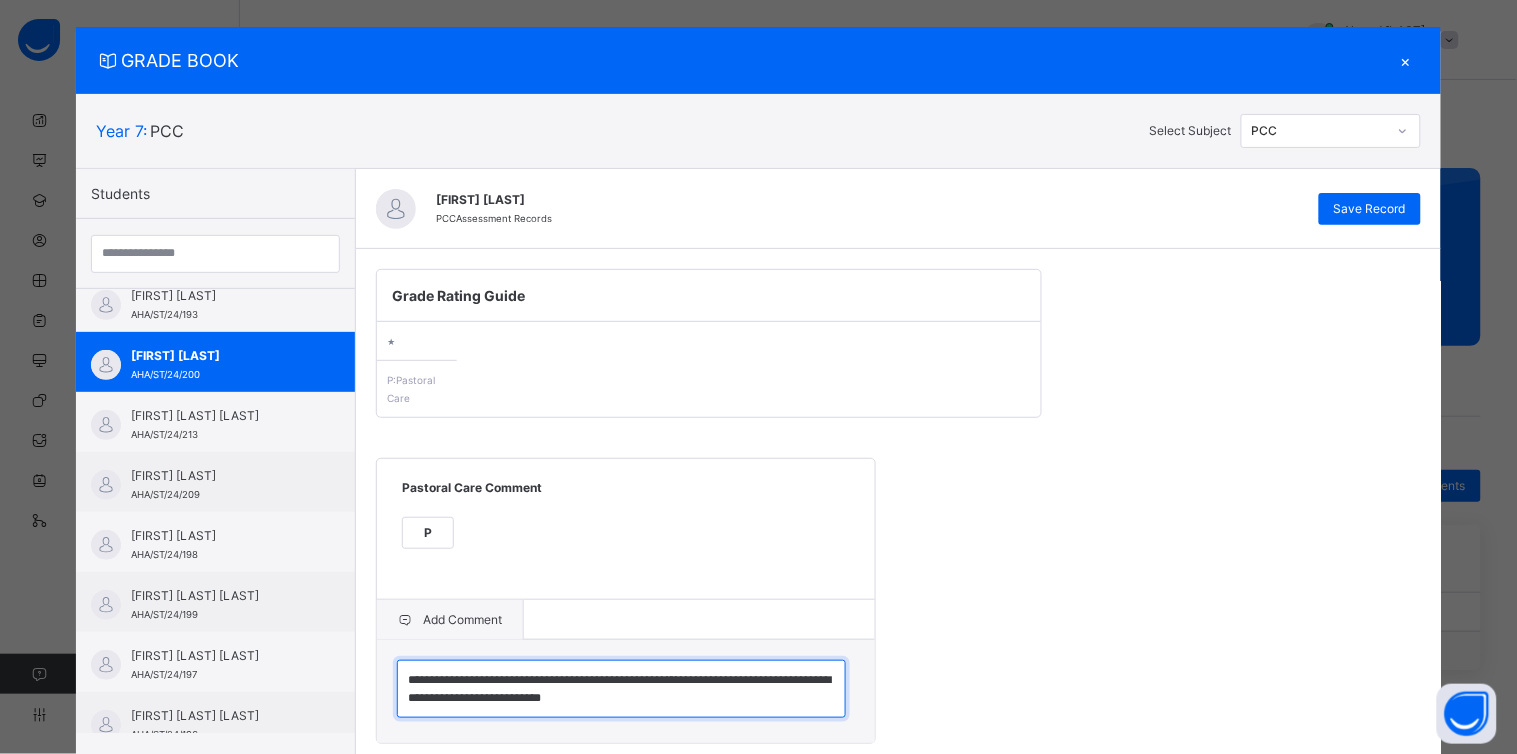 scroll, scrollTop: 5, scrollLeft: 0, axis: vertical 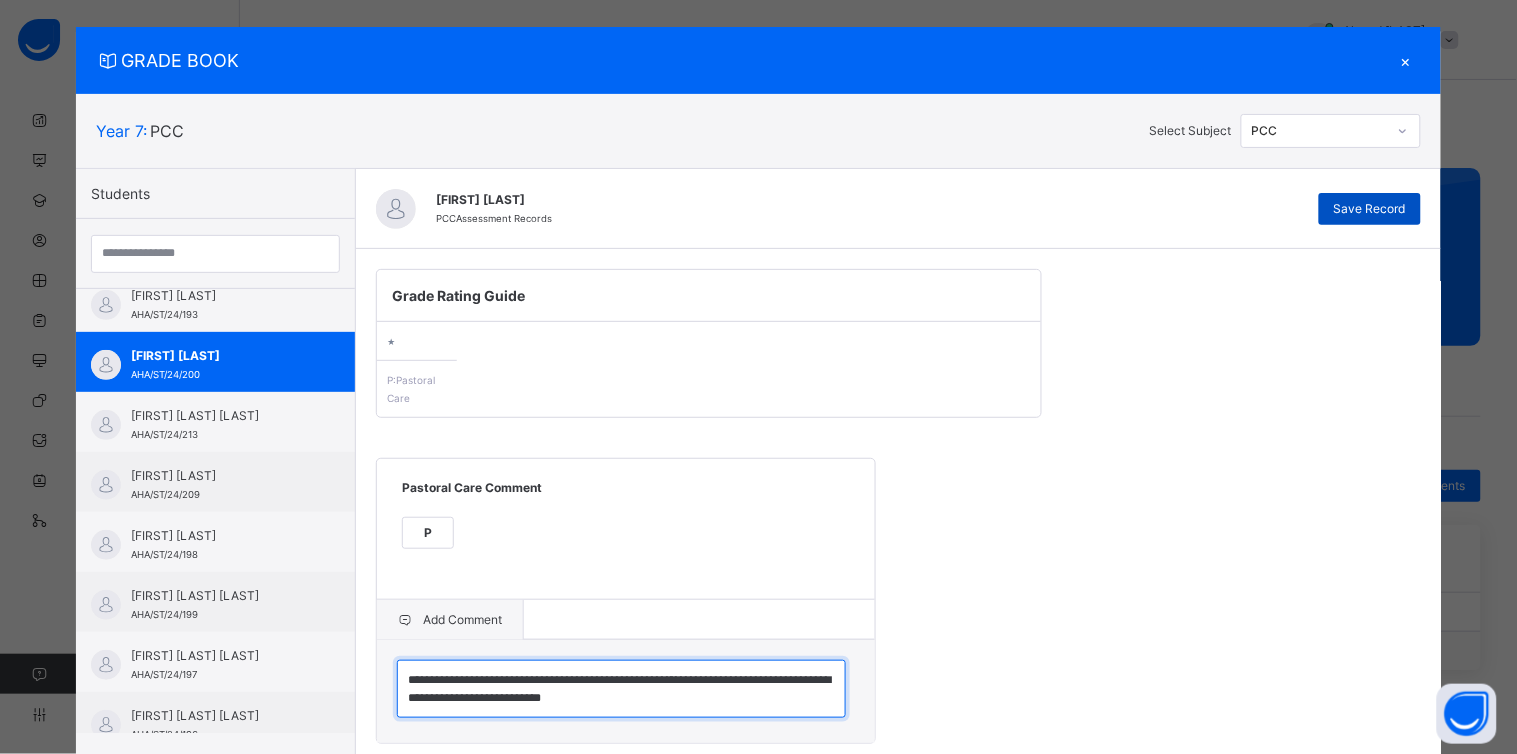 type on "**********" 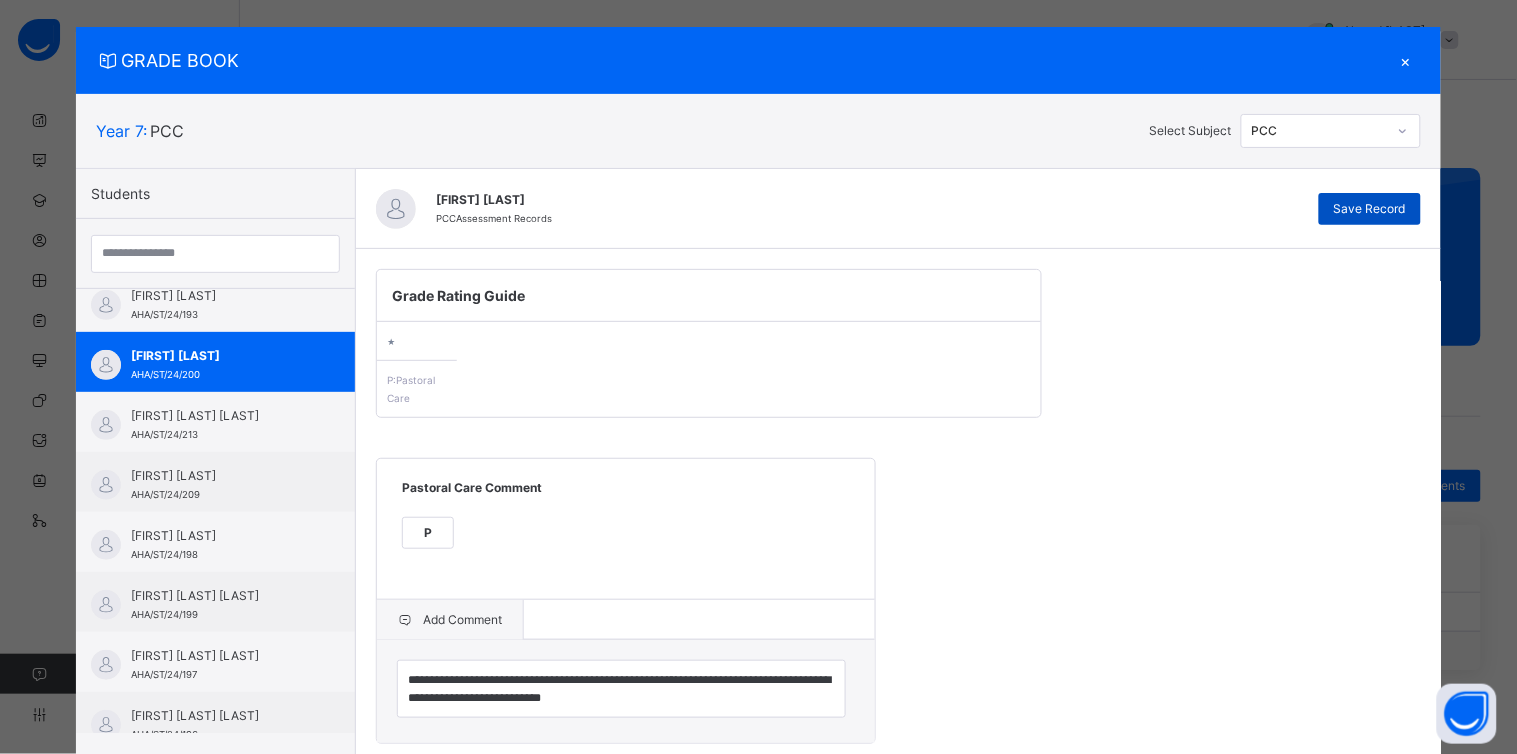 click on "Save Record" at bounding box center [1370, 209] 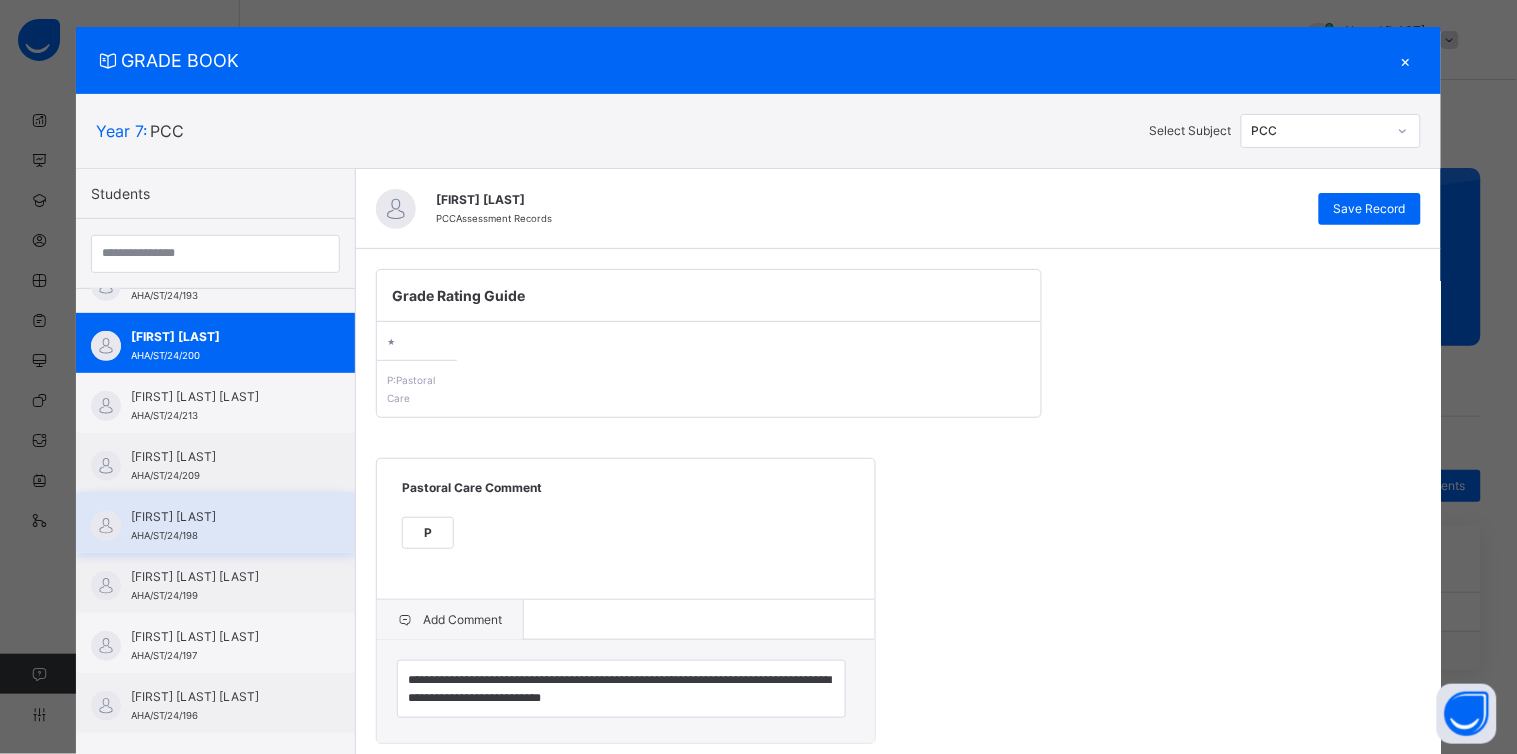 scroll, scrollTop: 271, scrollLeft: 0, axis: vertical 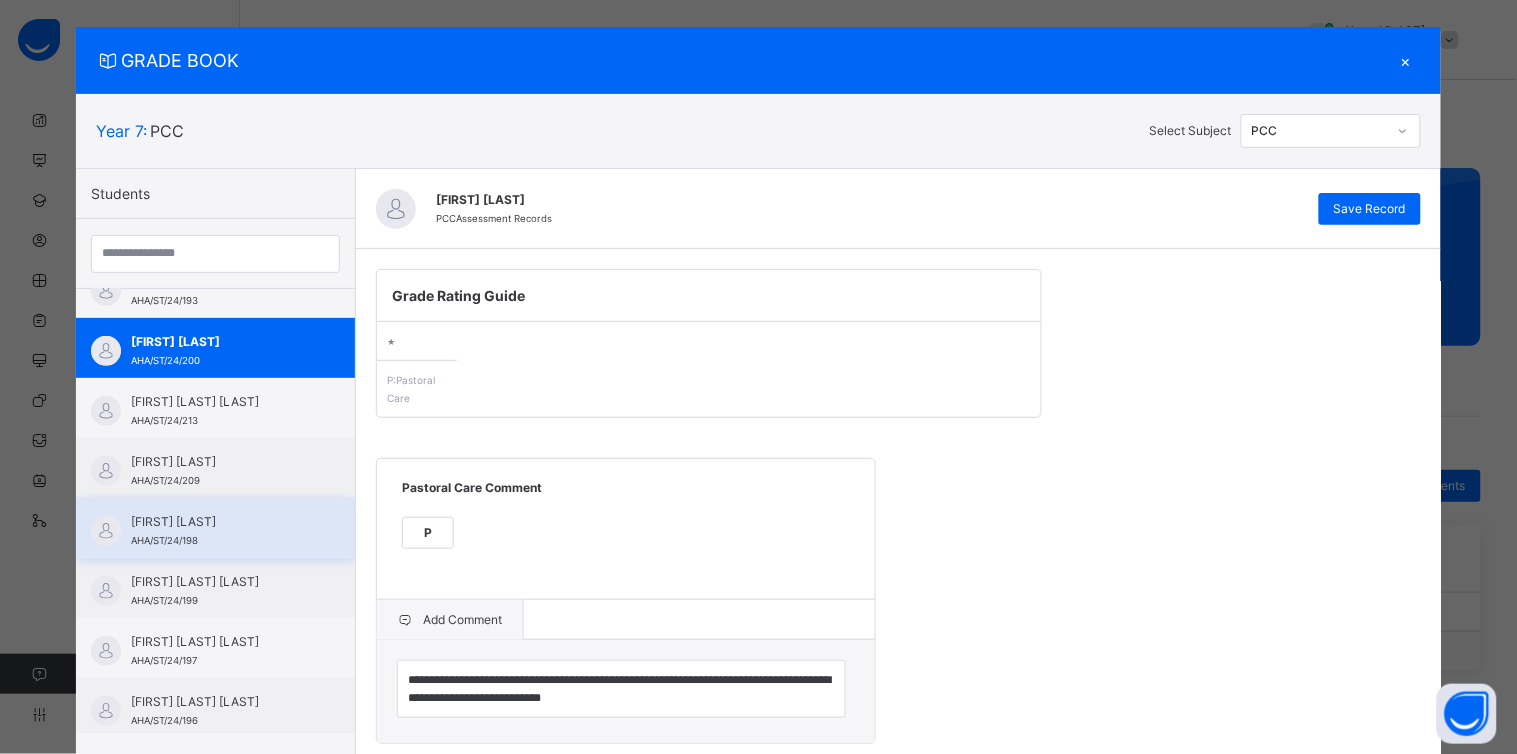 click on "AHA/ST/24/198" at bounding box center [164, 540] 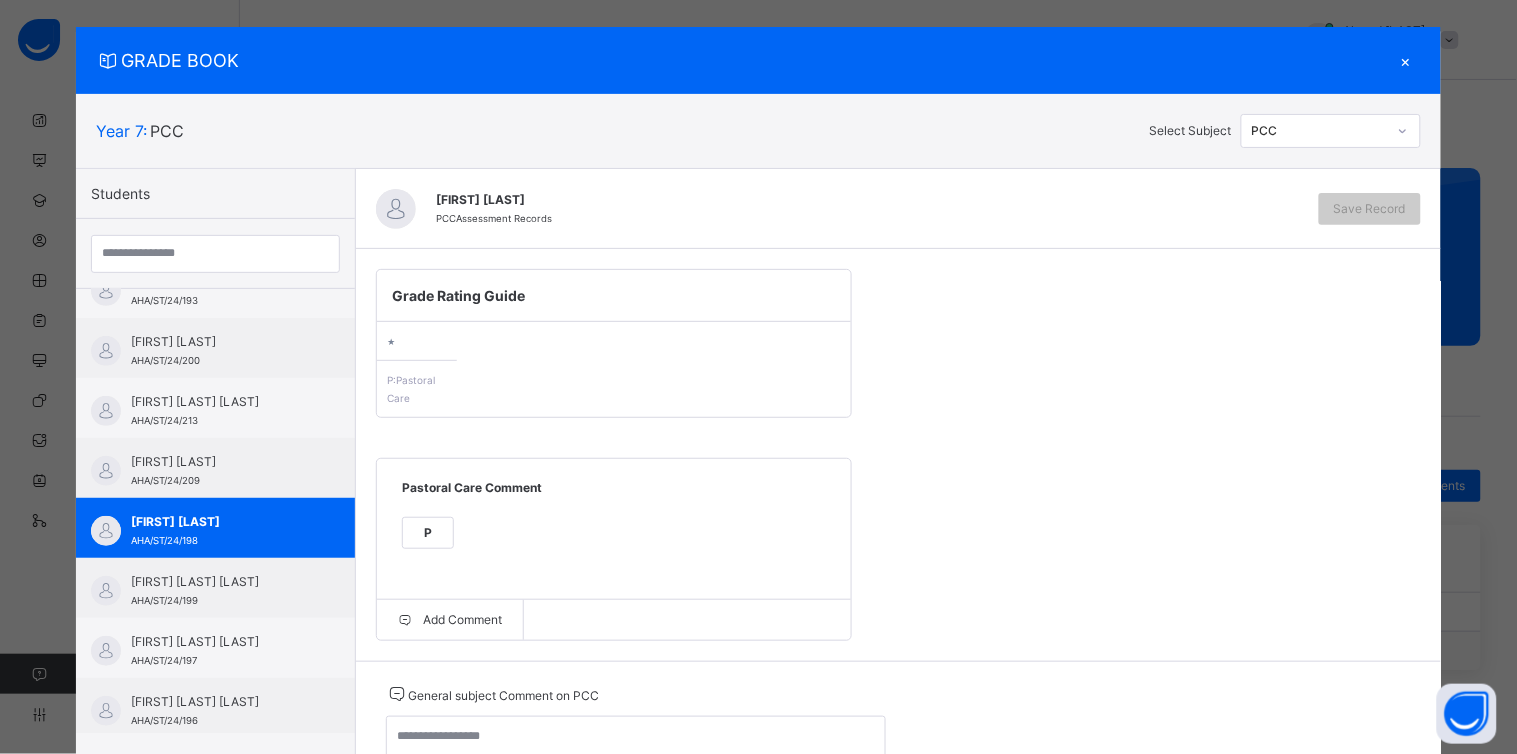 click on "P" at bounding box center (428, 533) 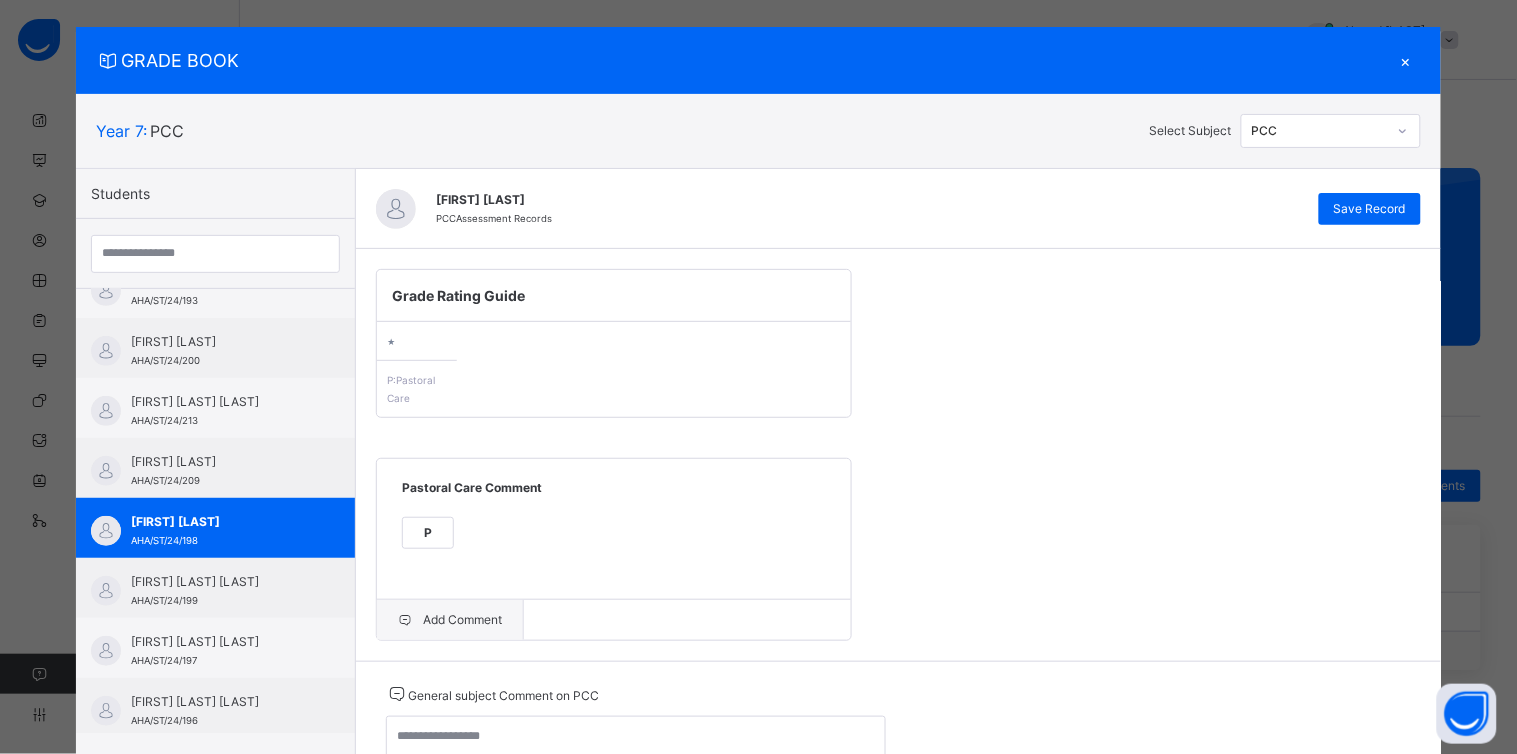 click on "Add Comment" at bounding box center (450, 620) 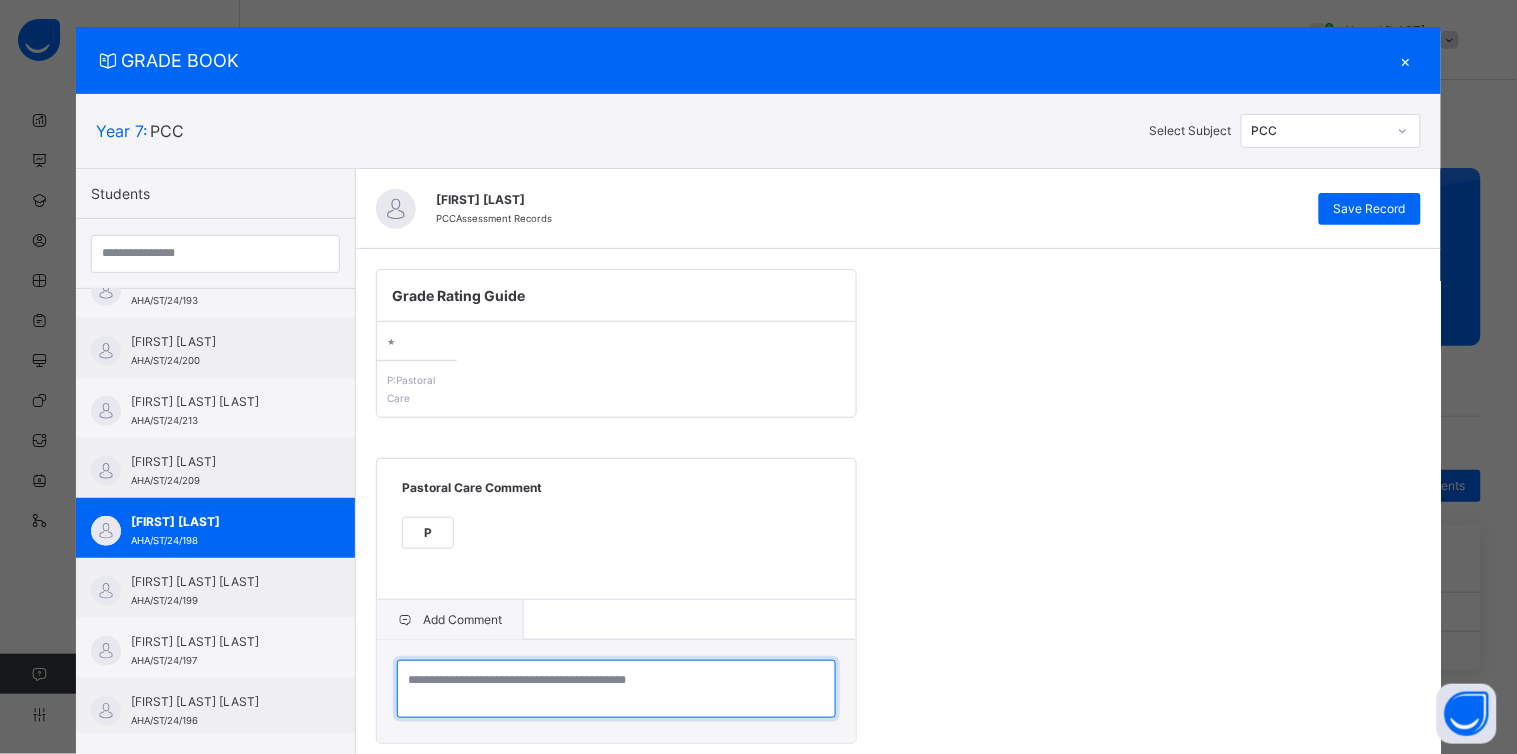click at bounding box center (616, 689) 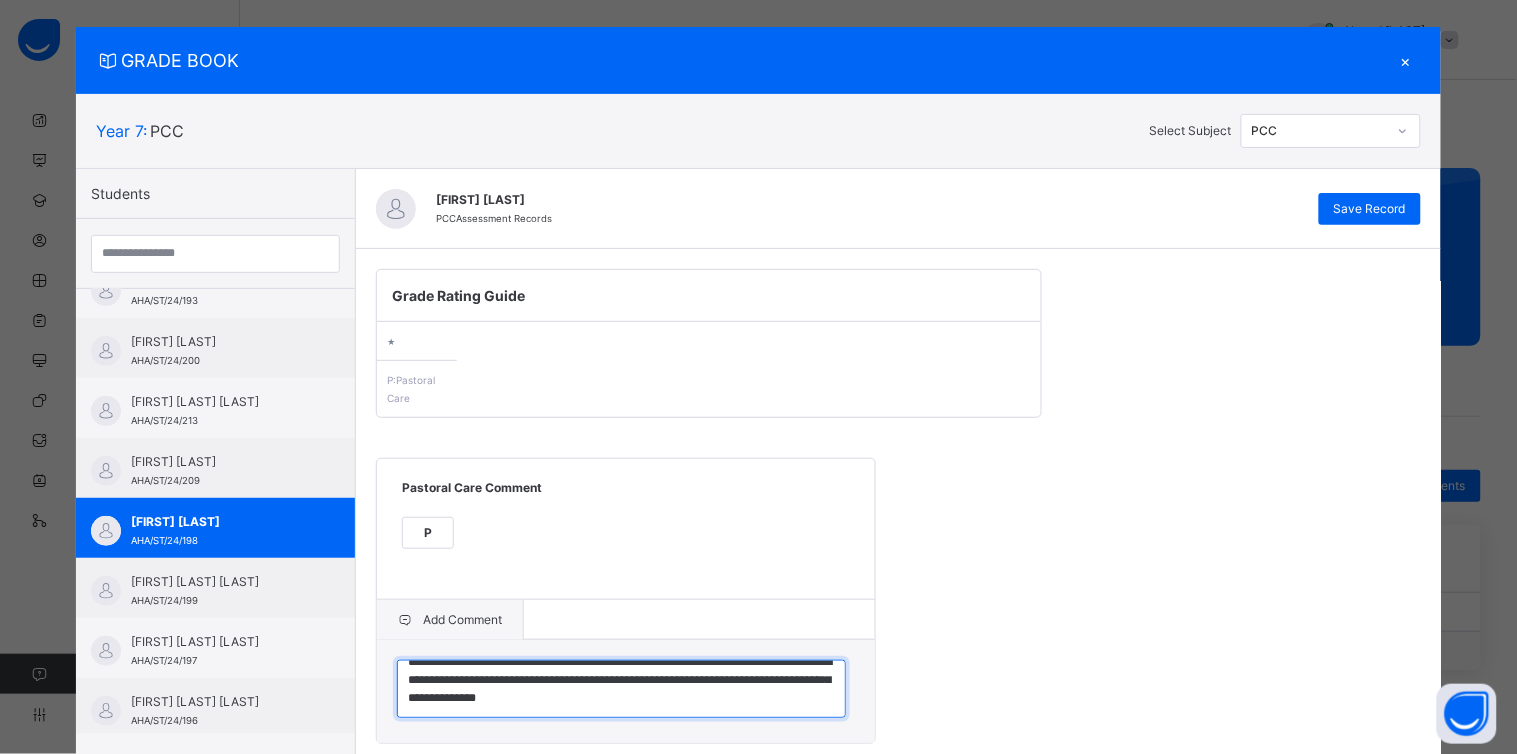 scroll, scrollTop: 0, scrollLeft: 0, axis: both 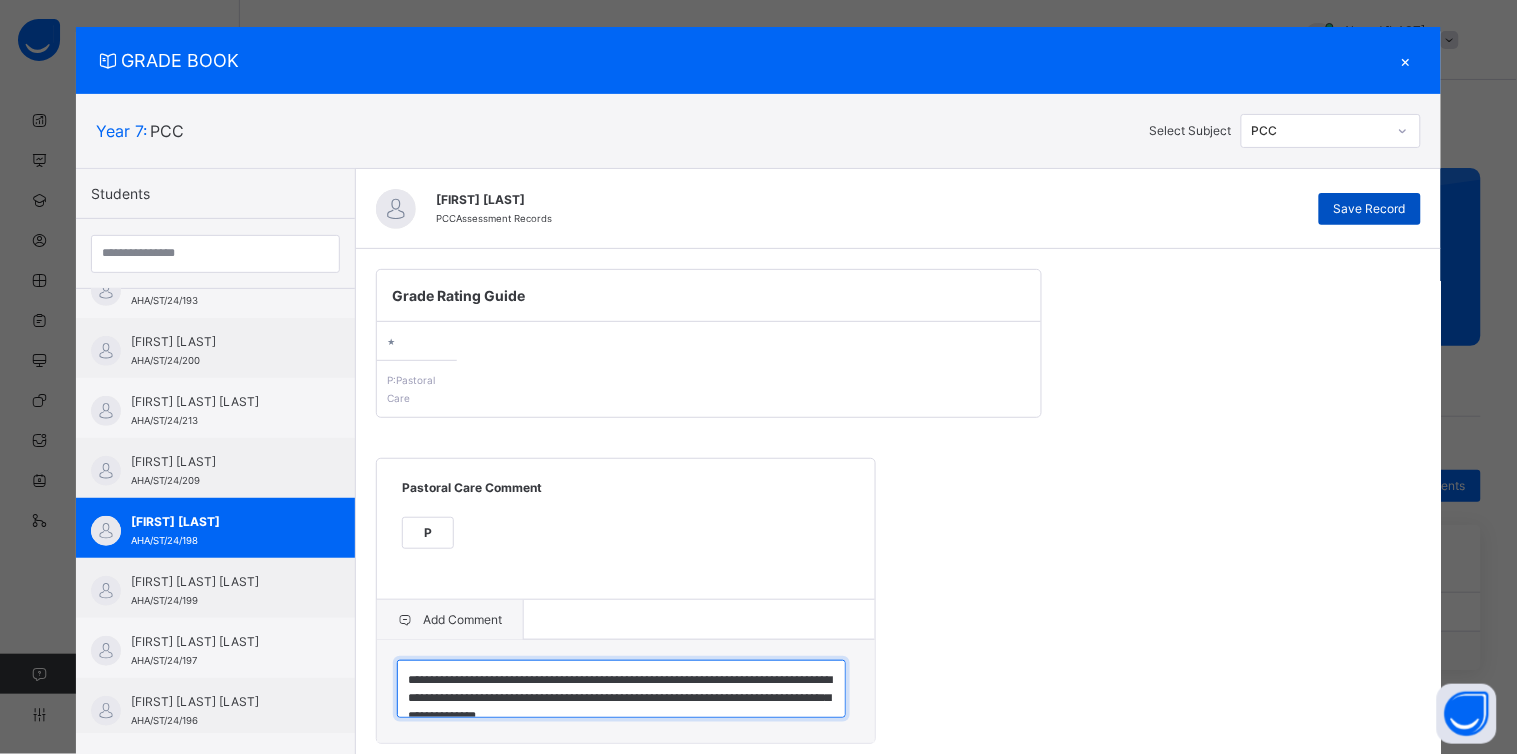 type on "**********" 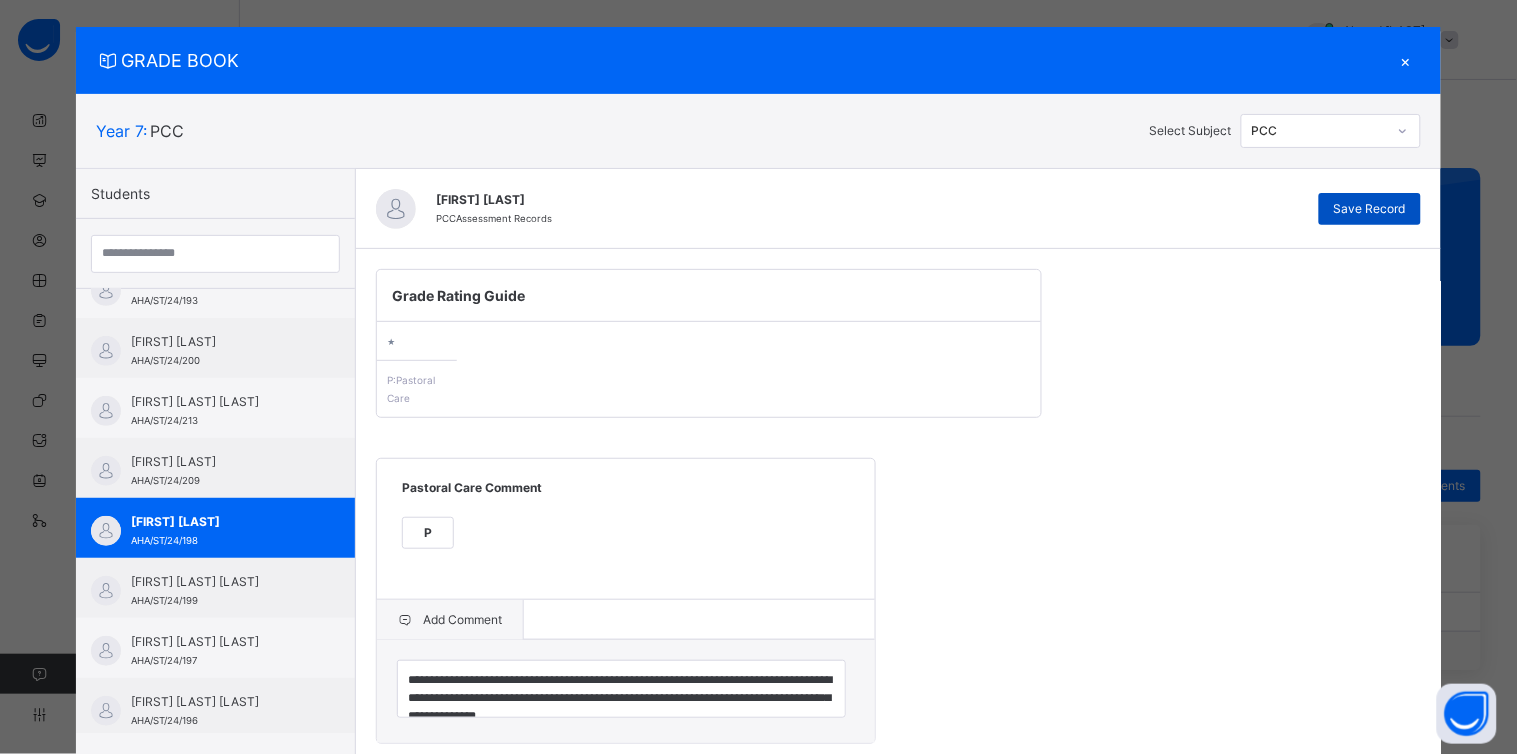 click on "Save Record" at bounding box center (1370, 209) 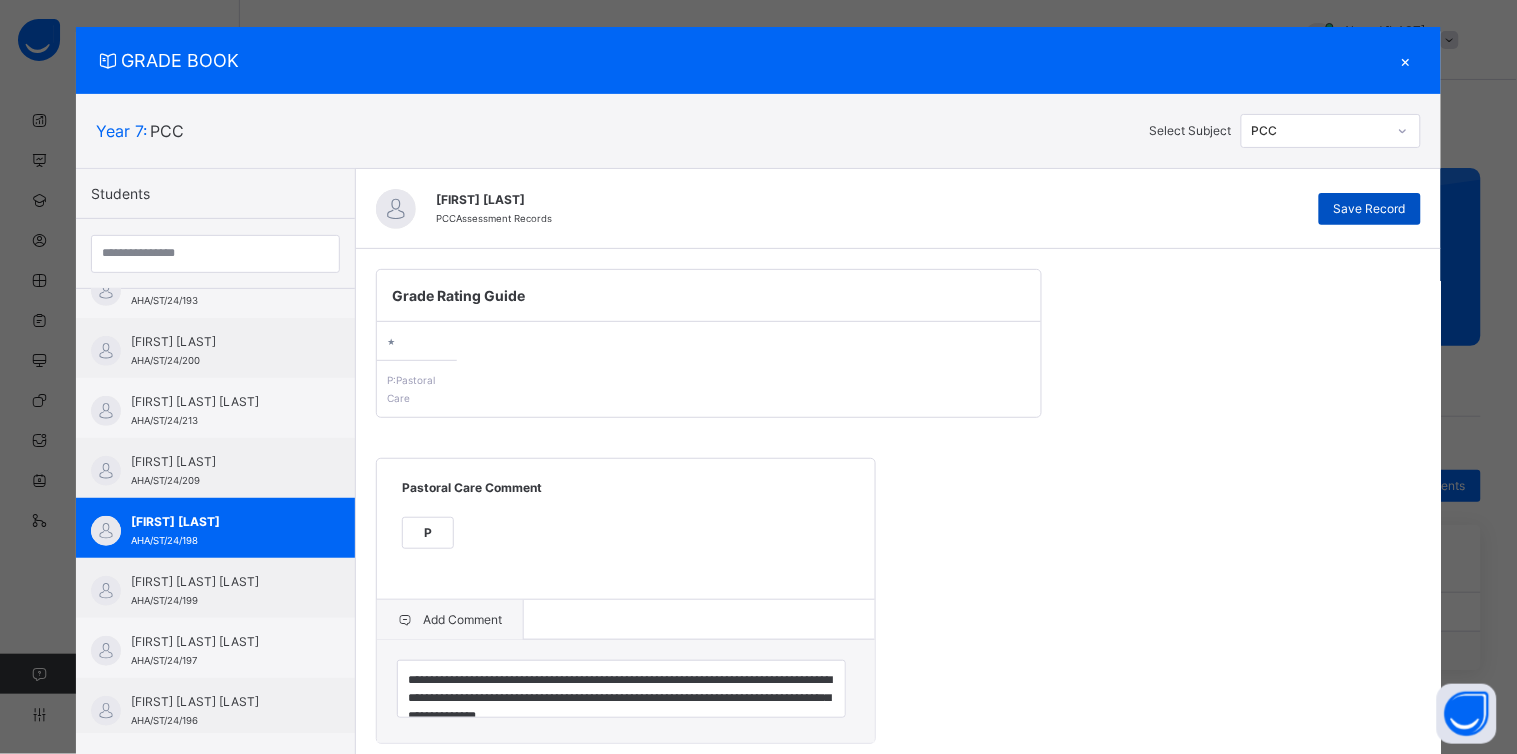 click on "Save Record" at bounding box center [1370, 209] 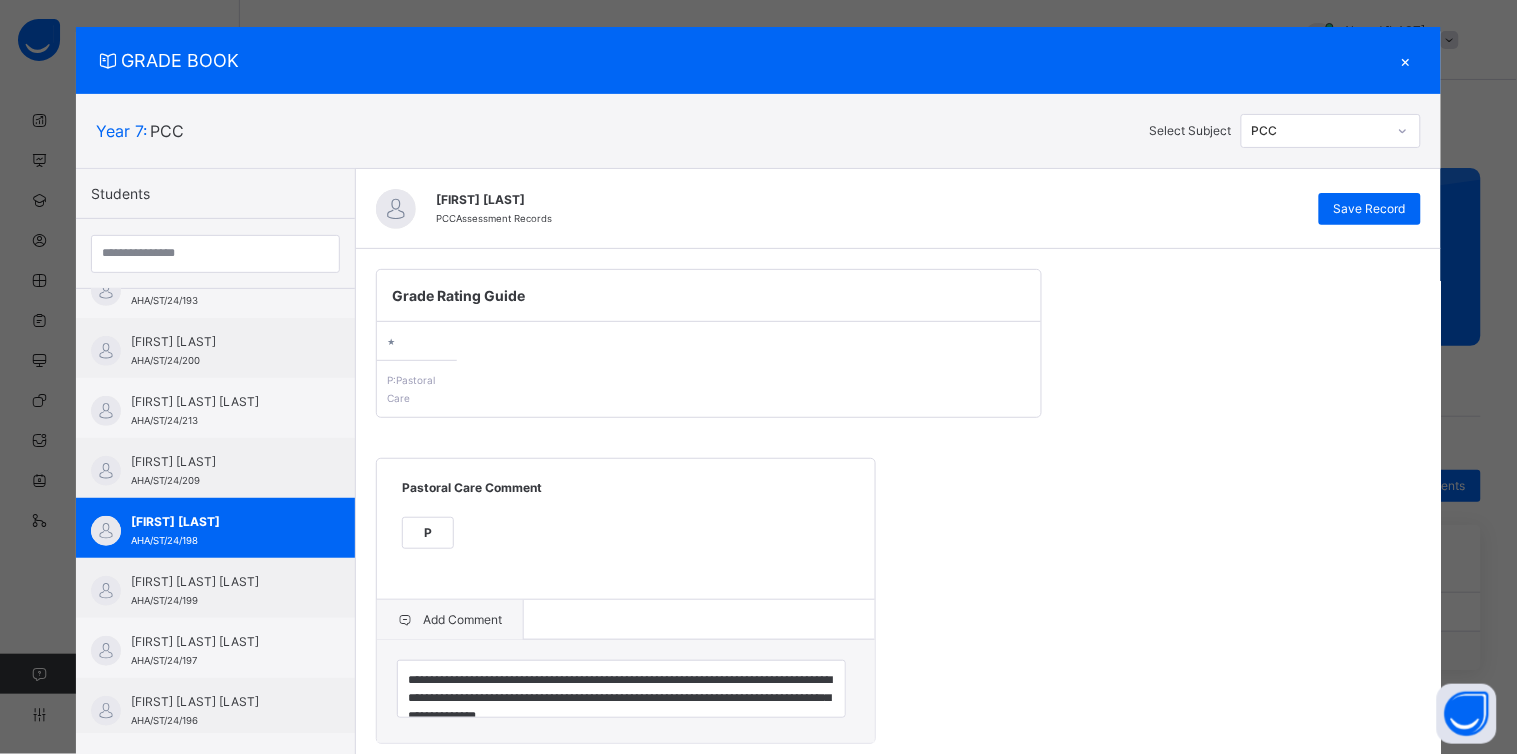 click on "×" at bounding box center [1406, 60] 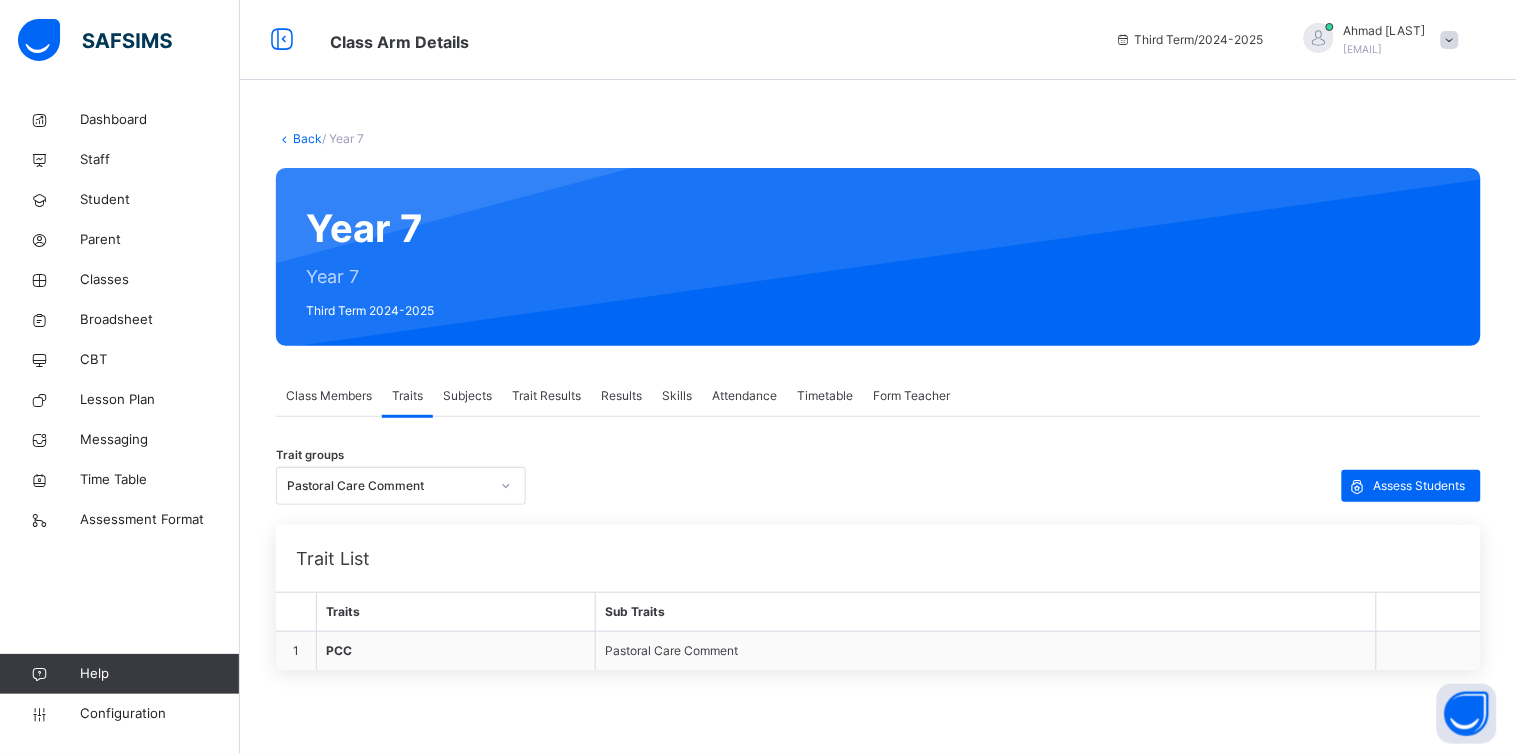 click at bounding box center (1450, 40) 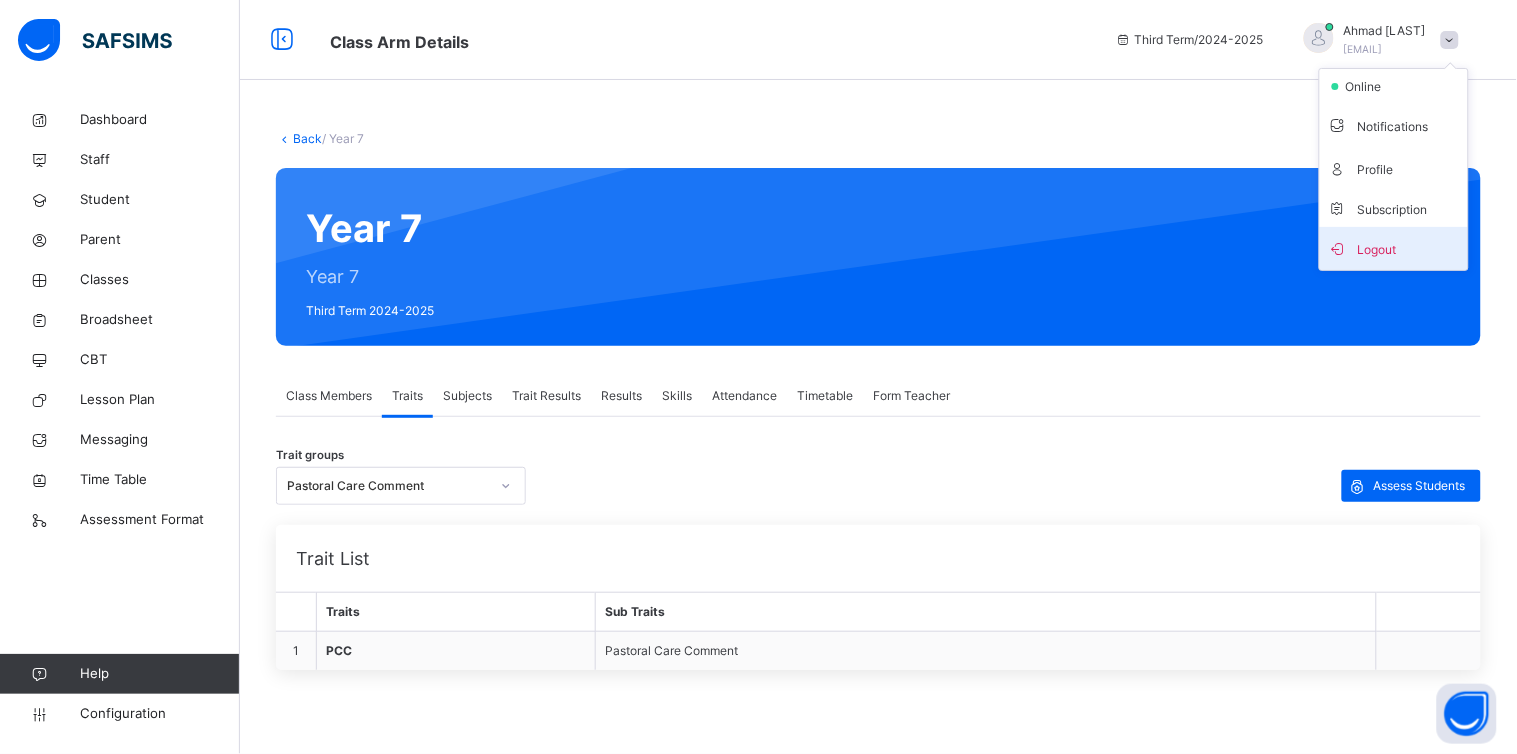click on "Logout" at bounding box center (1394, 248) 